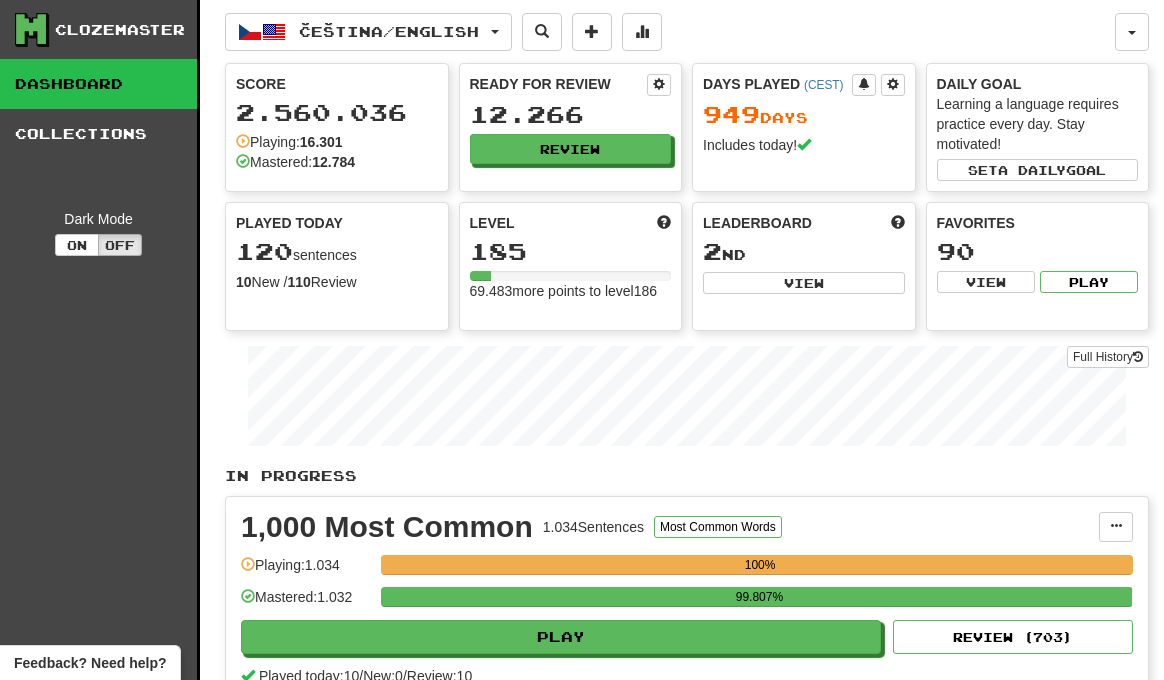 scroll, scrollTop: 0, scrollLeft: 0, axis: both 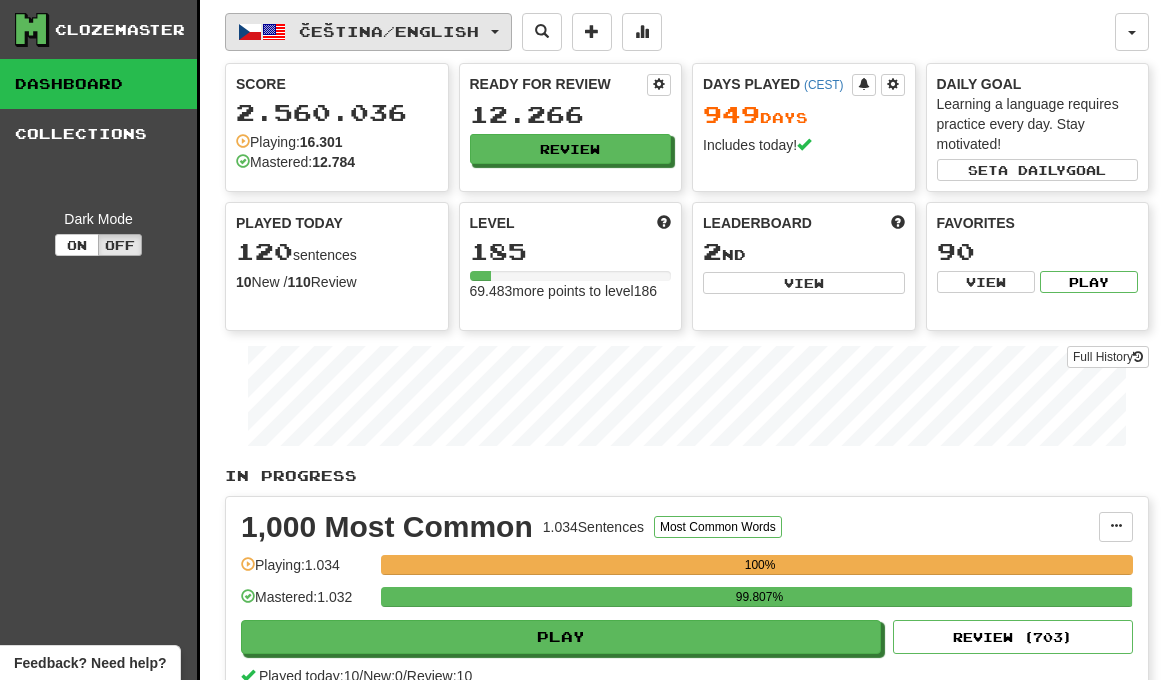 click on "Čeština  /  English" at bounding box center (389, 31) 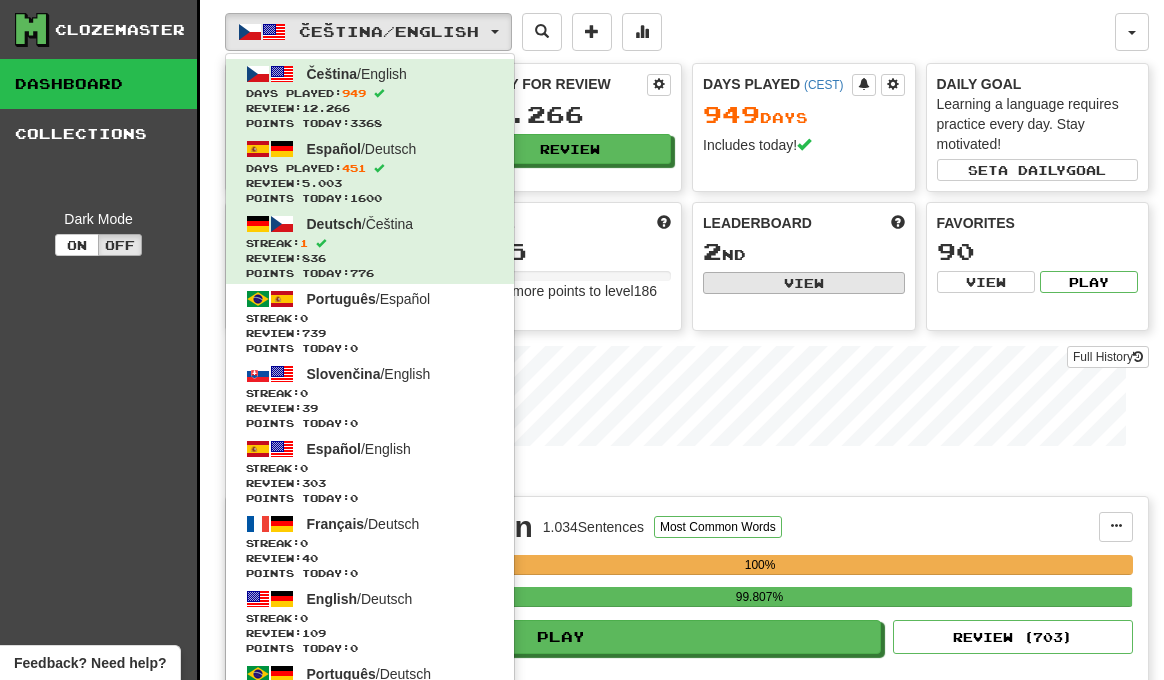 click on "View" at bounding box center [804, 283] 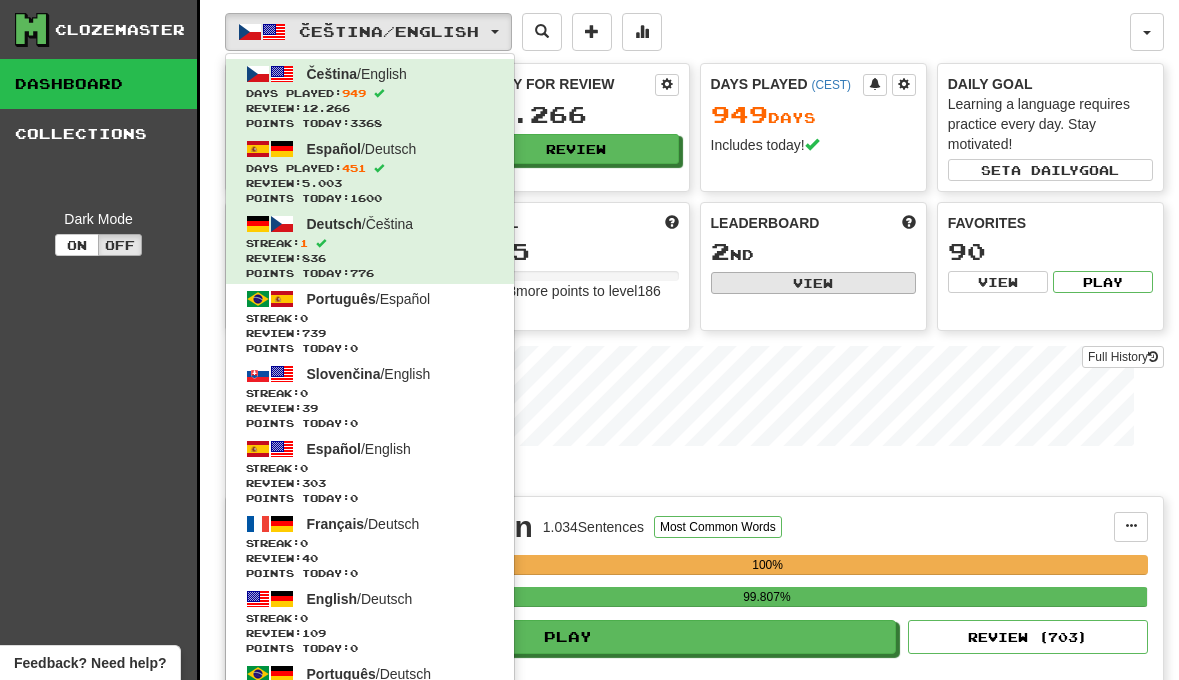 select on "**********" 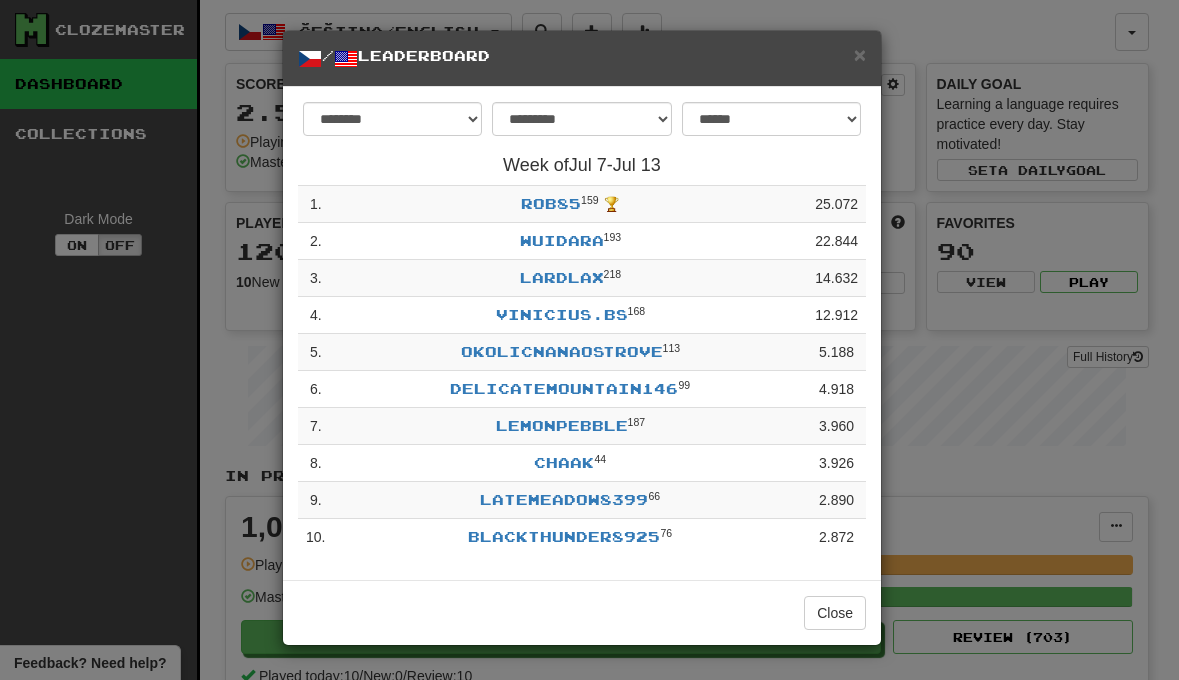 click on "/   Leaderboard" at bounding box center (582, 58) 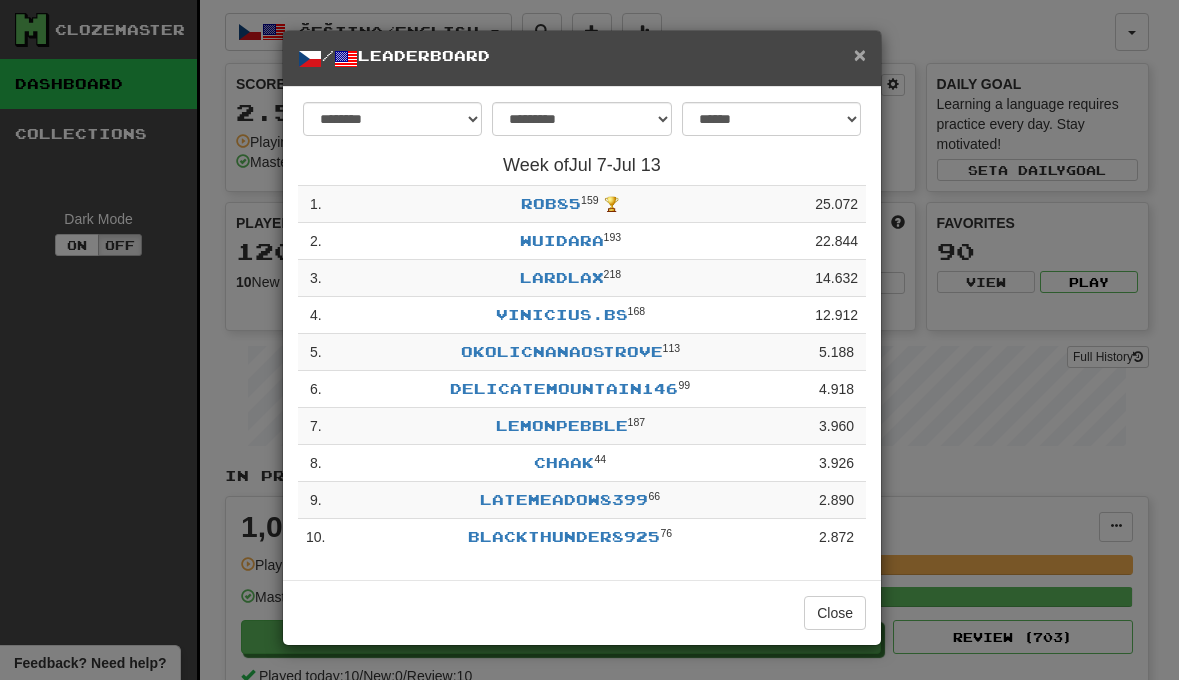 click on "×" at bounding box center (860, 54) 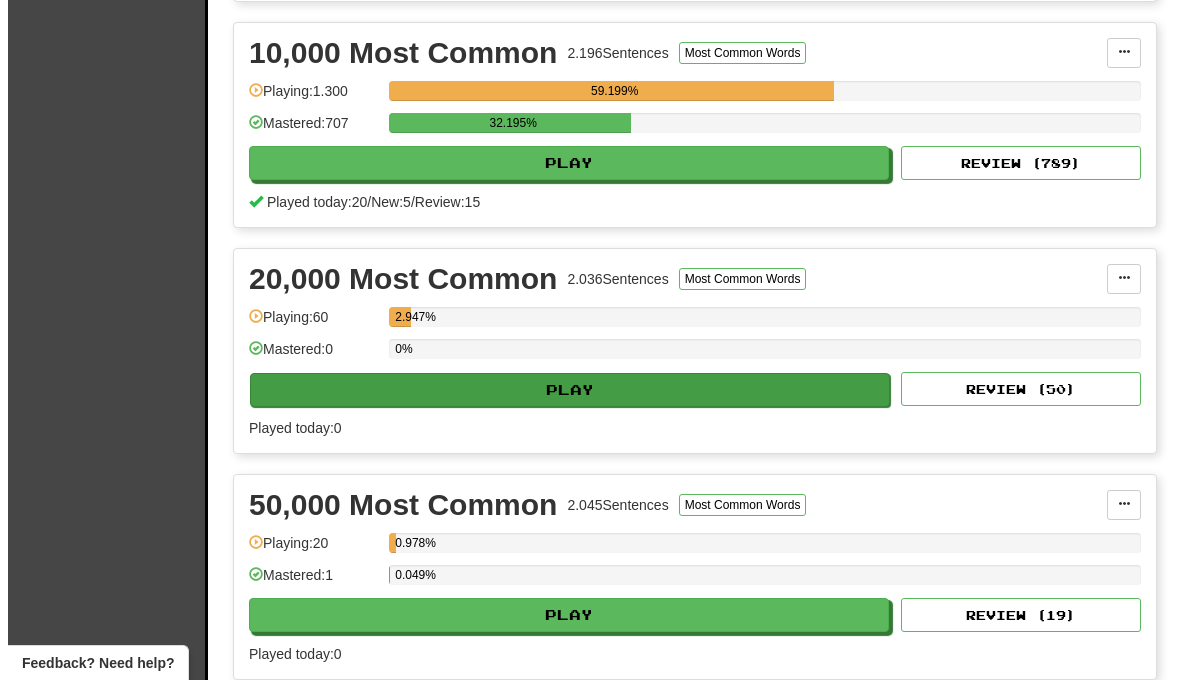 scroll, scrollTop: 1600, scrollLeft: 0, axis: vertical 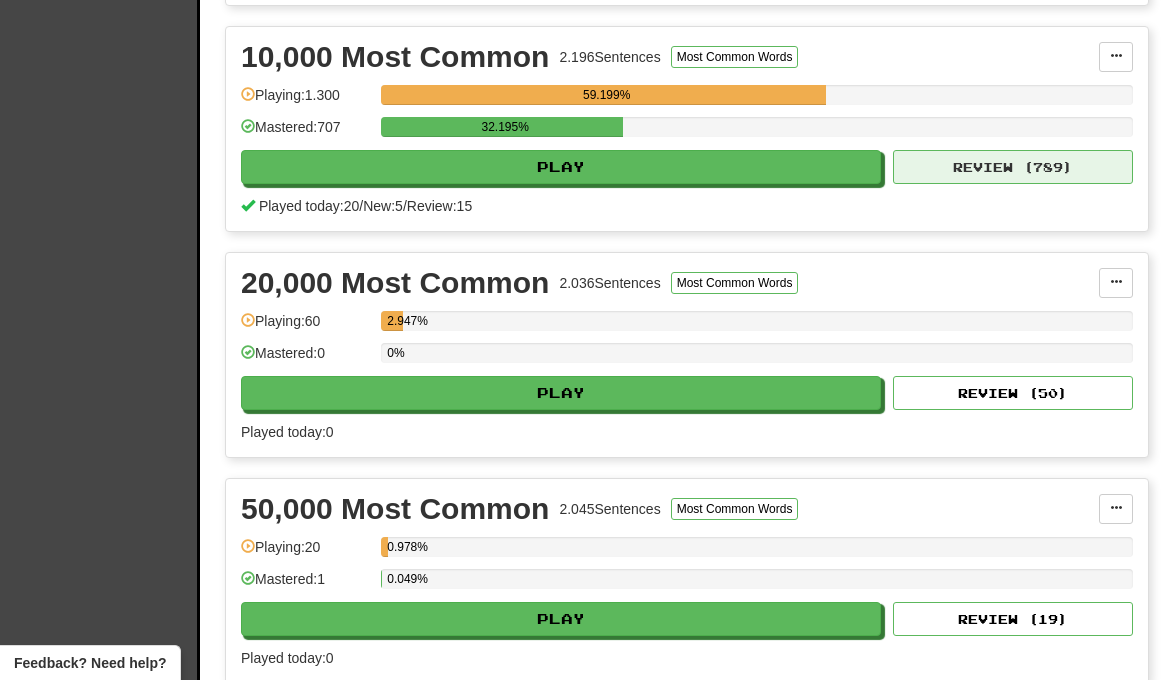 click on "Review ( 789 )" at bounding box center (1013, 167) 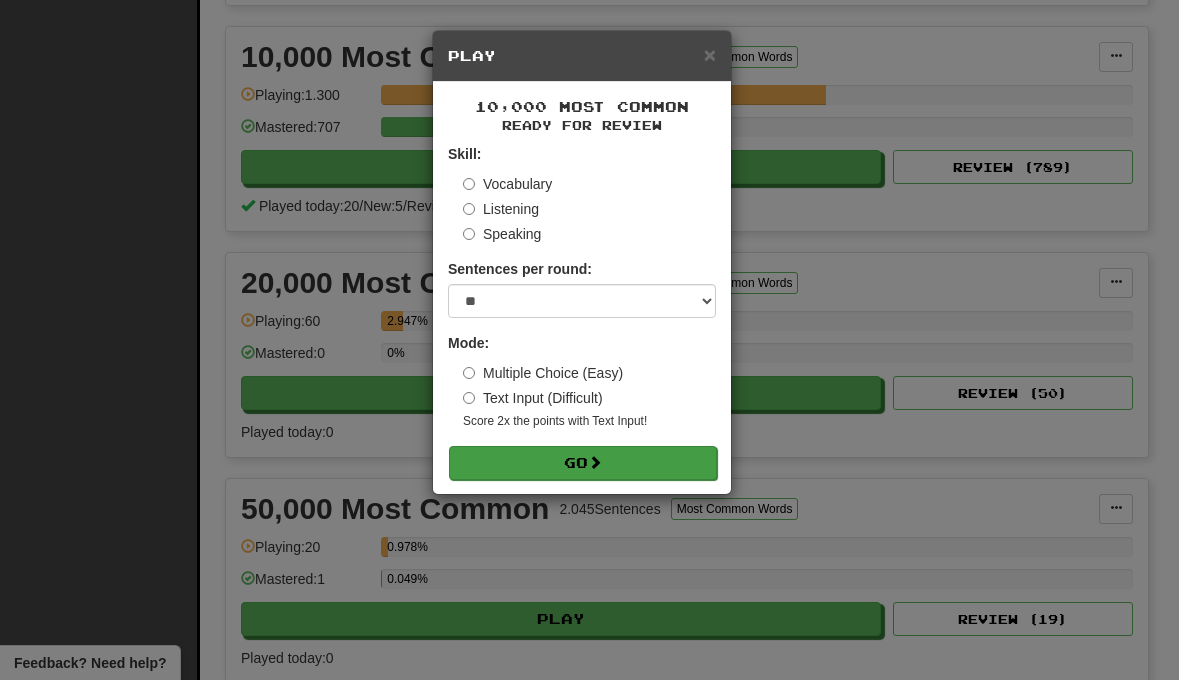 click on "Go" at bounding box center (583, 463) 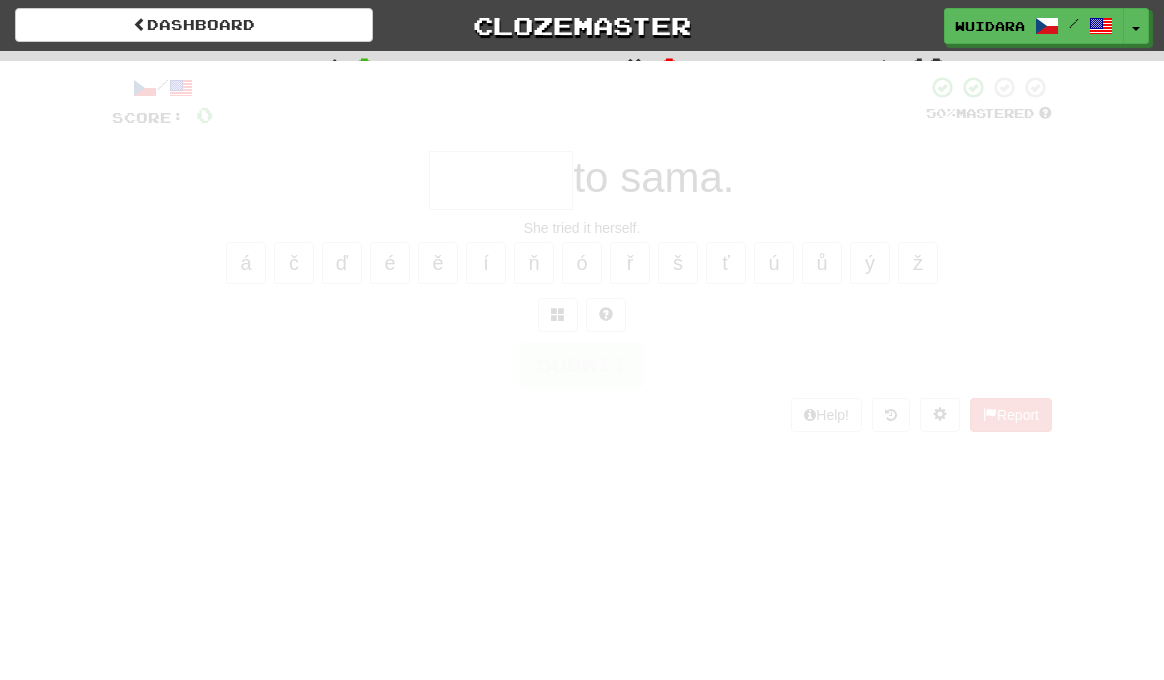 scroll, scrollTop: 0, scrollLeft: 0, axis: both 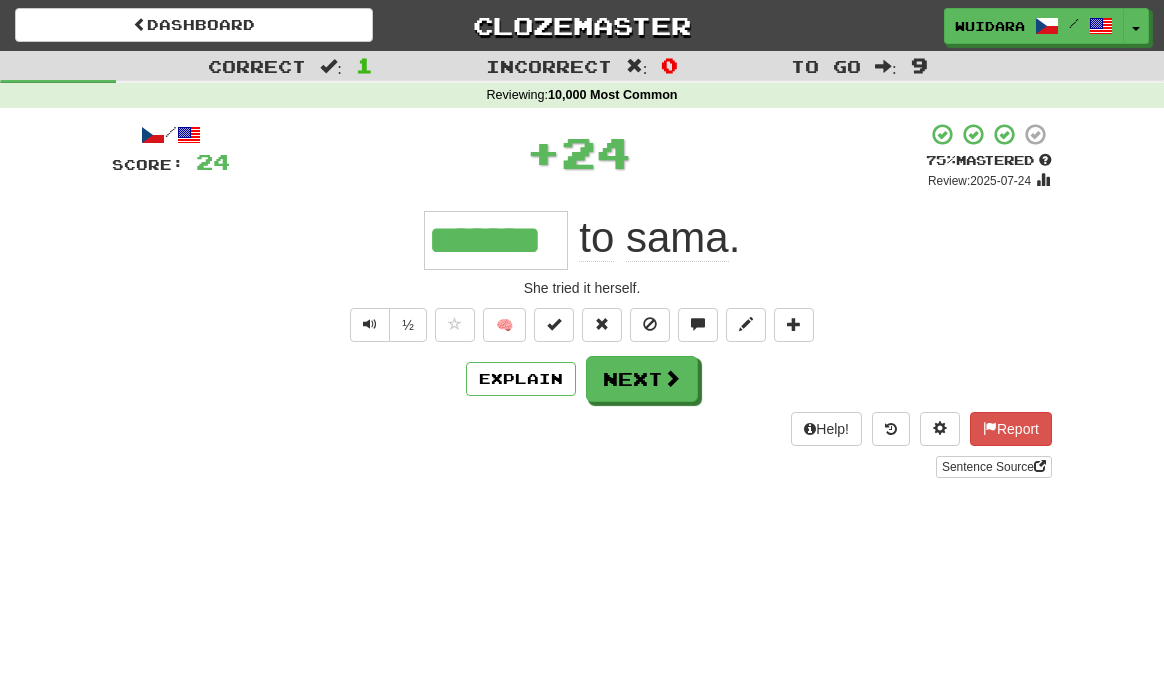 type on "*******" 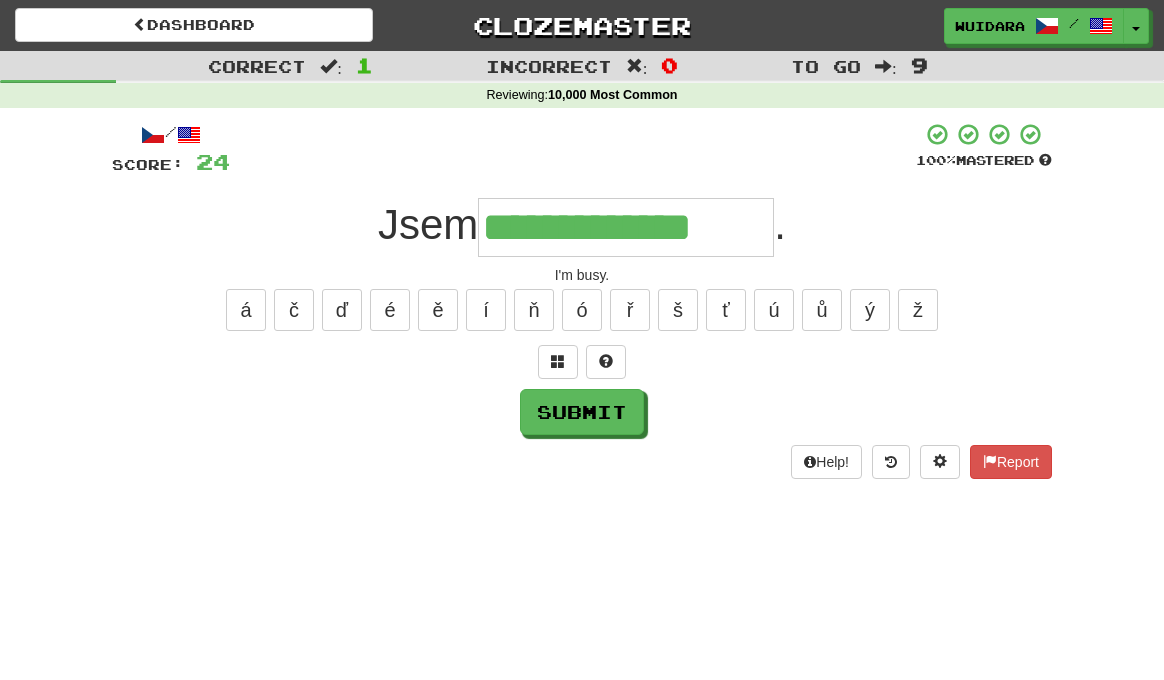 type on "**********" 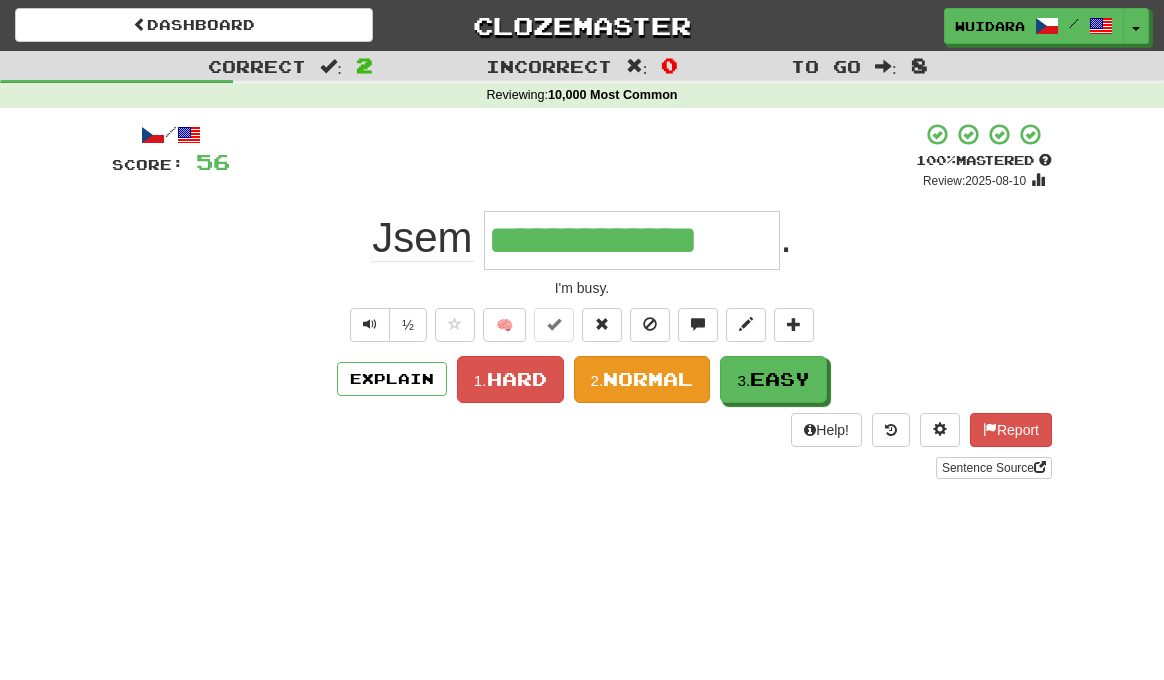 click on "Normal" at bounding box center [648, 379] 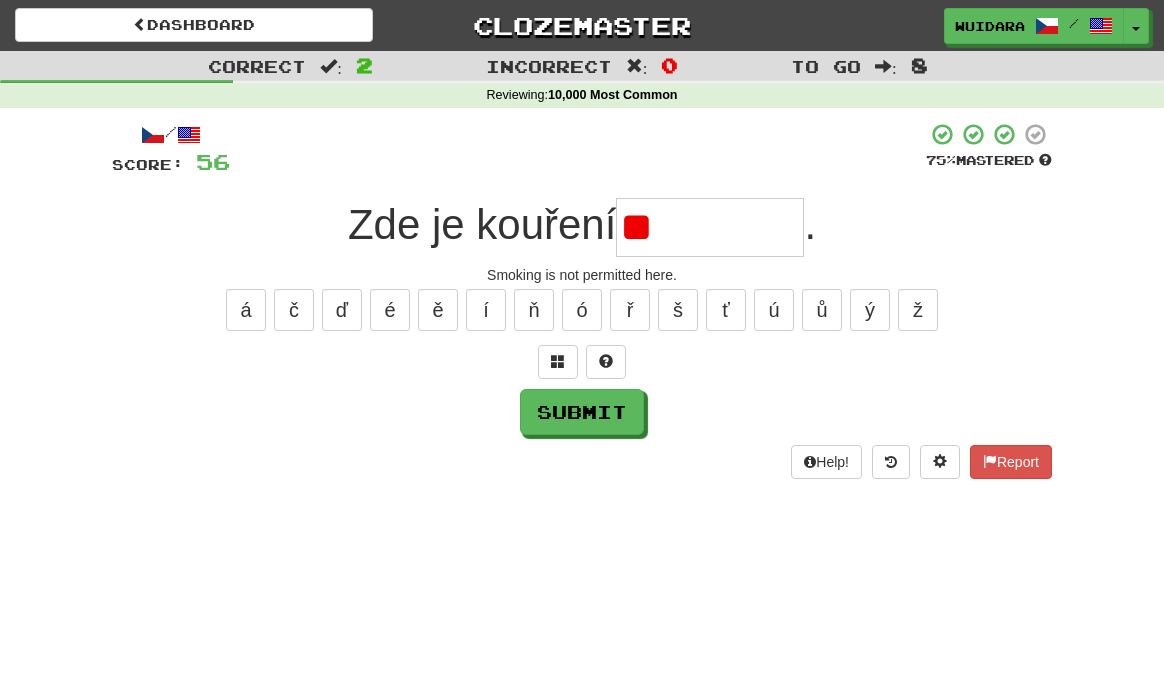 type on "*" 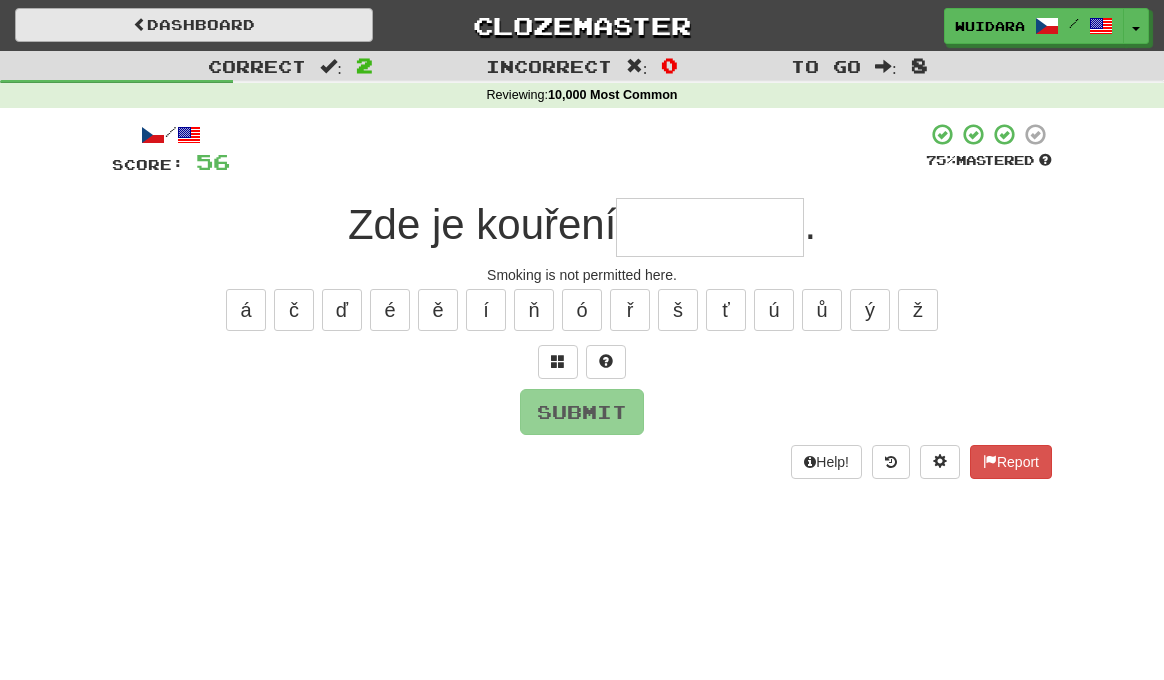 type on "*" 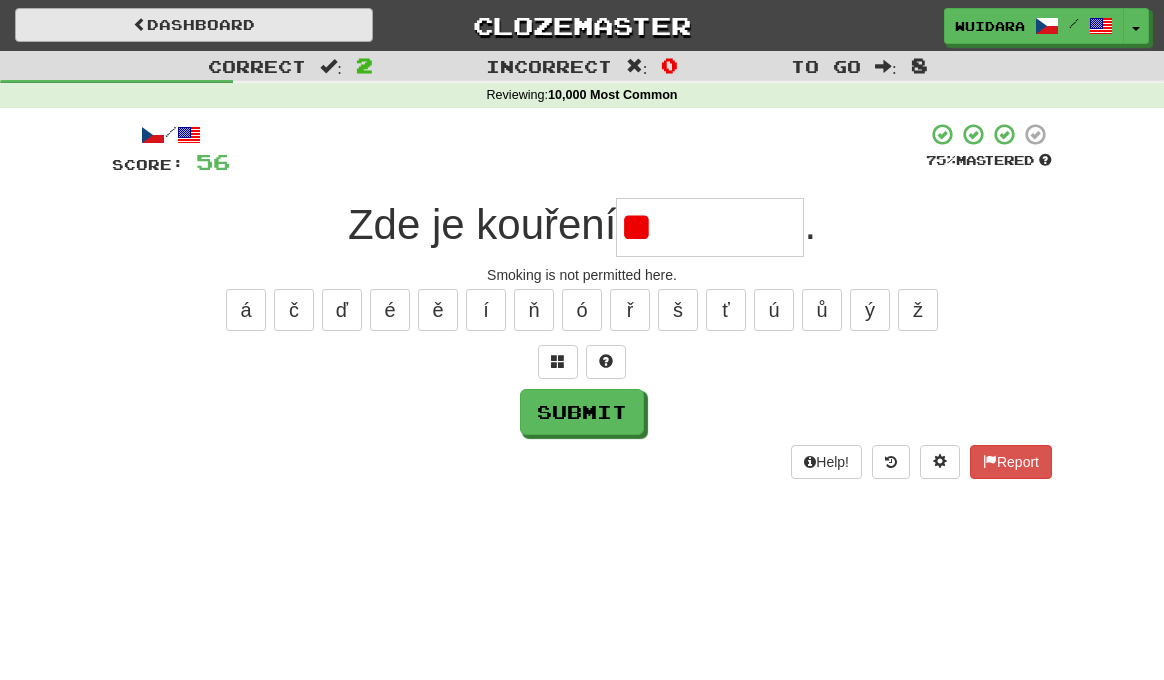 type on "*" 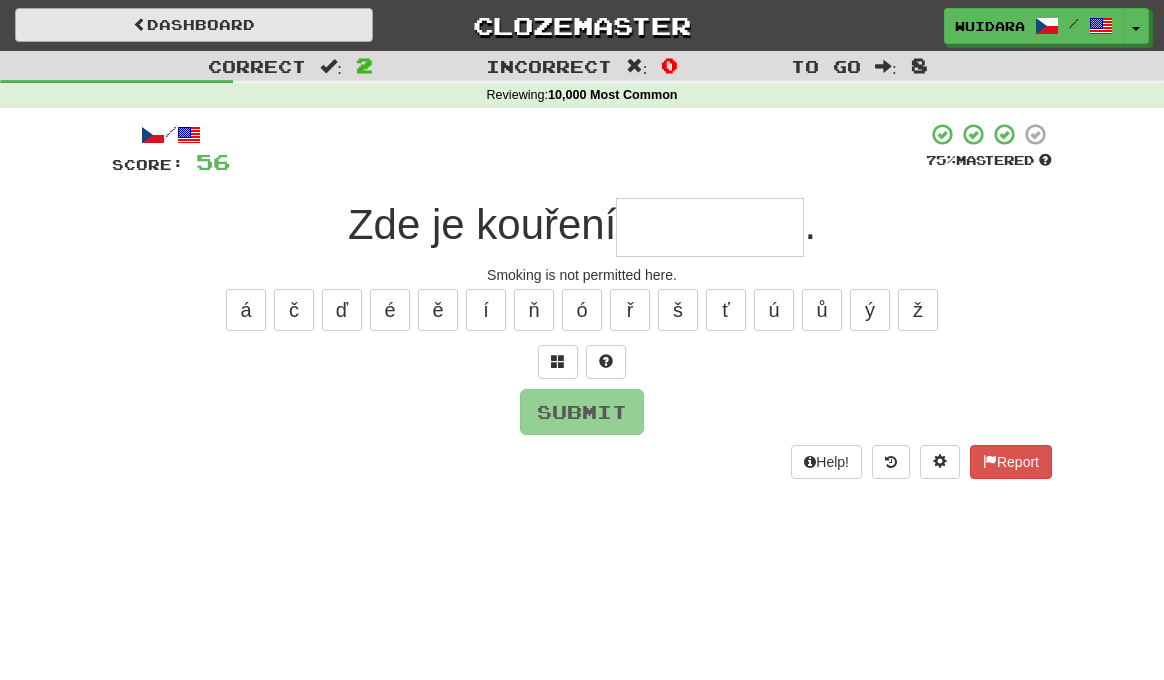 type on "*" 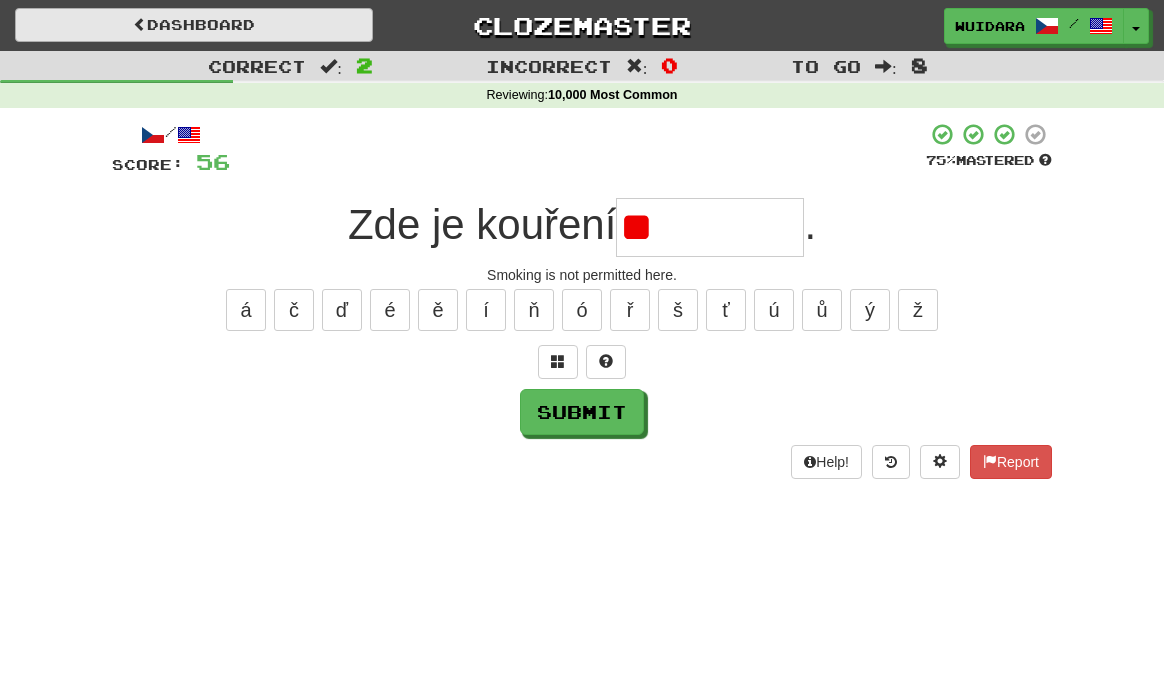 type on "*" 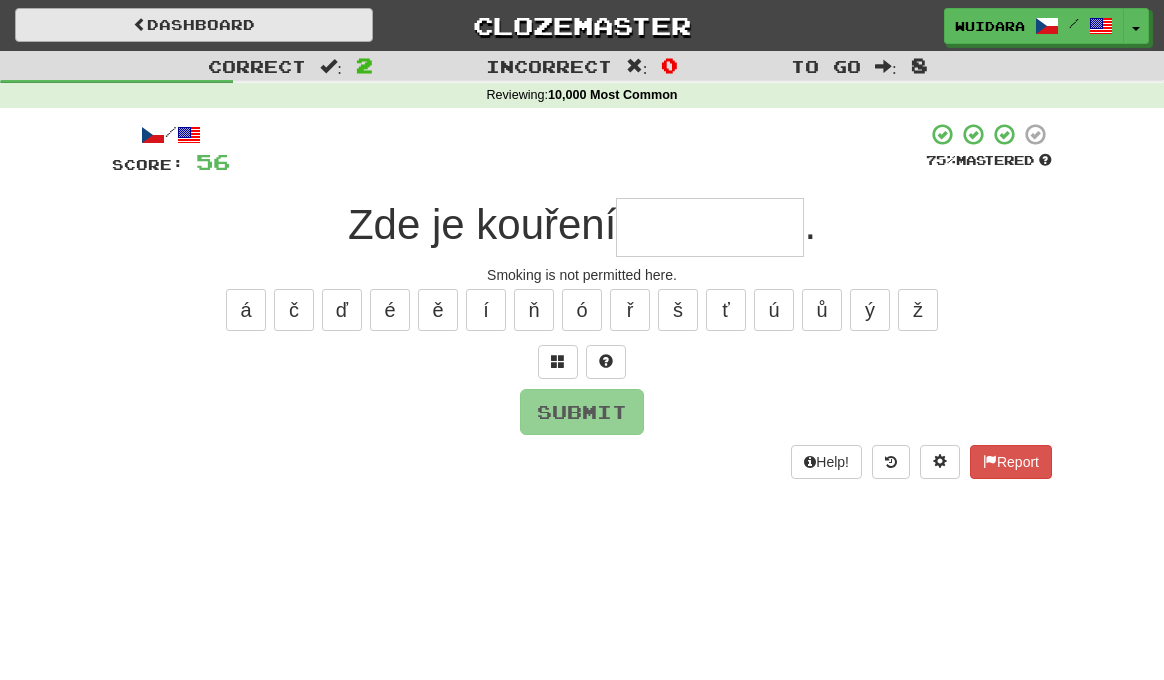 type on "*" 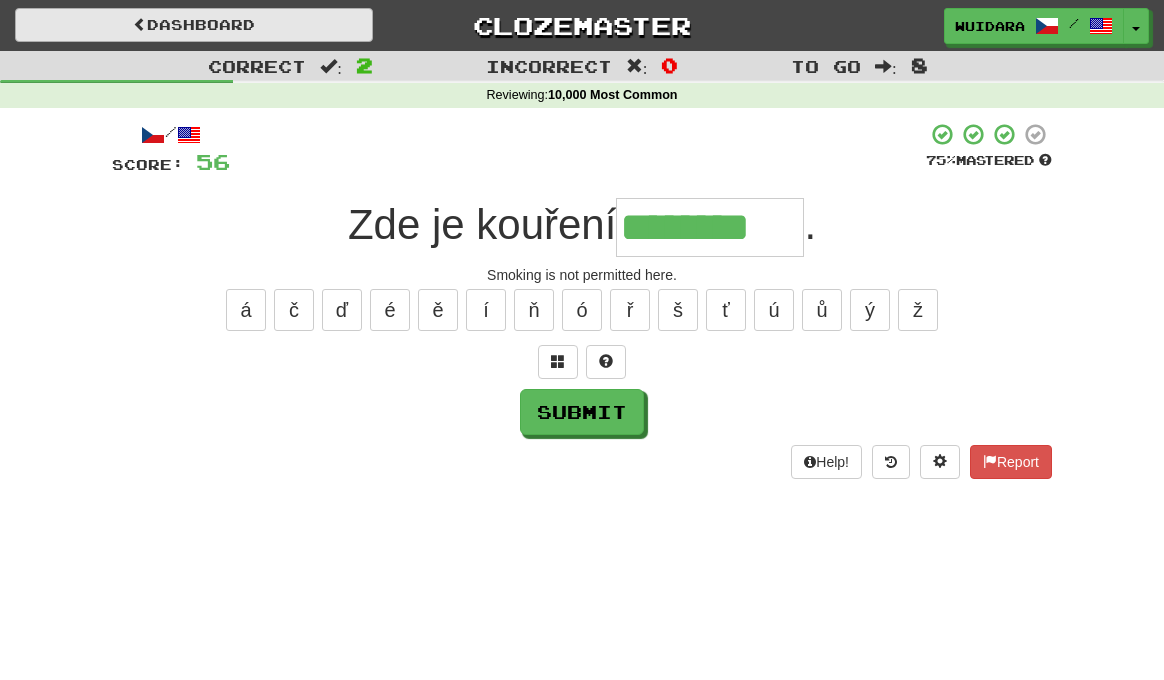 type on "********" 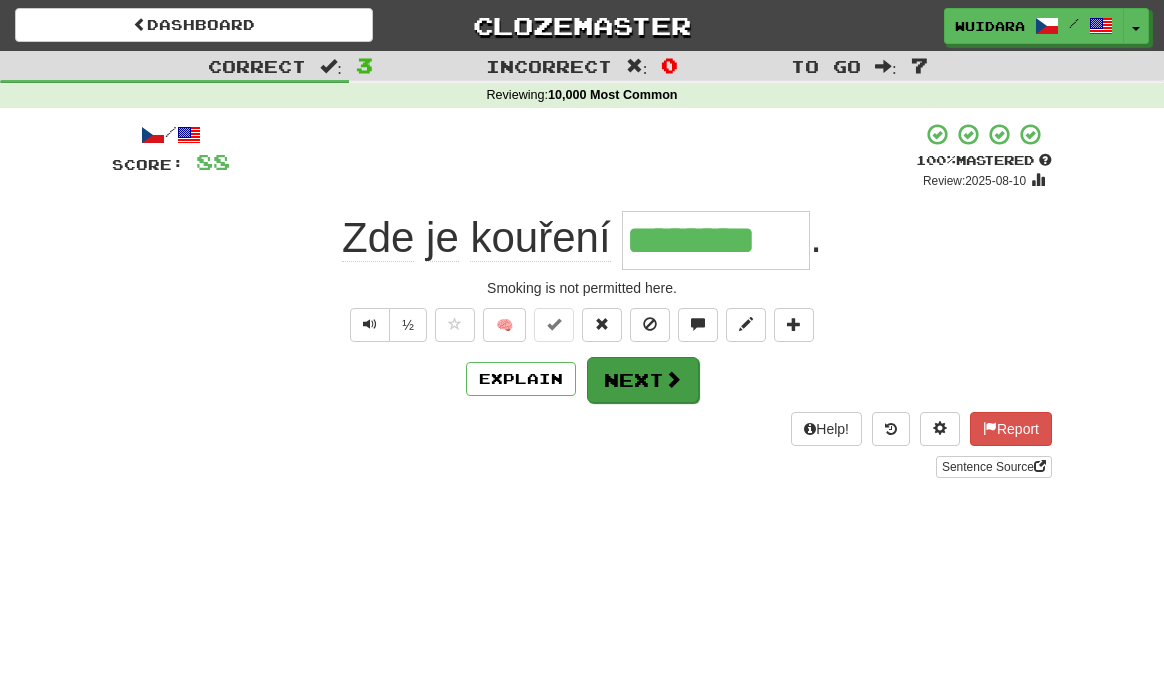 click on "Next" at bounding box center (643, 380) 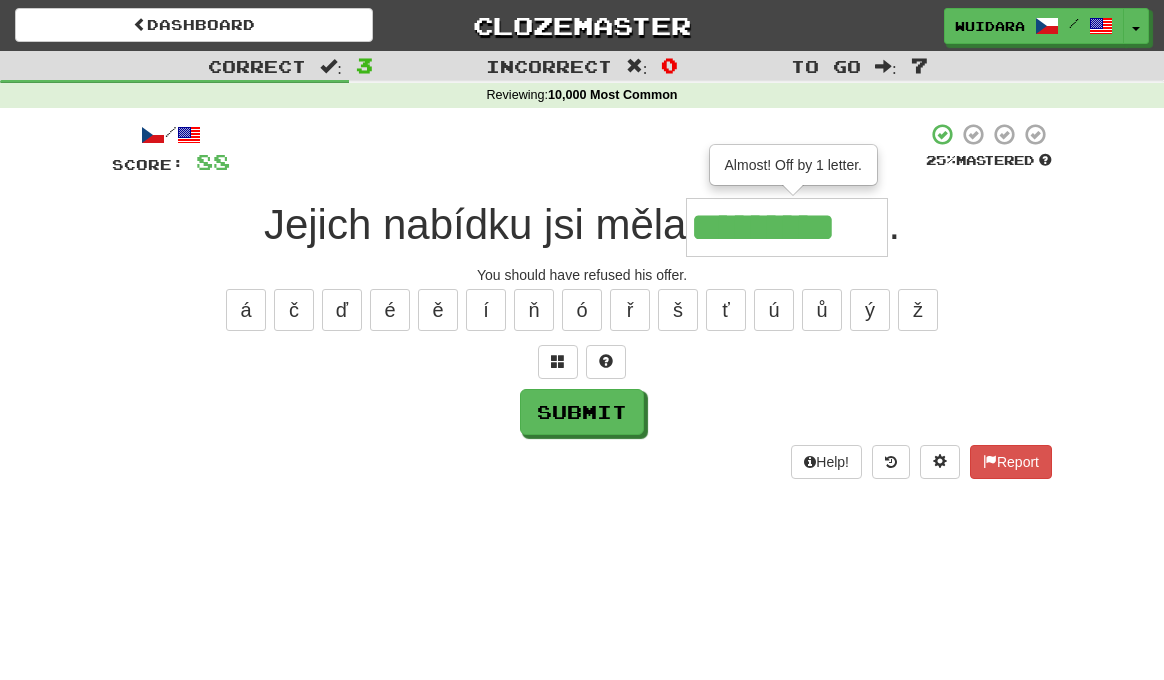type on "*********" 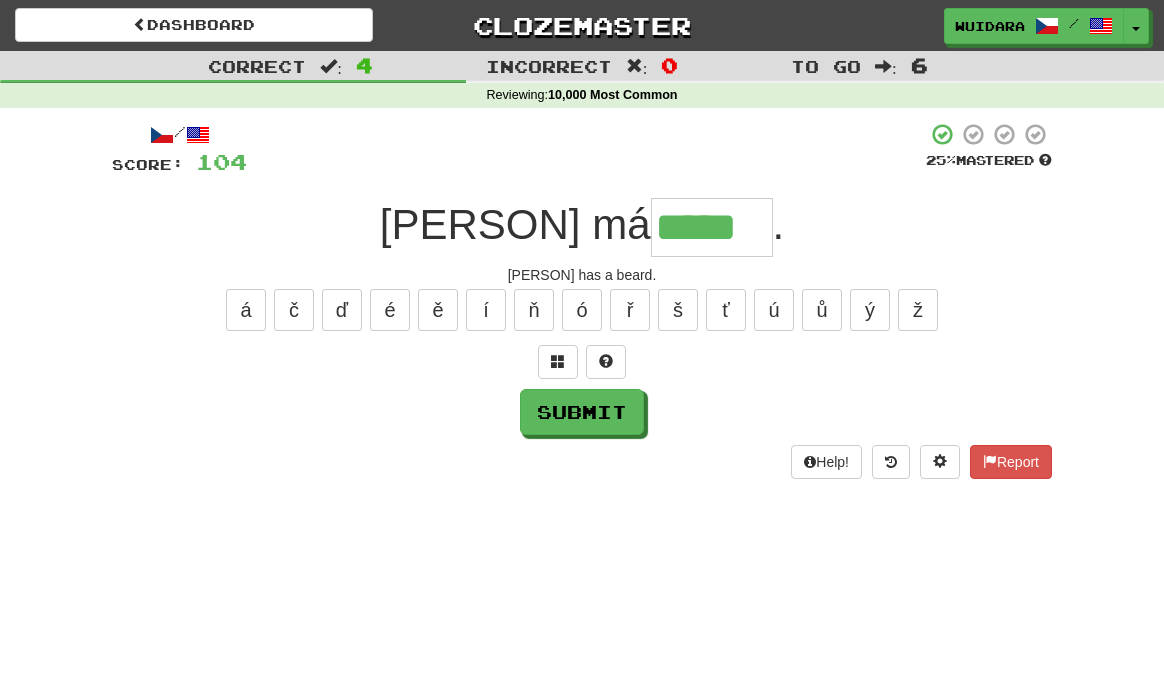 type on "*****" 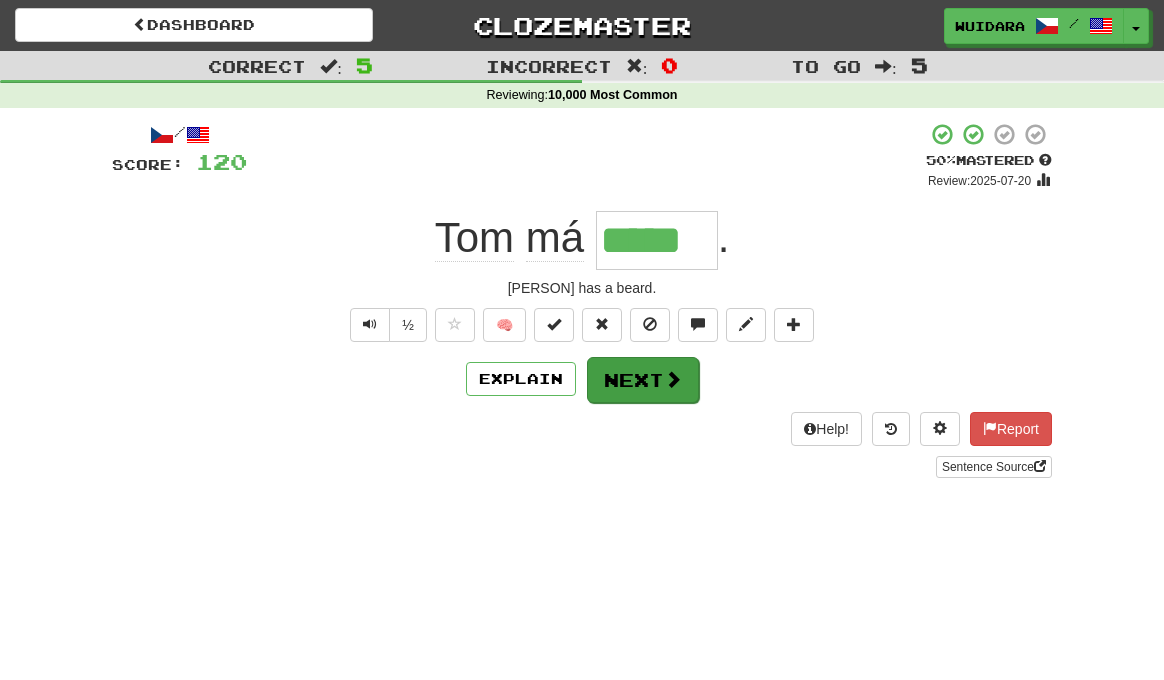 click on "Next" at bounding box center (643, 380) 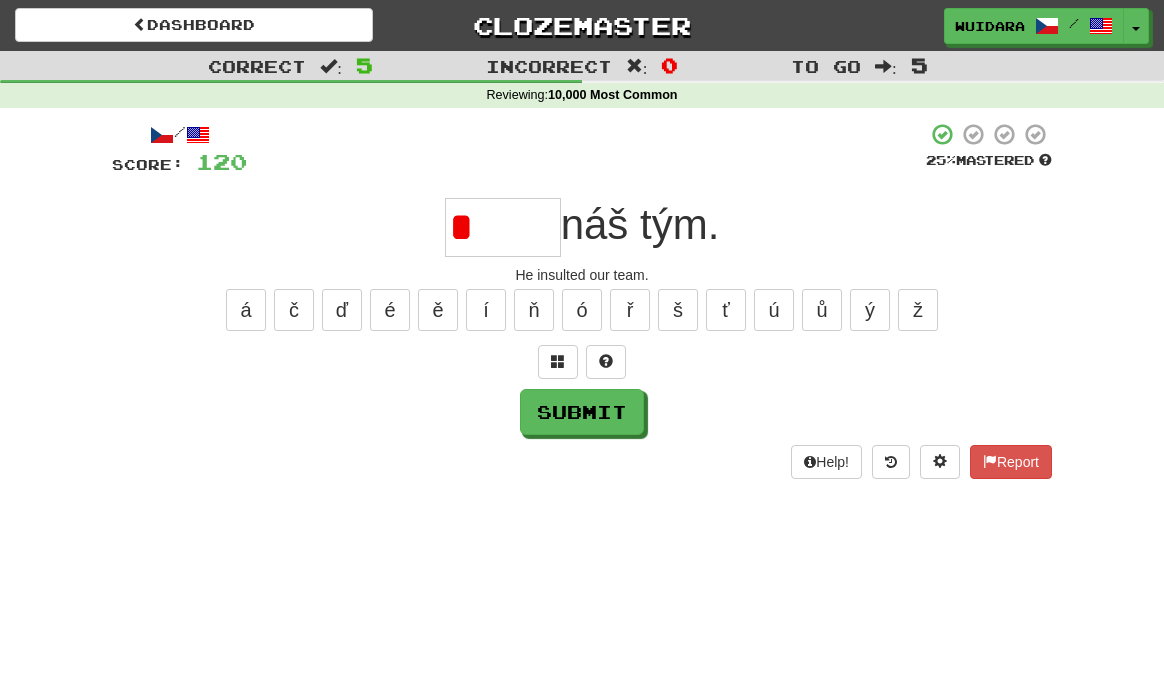 type on "*" 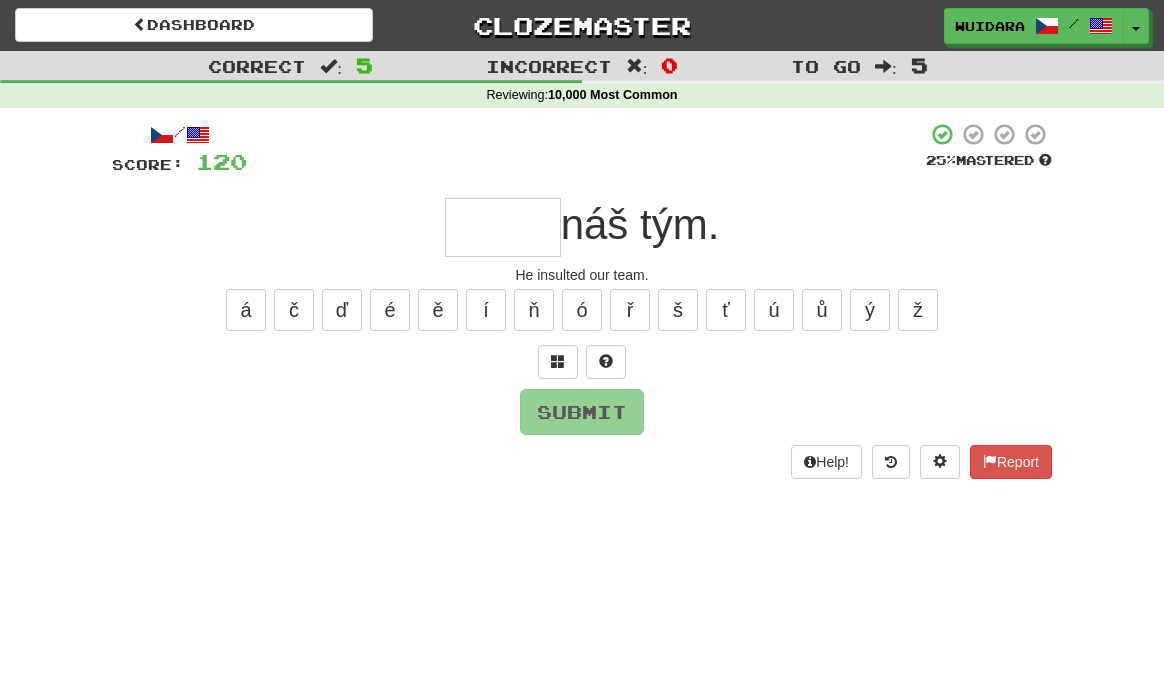 type on "*" 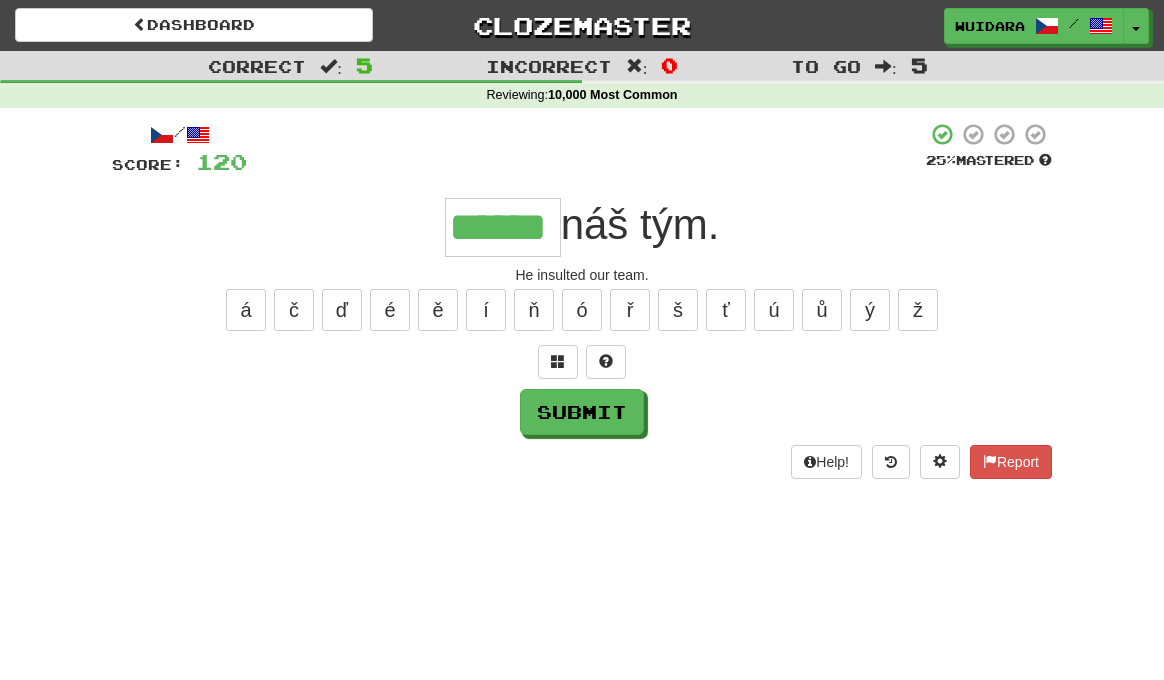 type on "******" 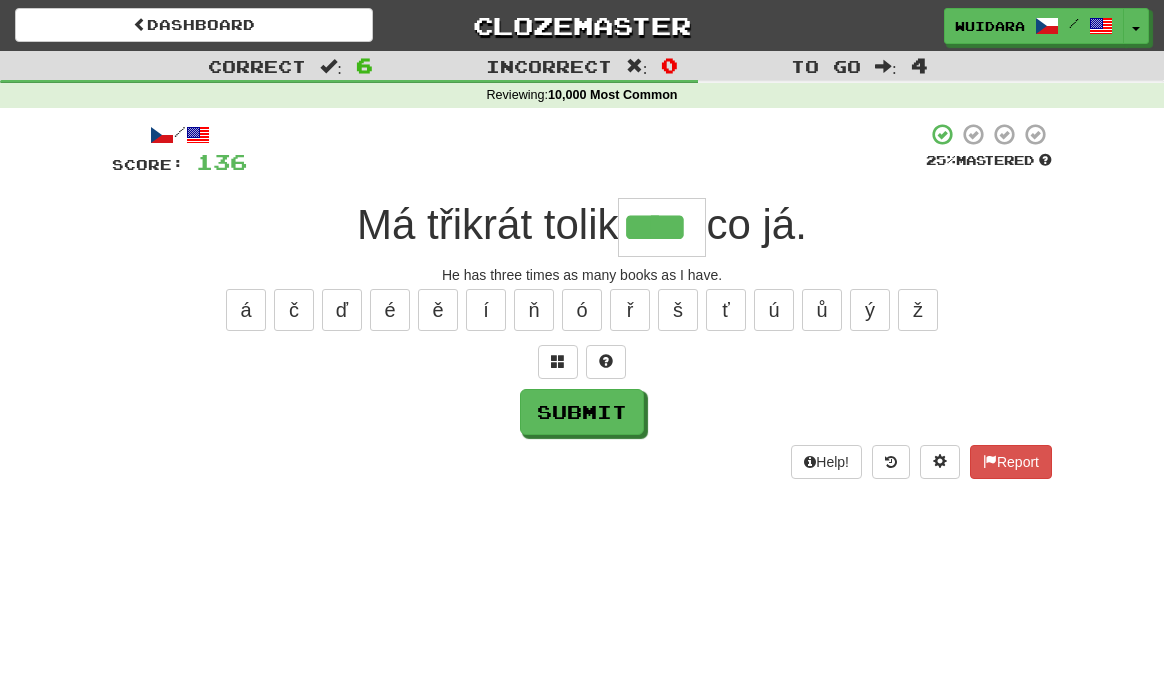 type on "****" 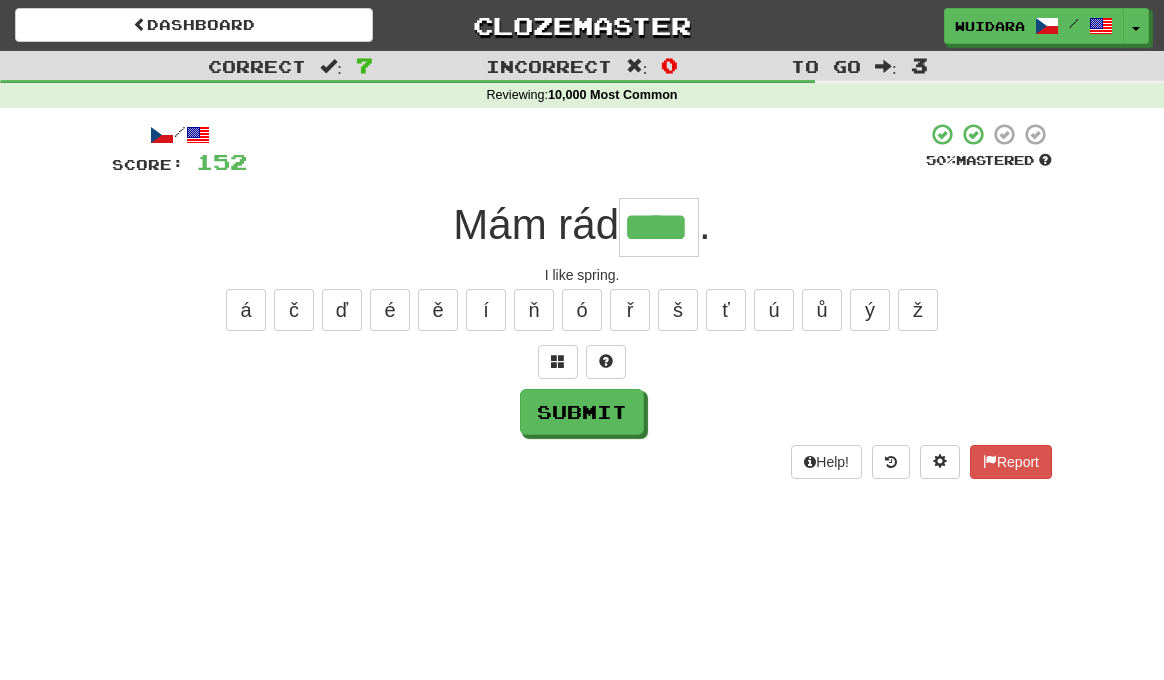type on "****" 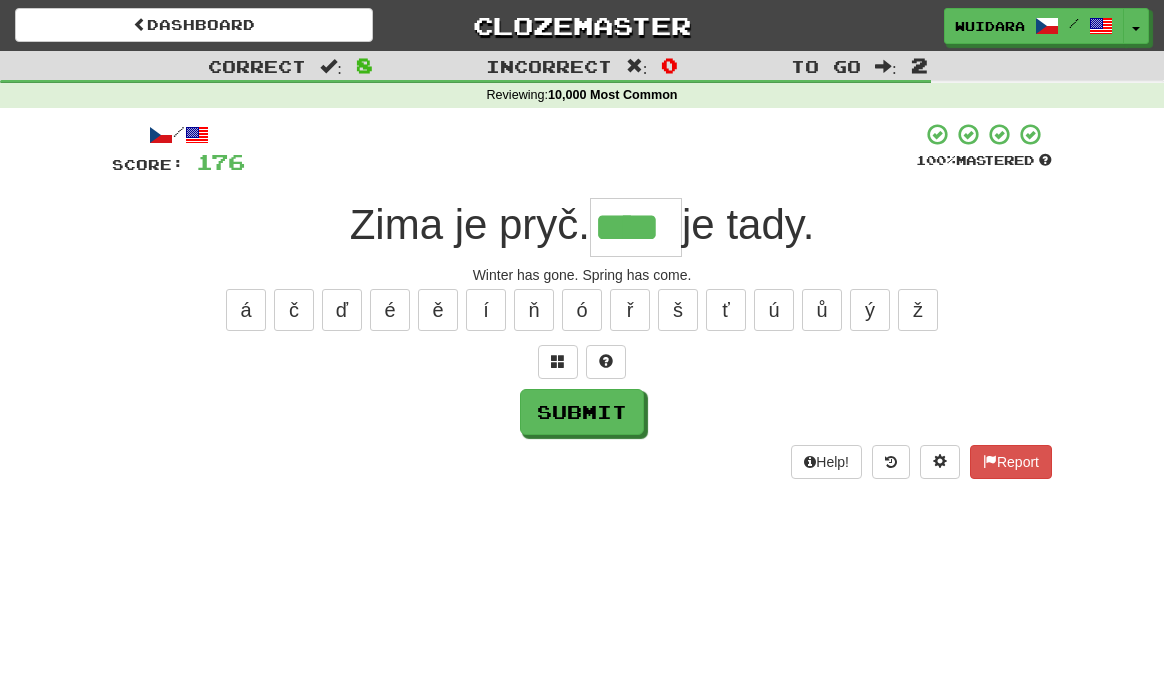 type on "****" 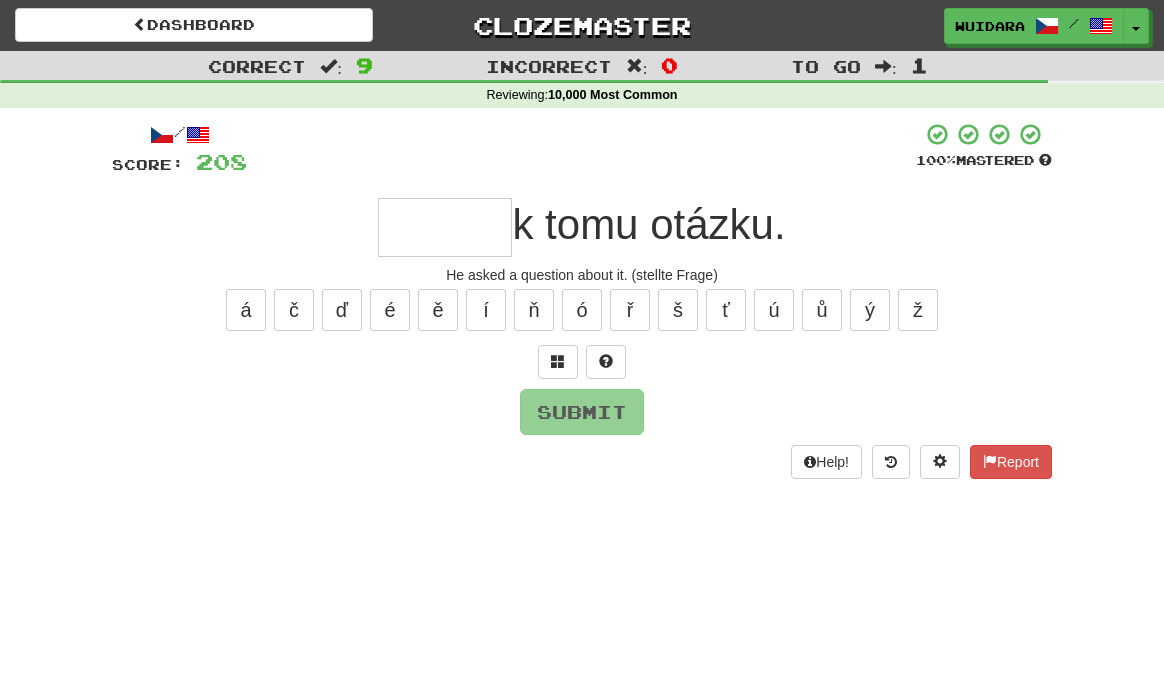 type on "*" 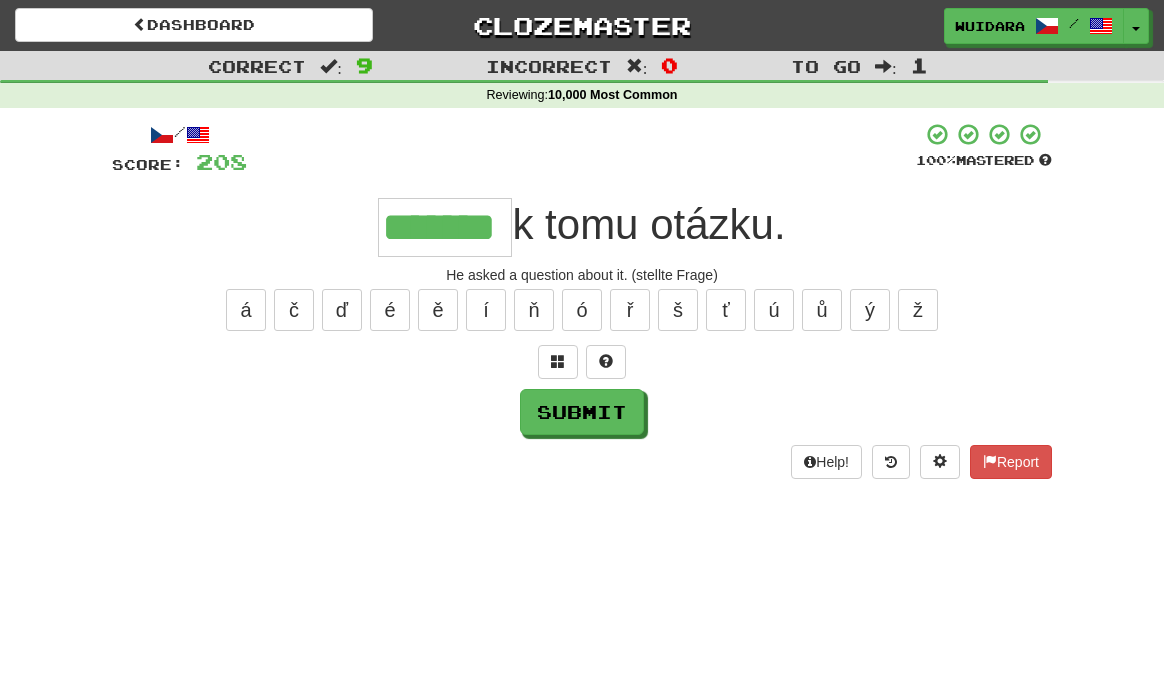 type on "*******" 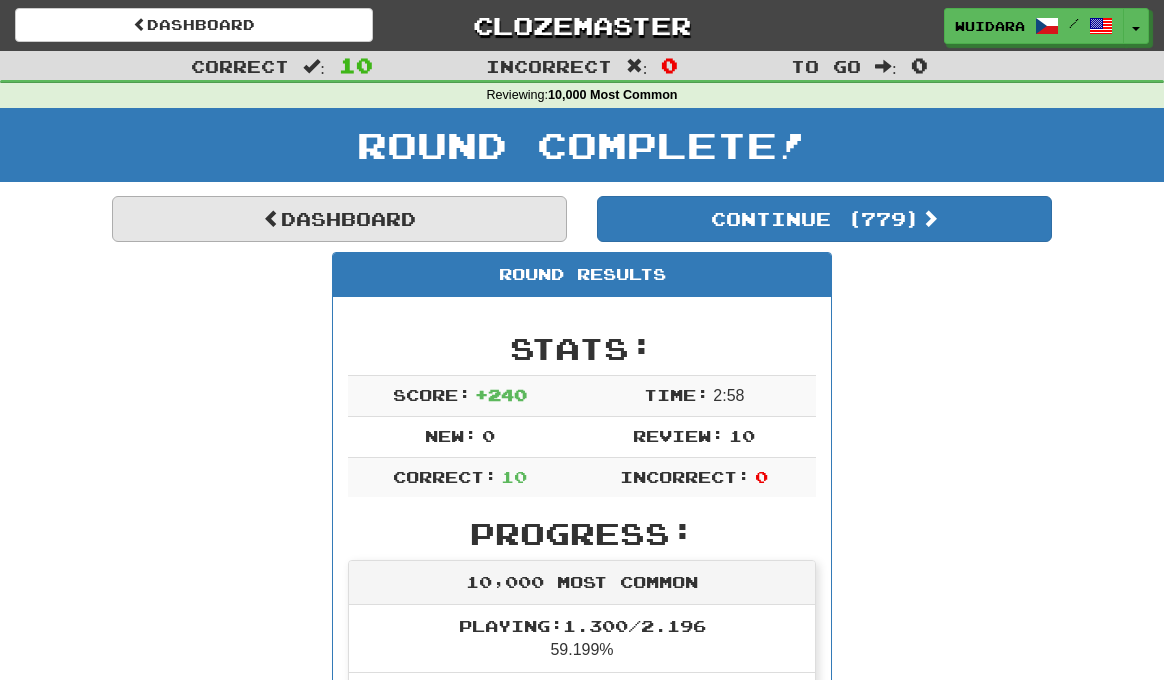 click on "Dashboard" at bounding box center (339, 219) 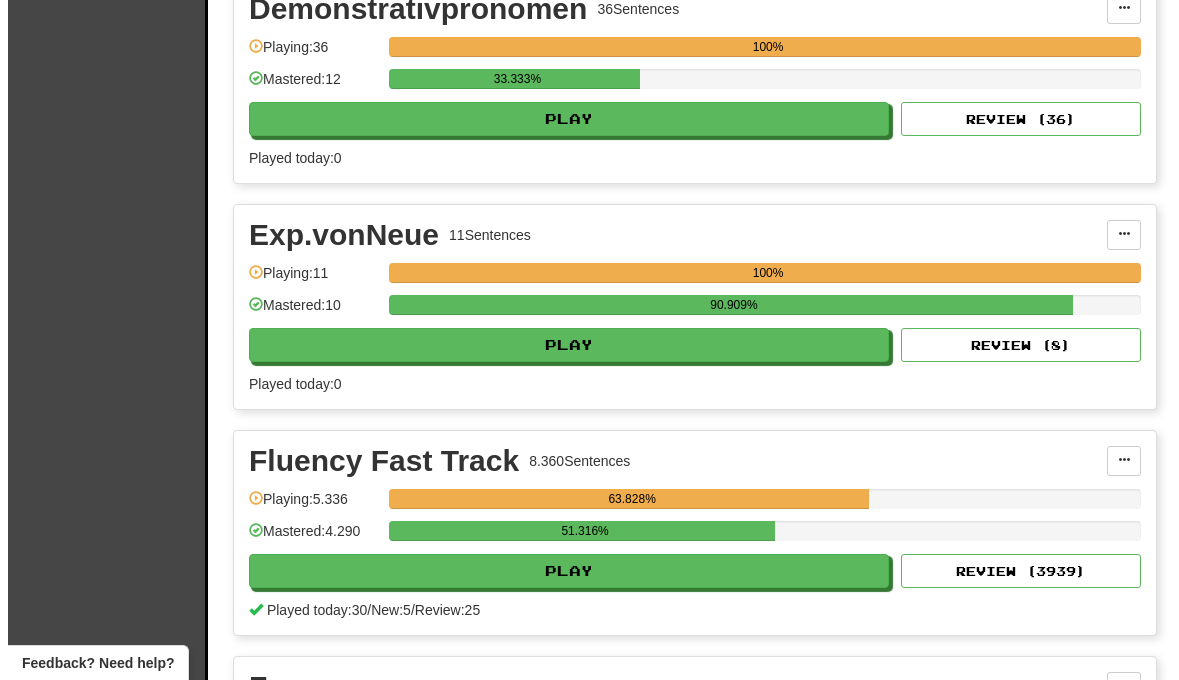 scroll, scrollTop: 2782, scrollLeft: 0, axis: vertical 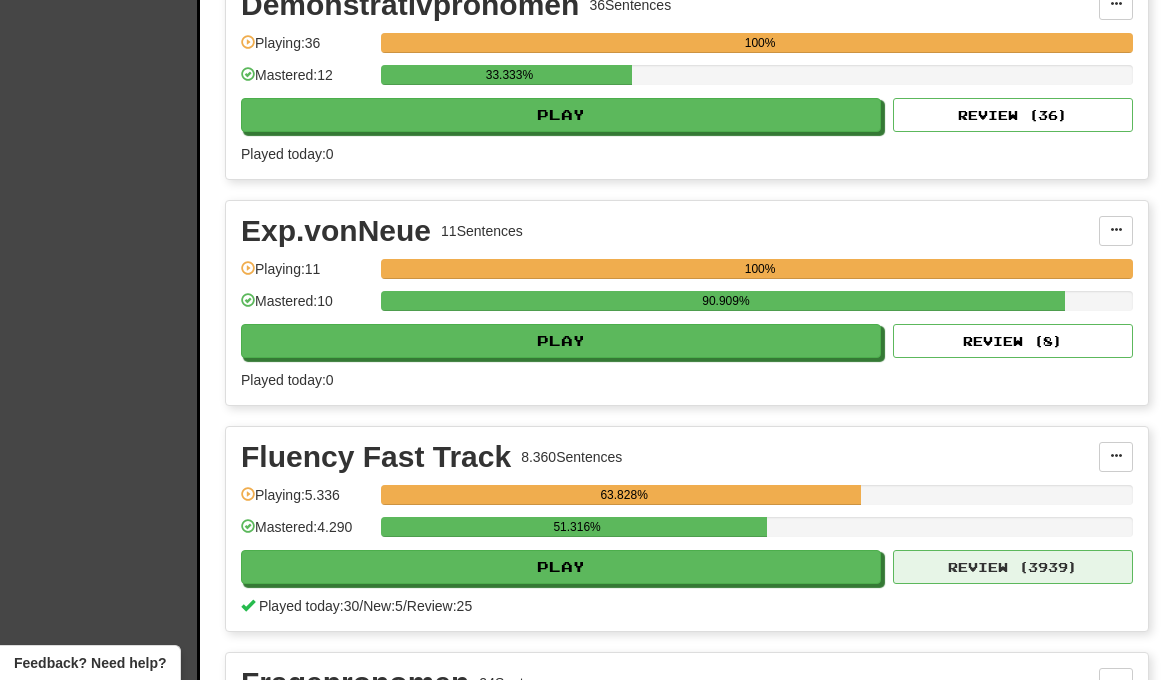 click on "Review ( 3939 )" at bounding box center (1013, 567) 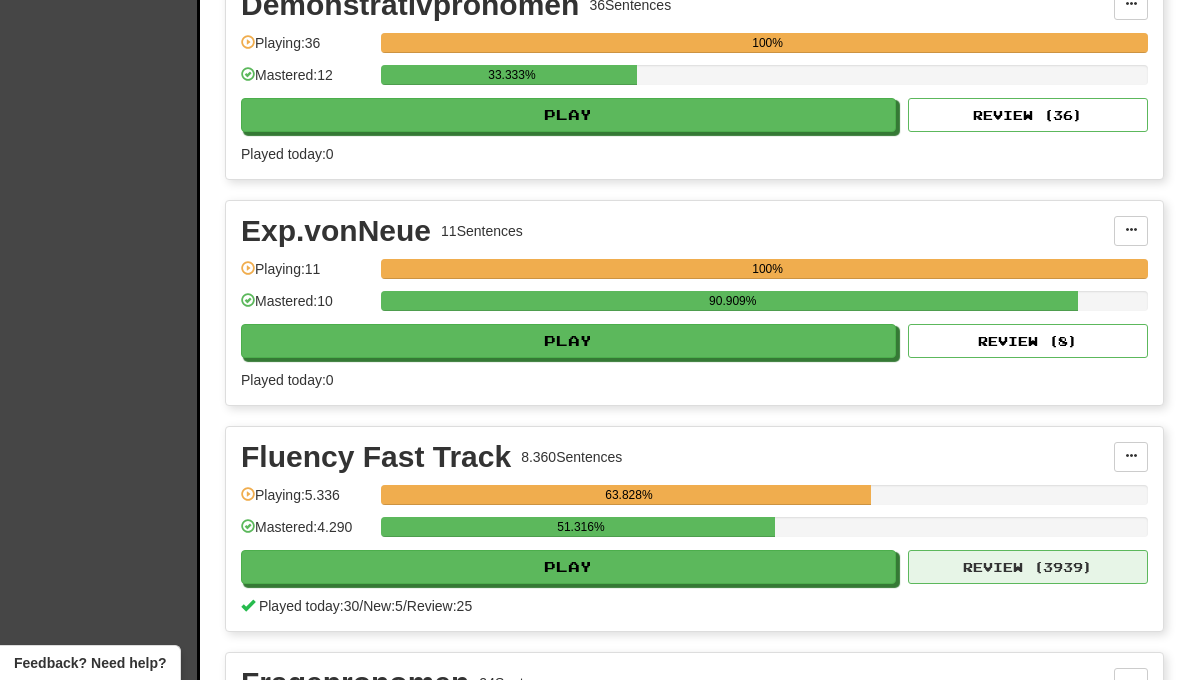 select on "**" 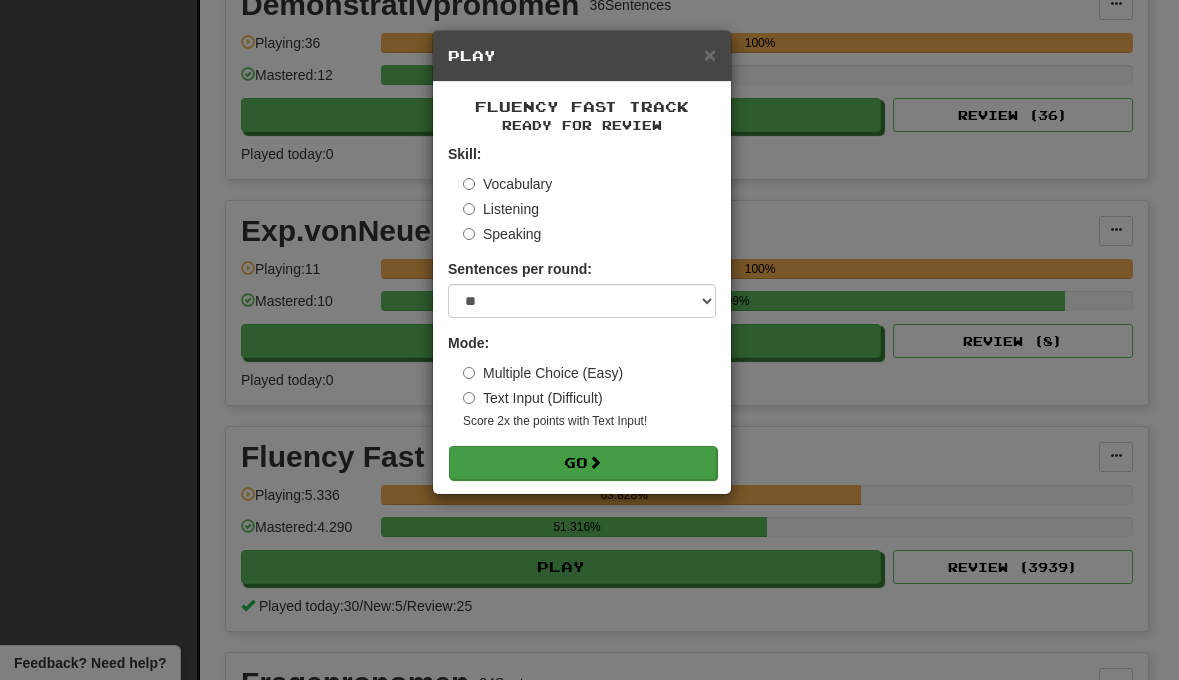 click on "Go" at bounding box center [583, 463] 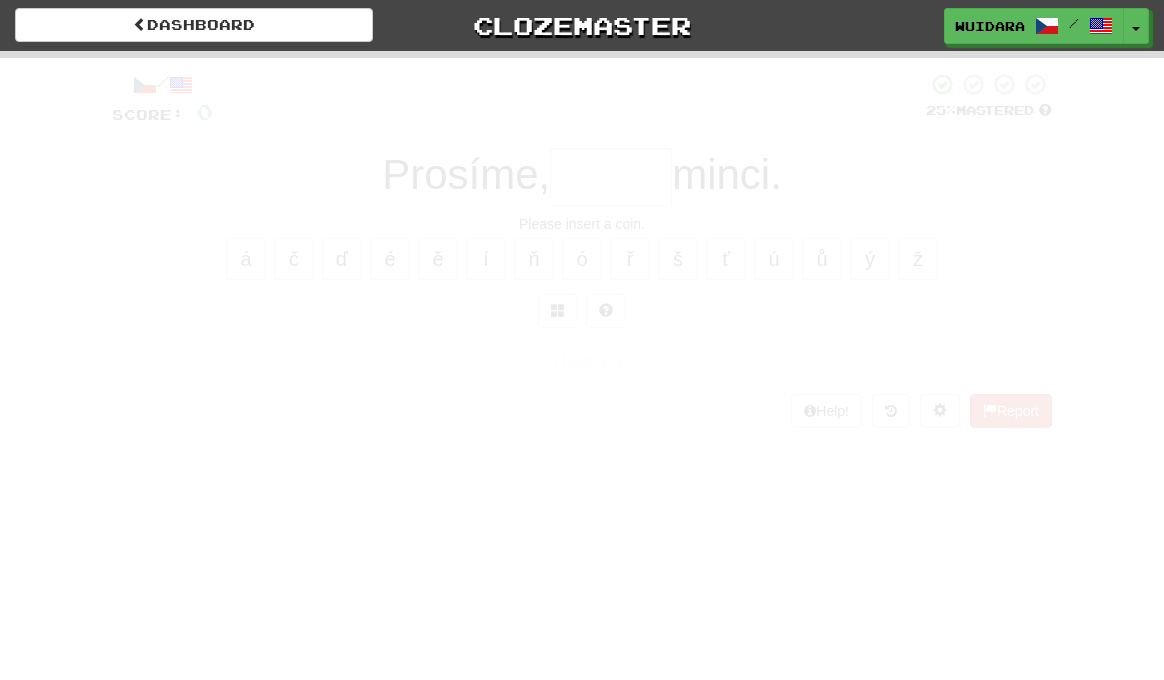 scroll, scrollTop: 0, scrollLeft: 0, axis: both 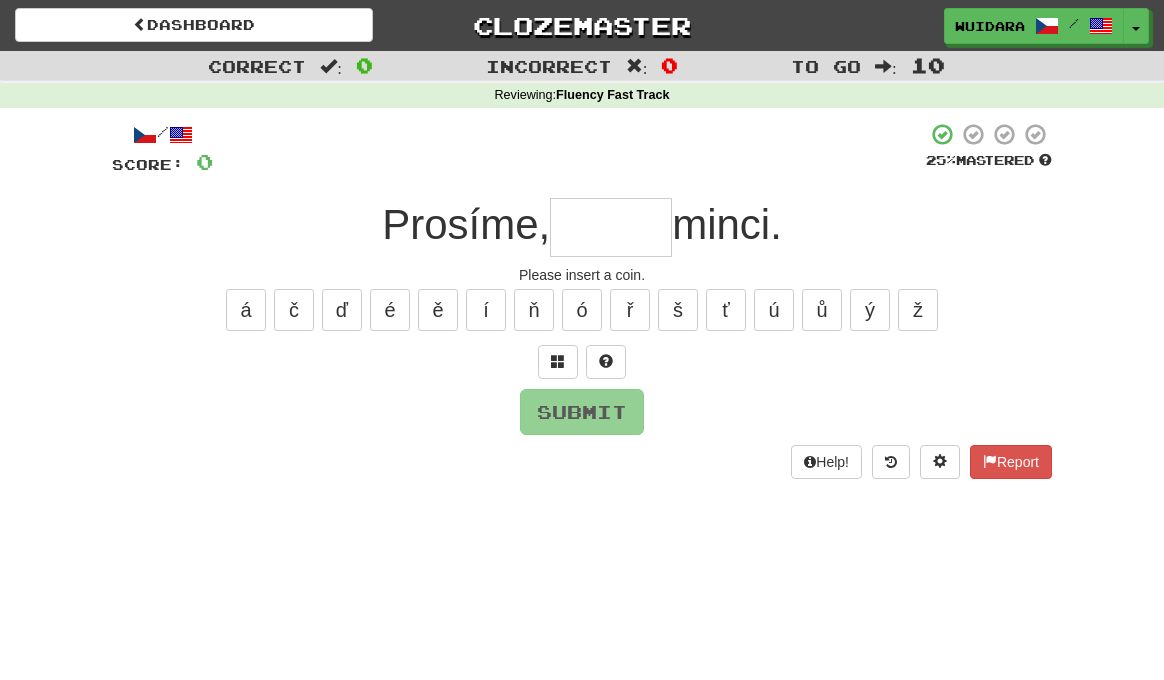 type on "*" 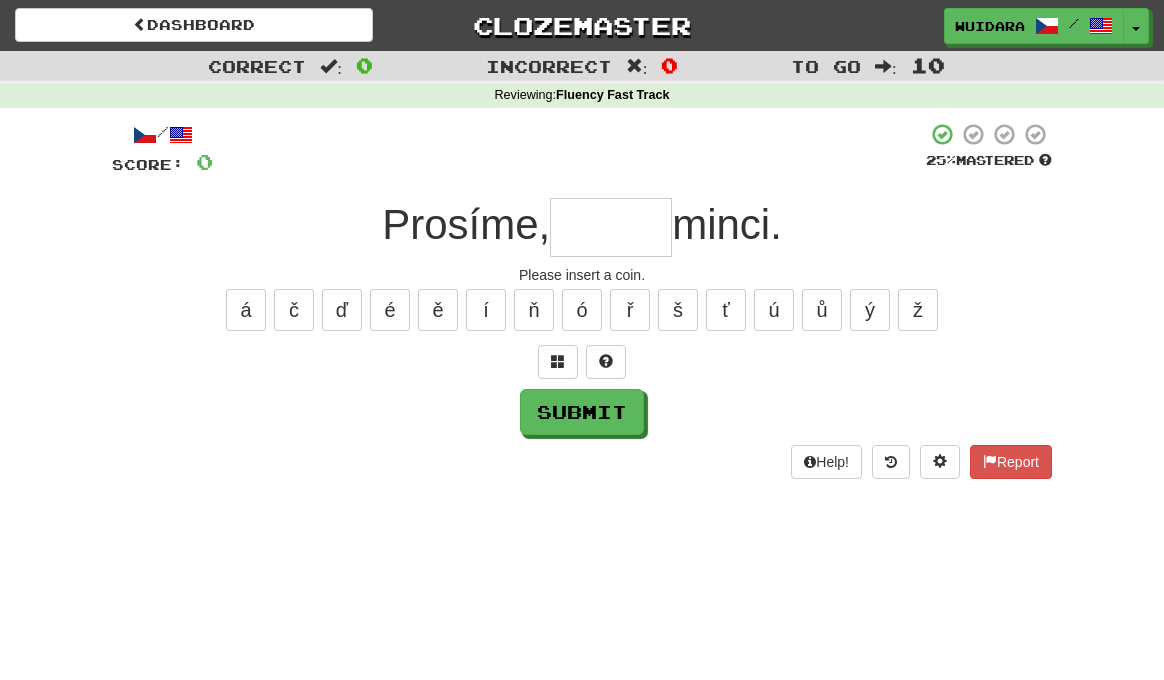 type on "*" 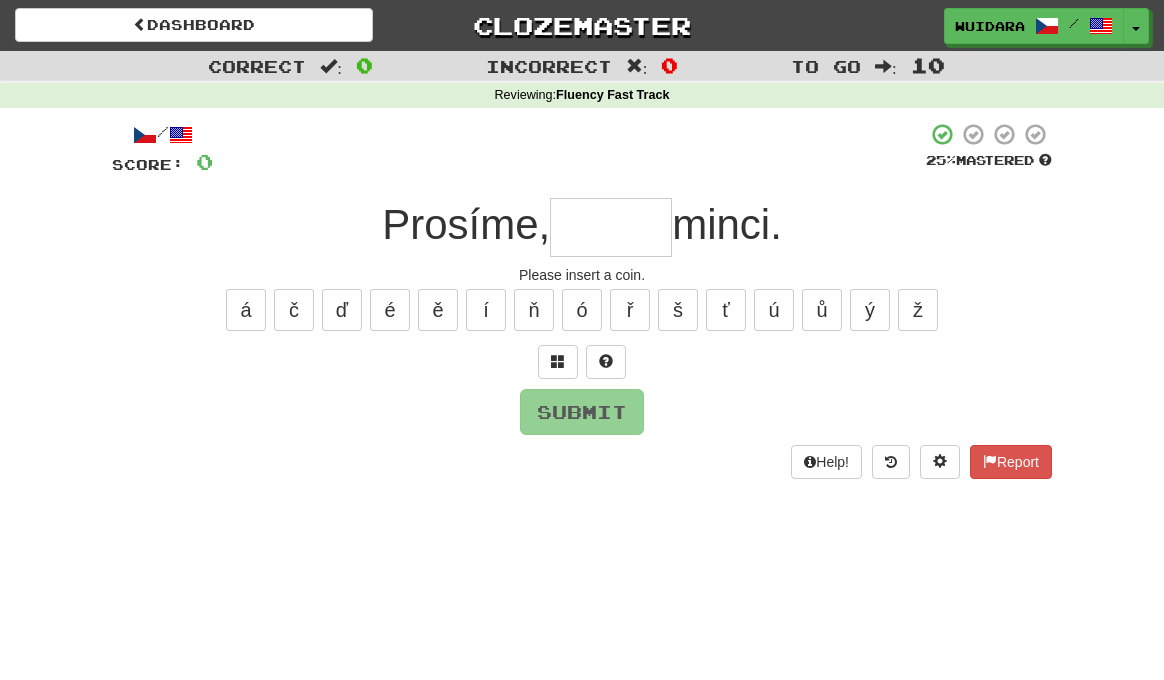 type on "*" 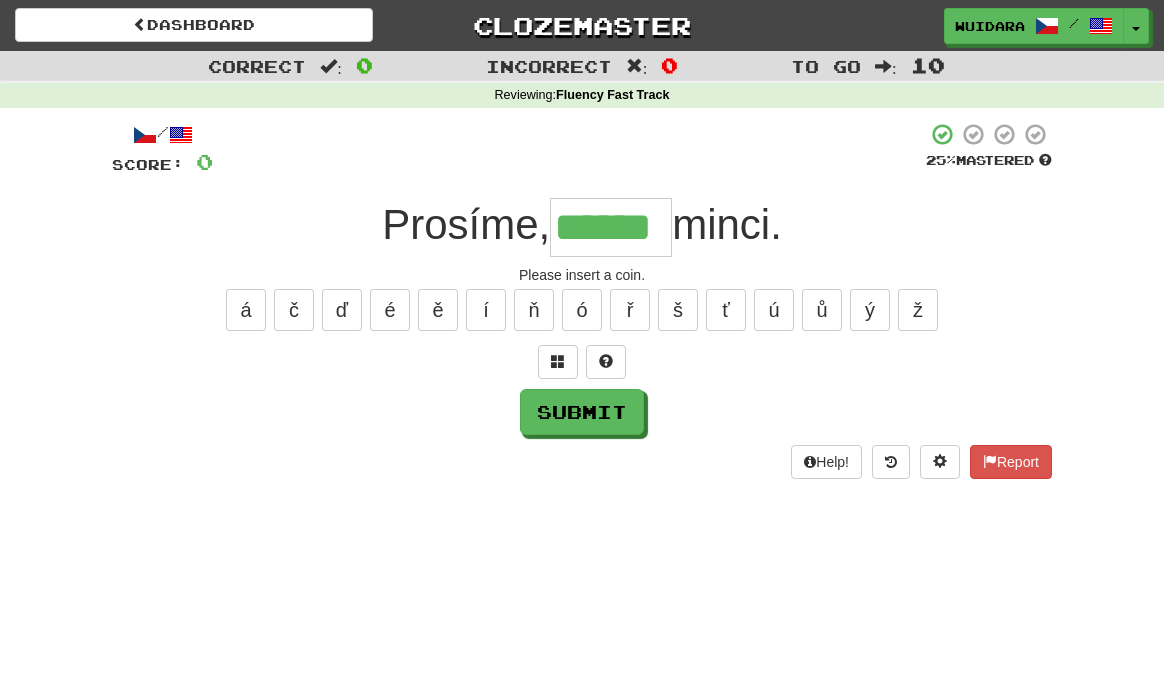 type on "******" 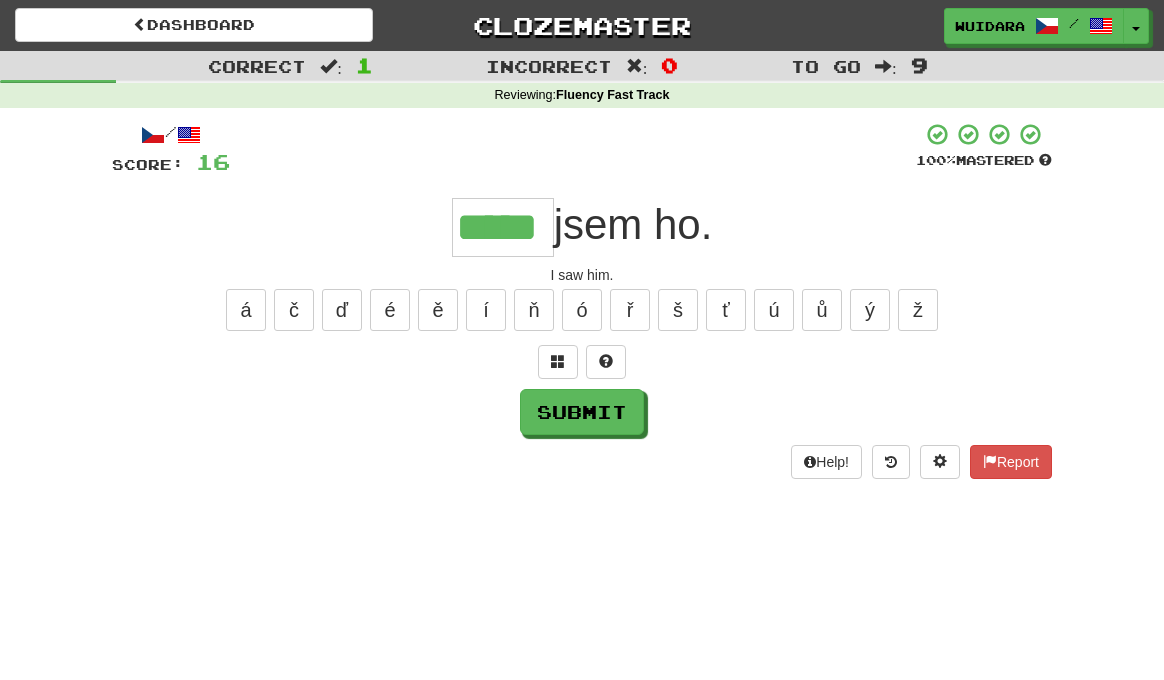type on "*****" 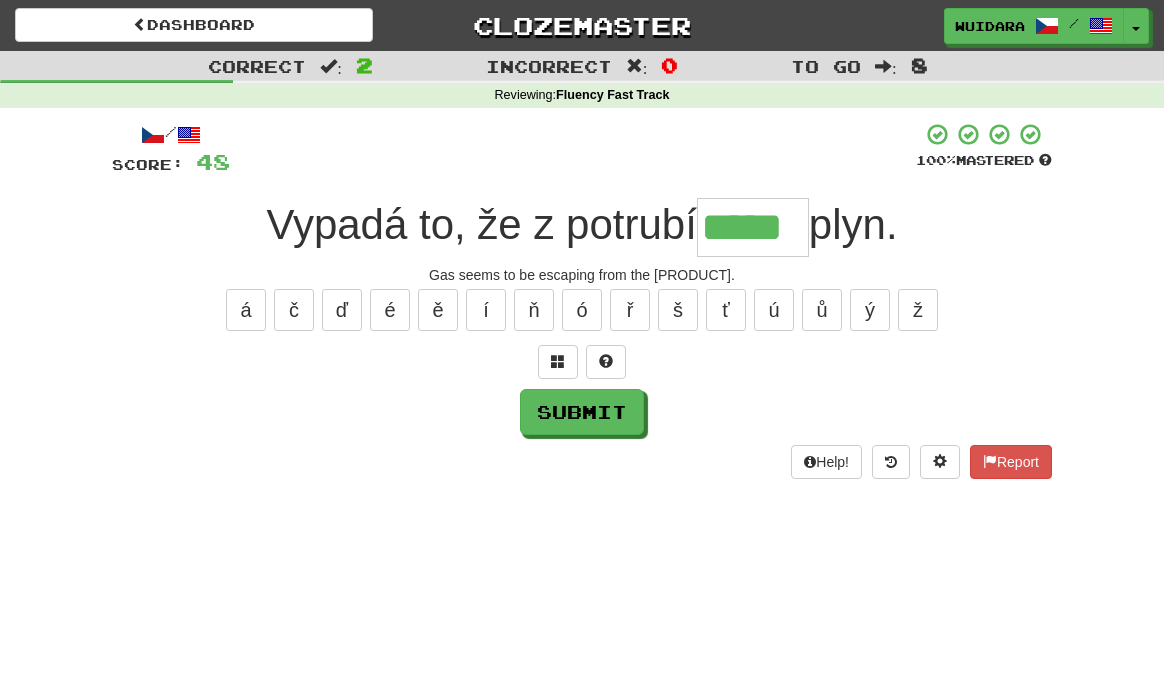 type on "*****" 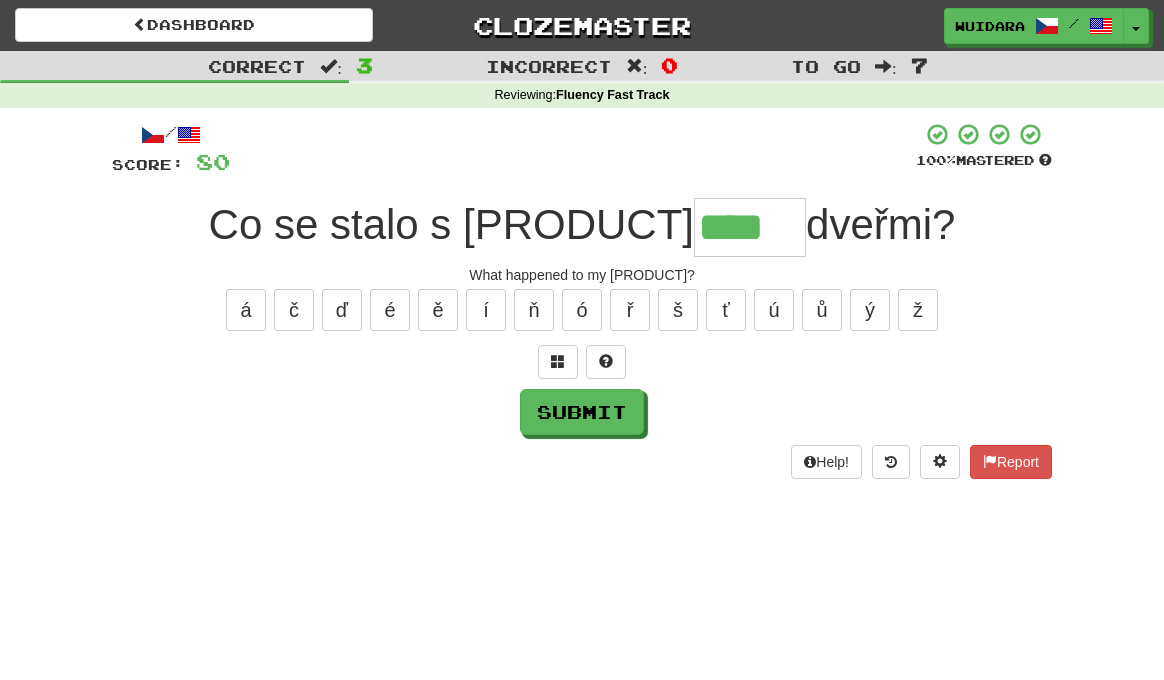 type on "****" 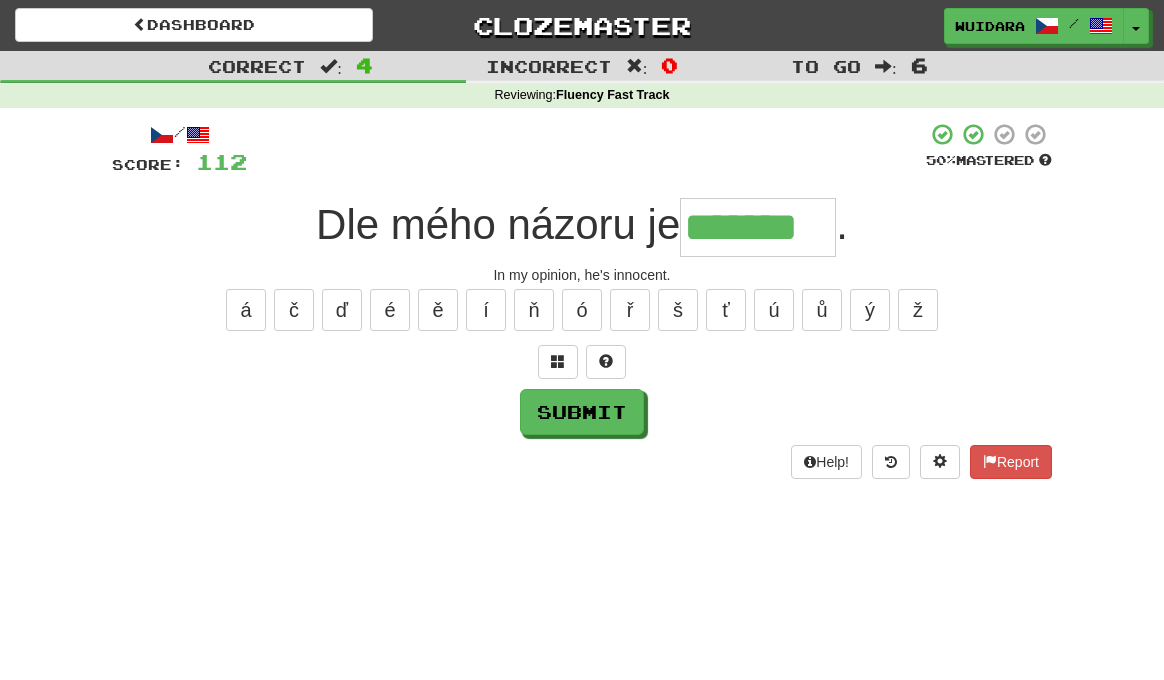 type on "*******" 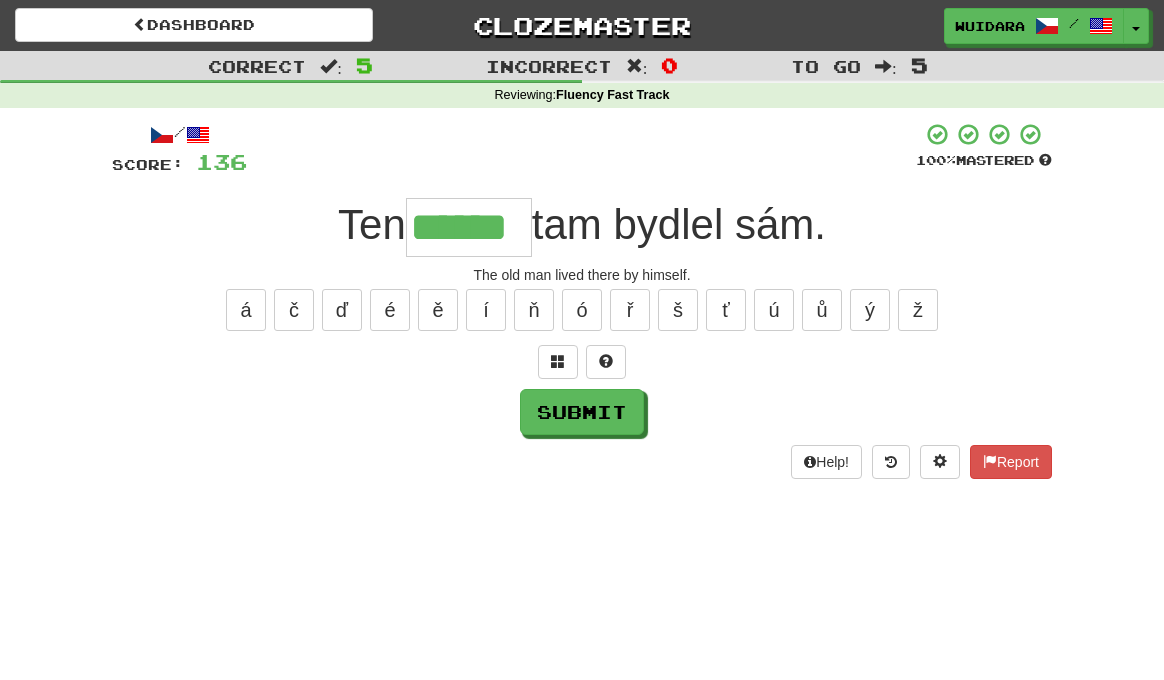 type on "******" 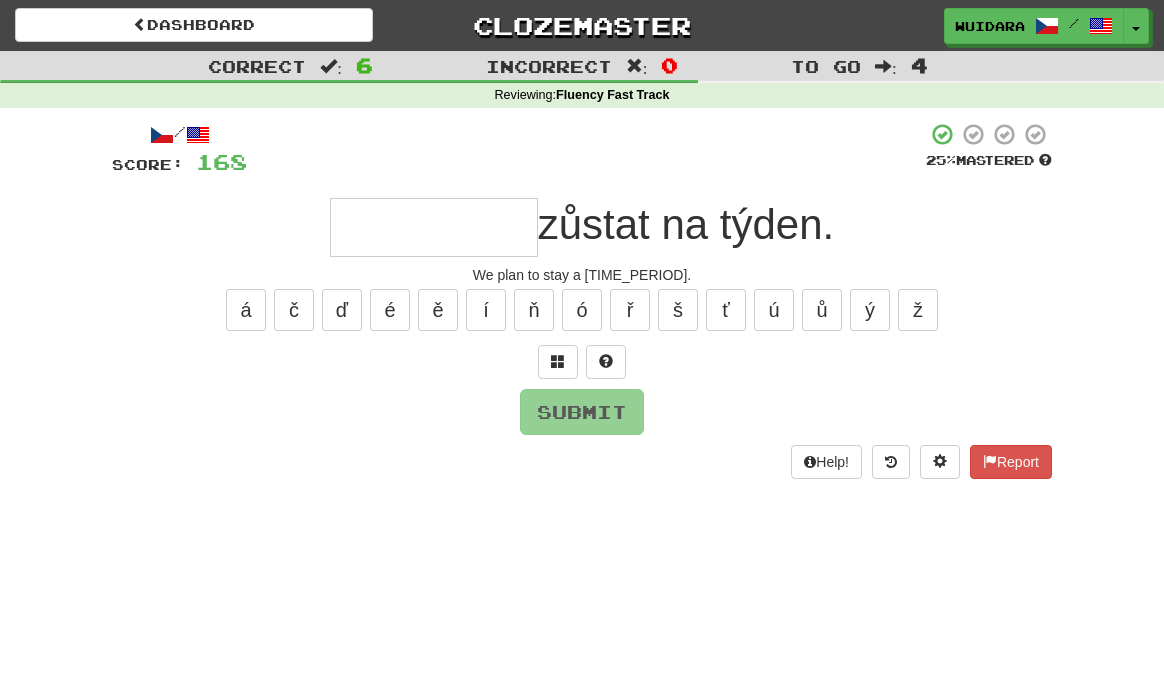 type on "*" 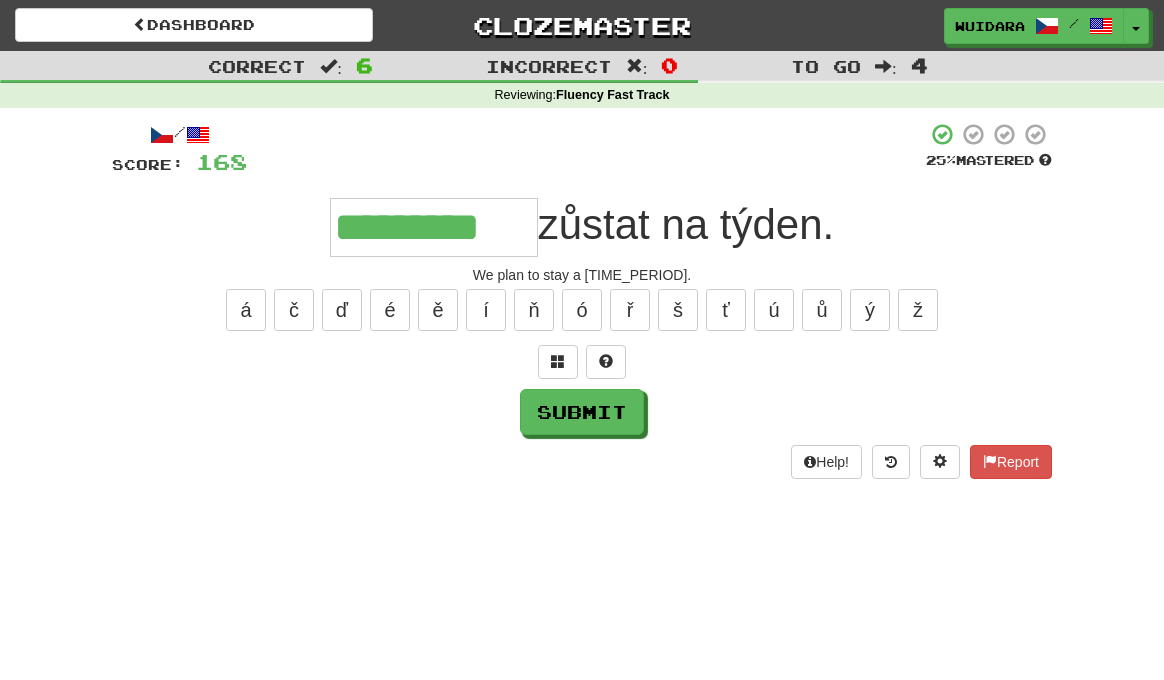 type on "*********" 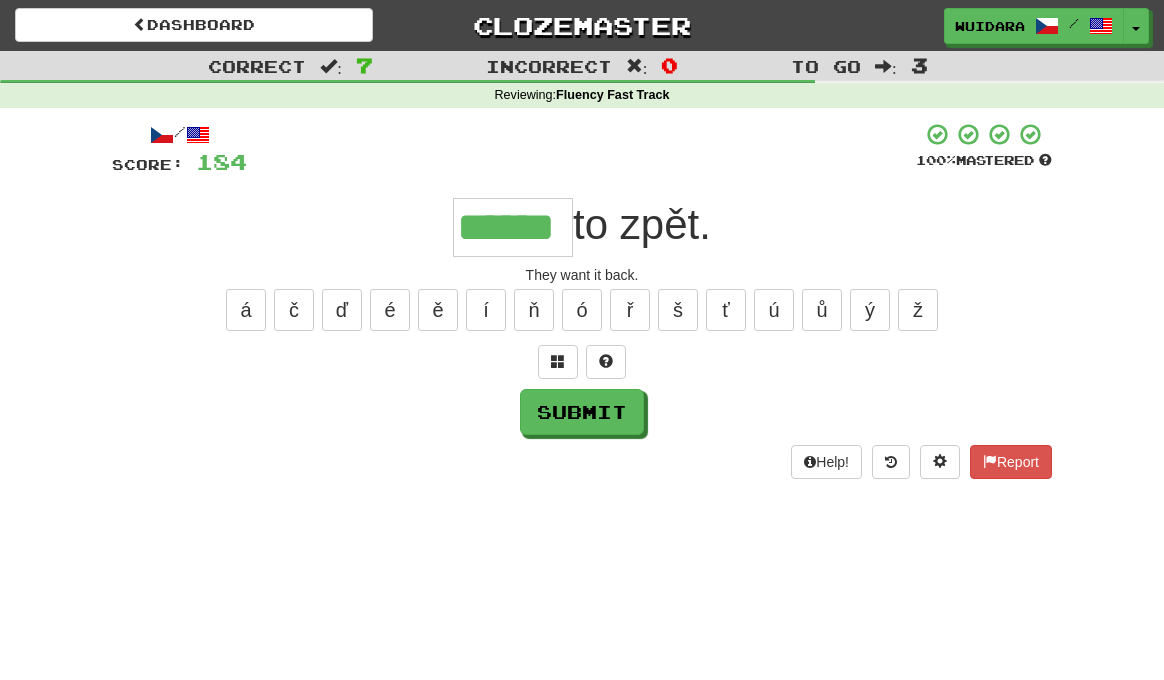 type on "******" 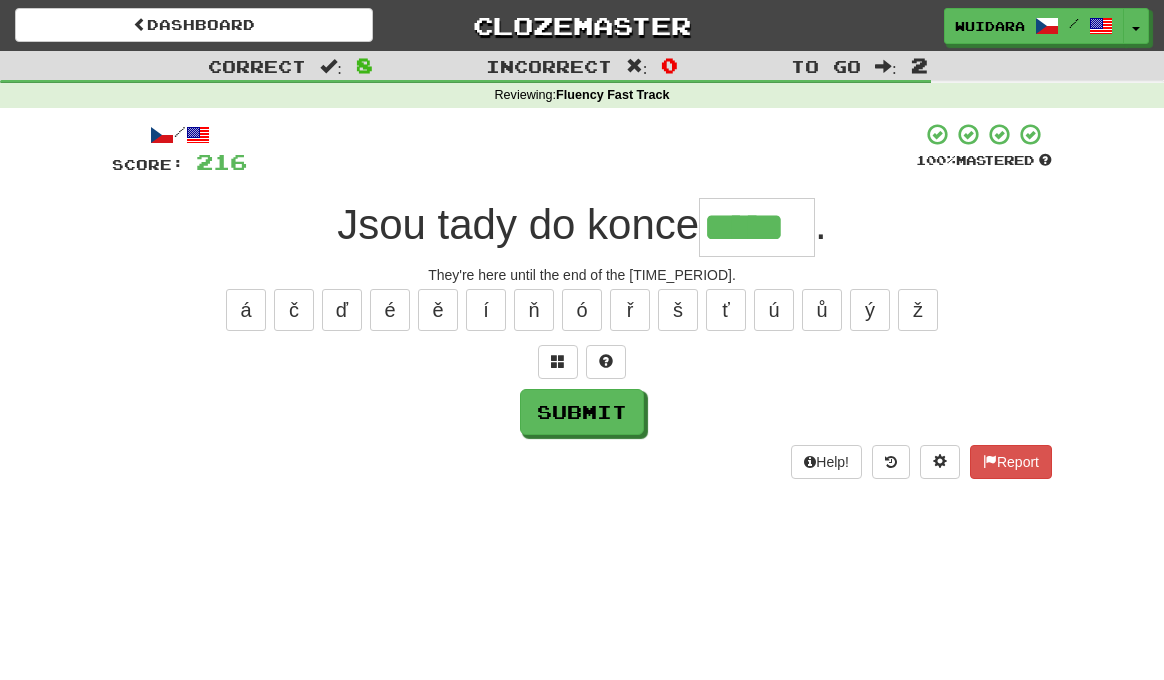 type on "*****" 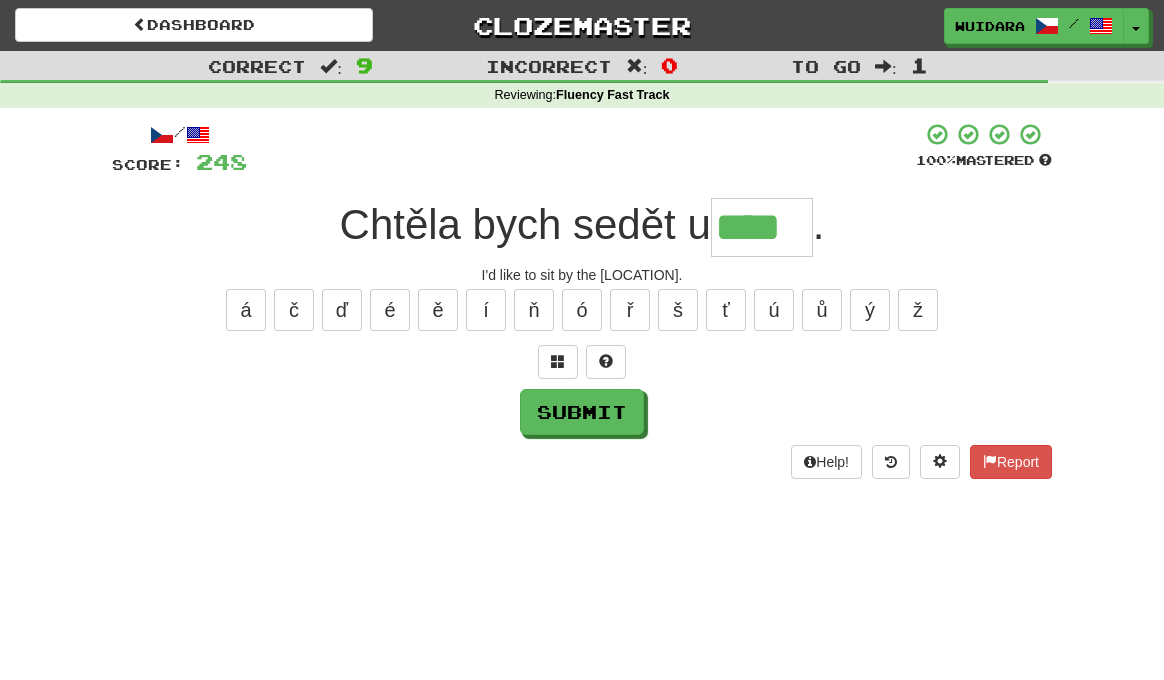 type on "****" 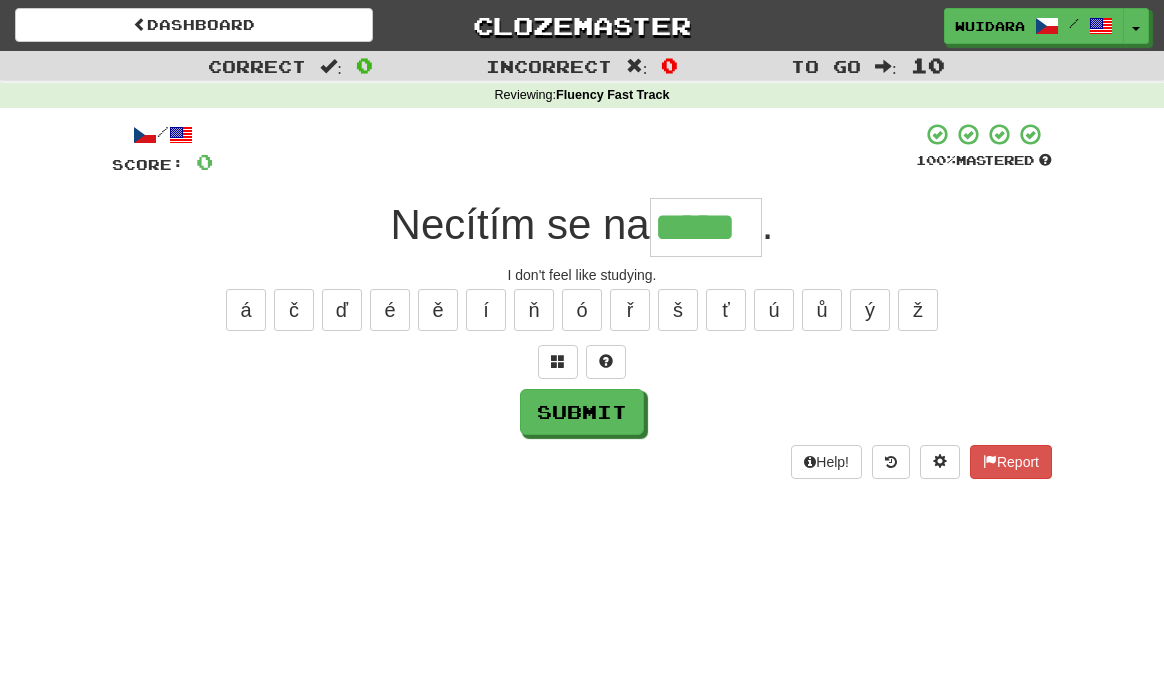type on "*****" 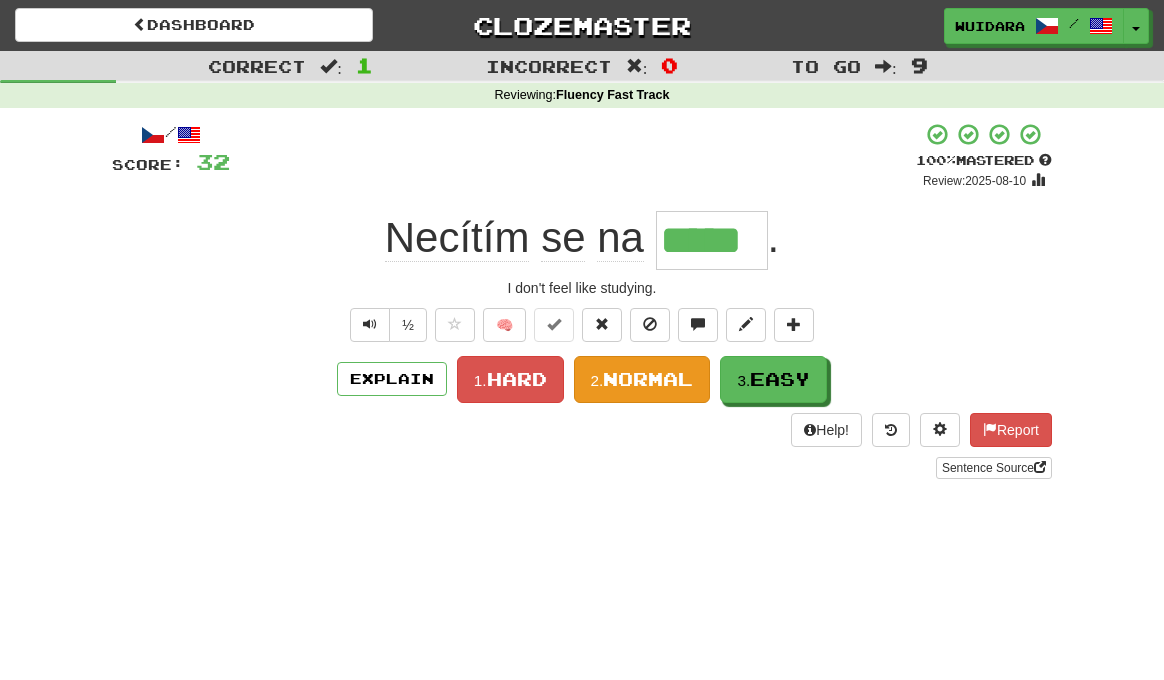 click on "Normal" at bounding box center (648, 379) 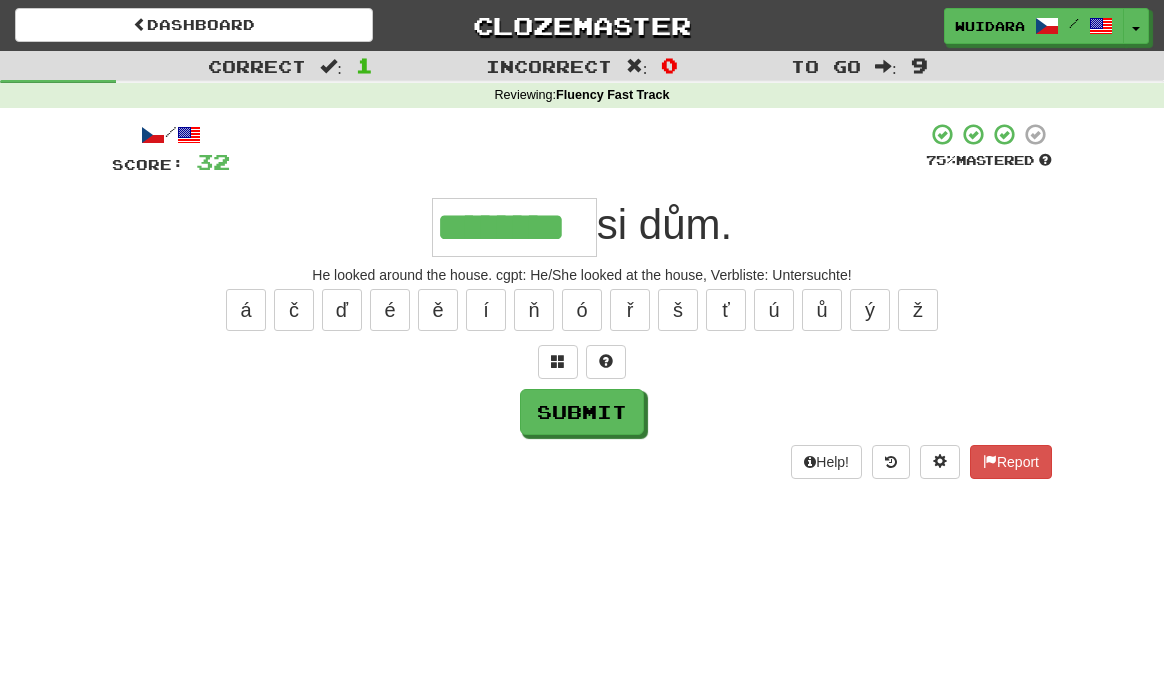 type on "********" 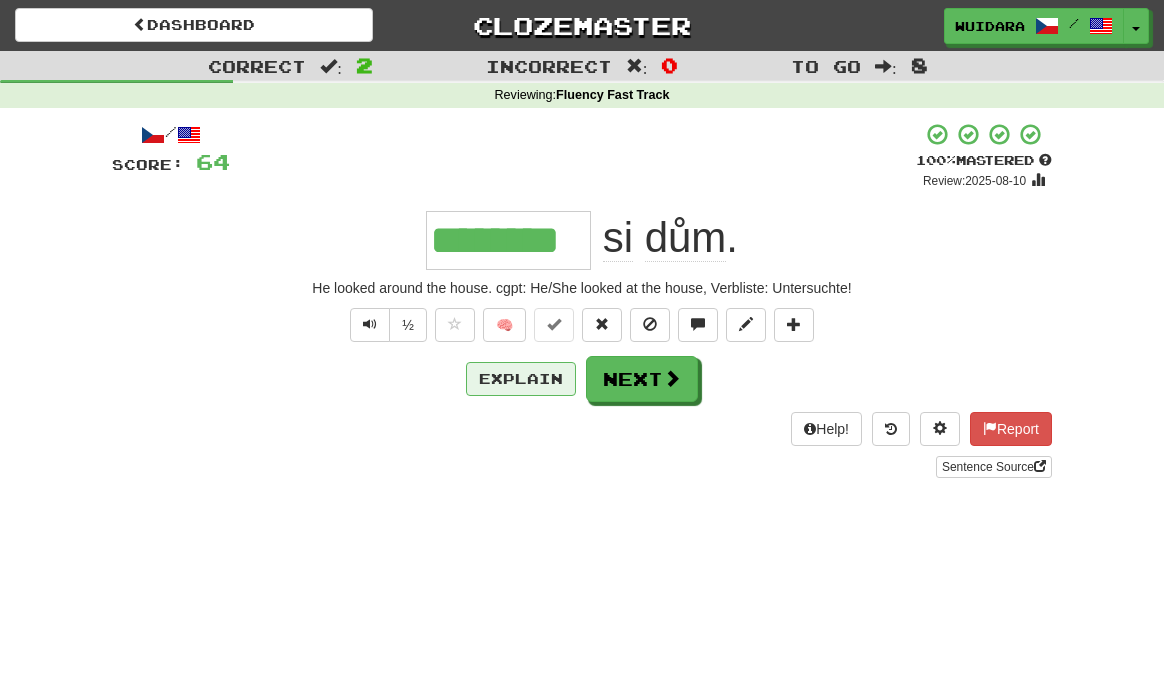 click on "Explain" at bounding box center [521, 379] 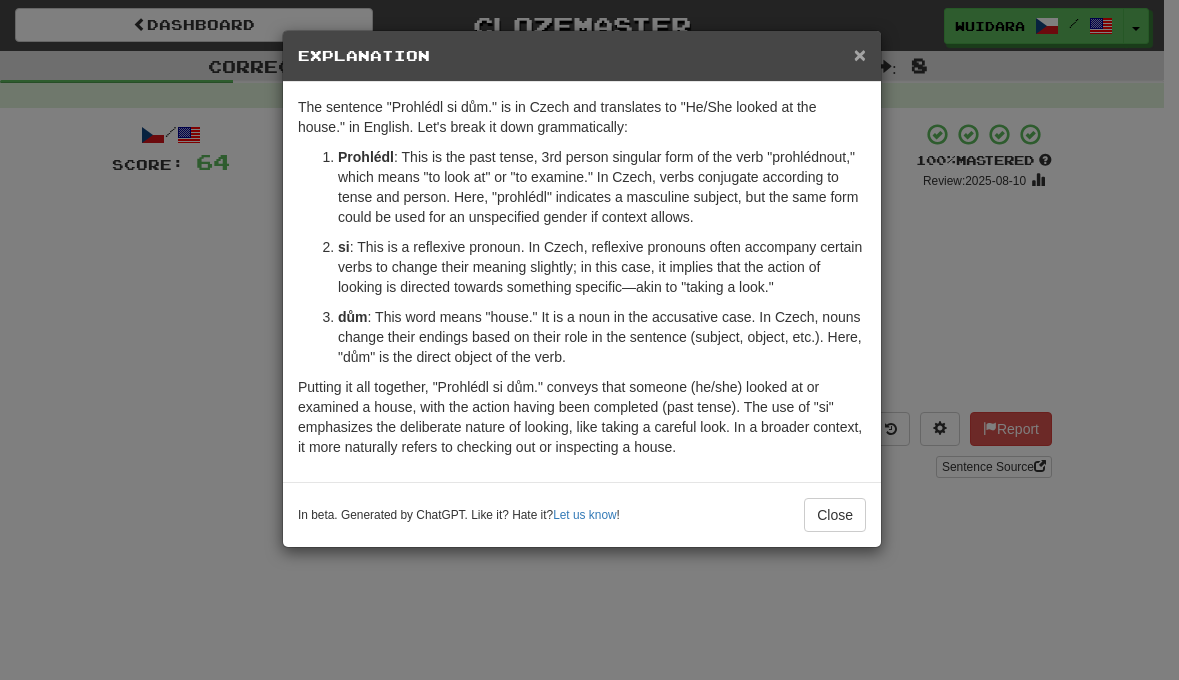 click on "×" at bounding box center [860, 54] 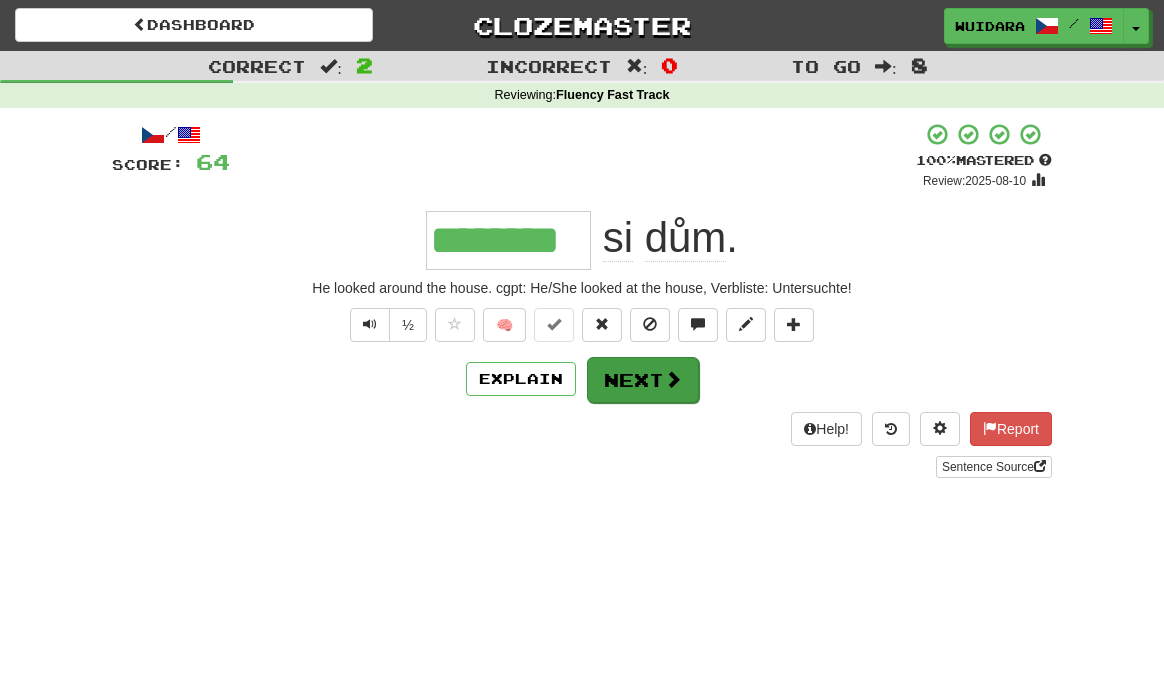 click on "Next" at bounding box center [643, 380] 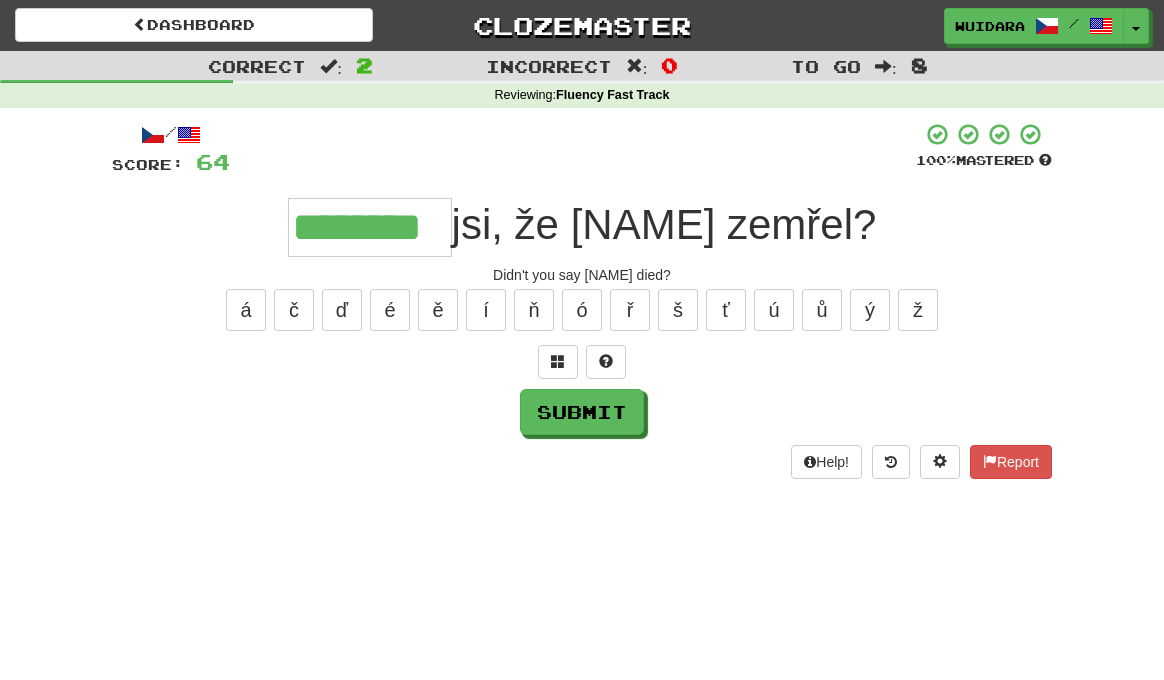 type on "********" 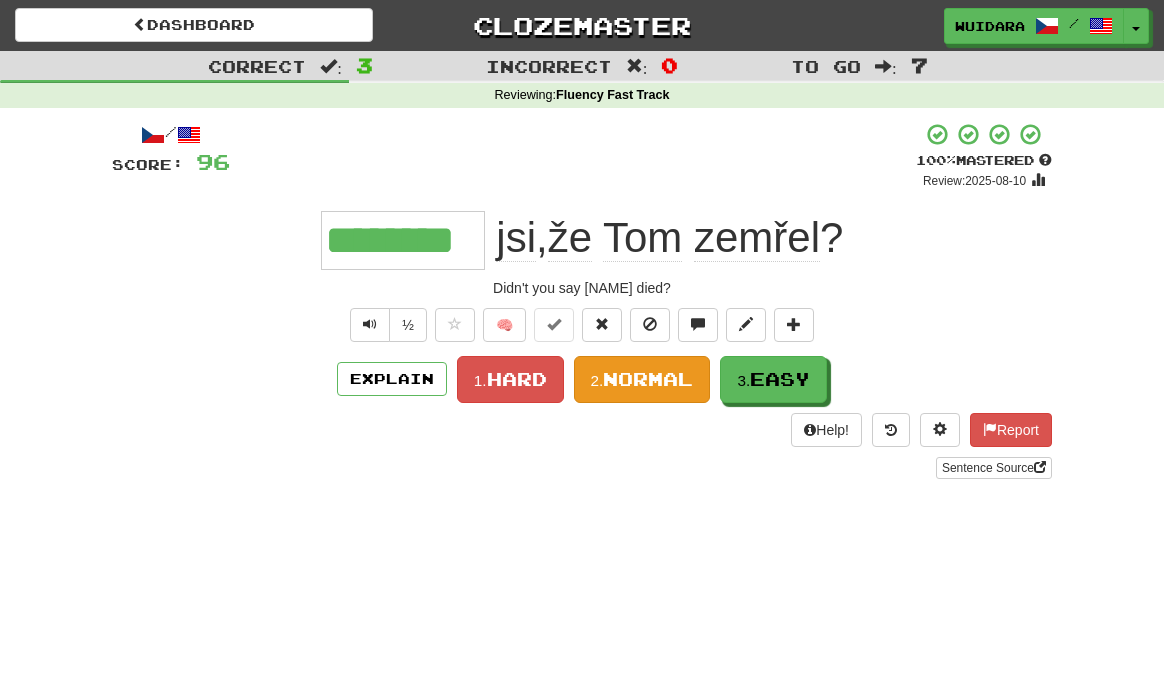 click on "Normal" at bounding box center (648, 379) 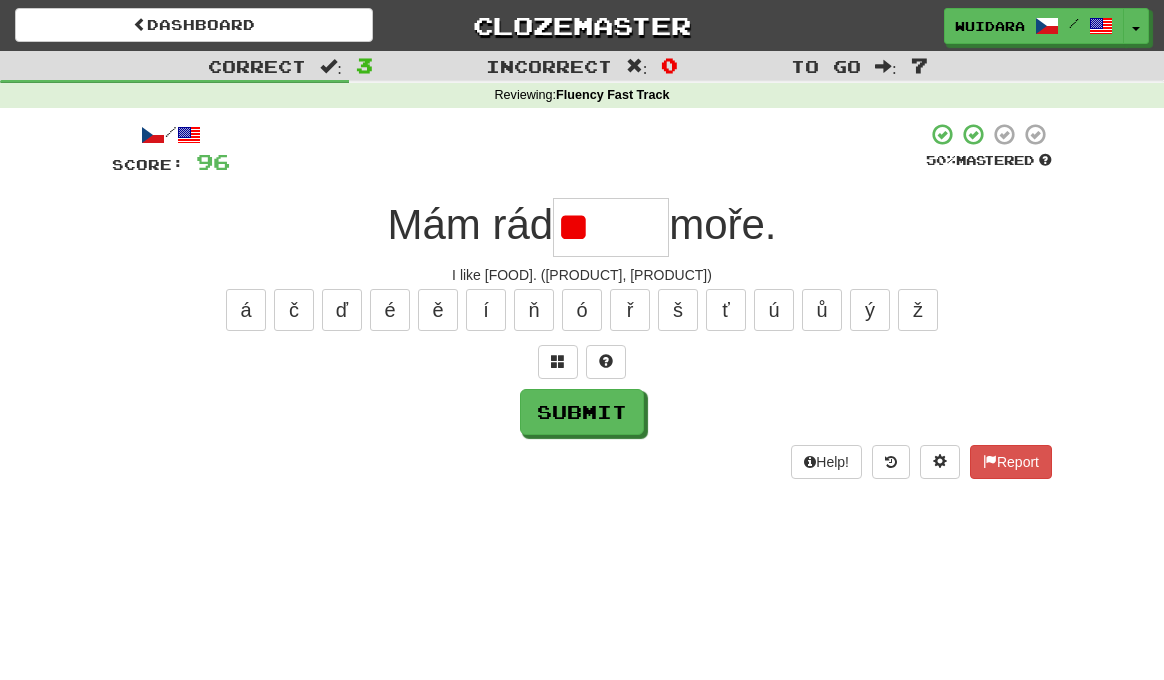 type on "*" 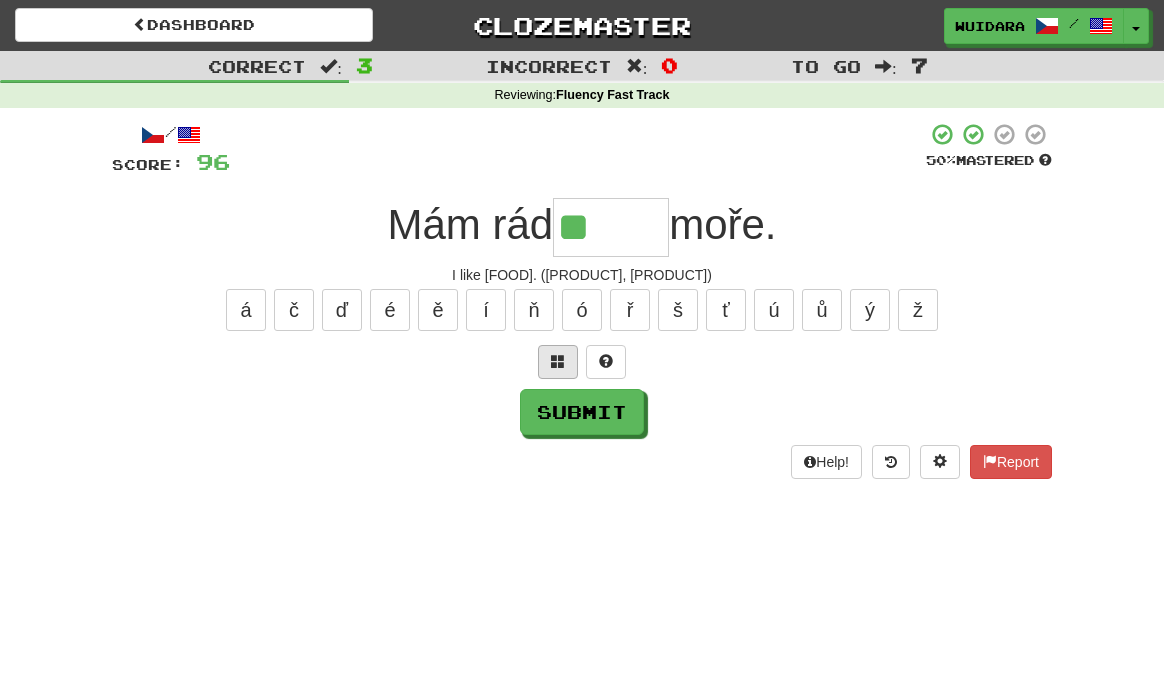 click at bounding box center [558, 361] 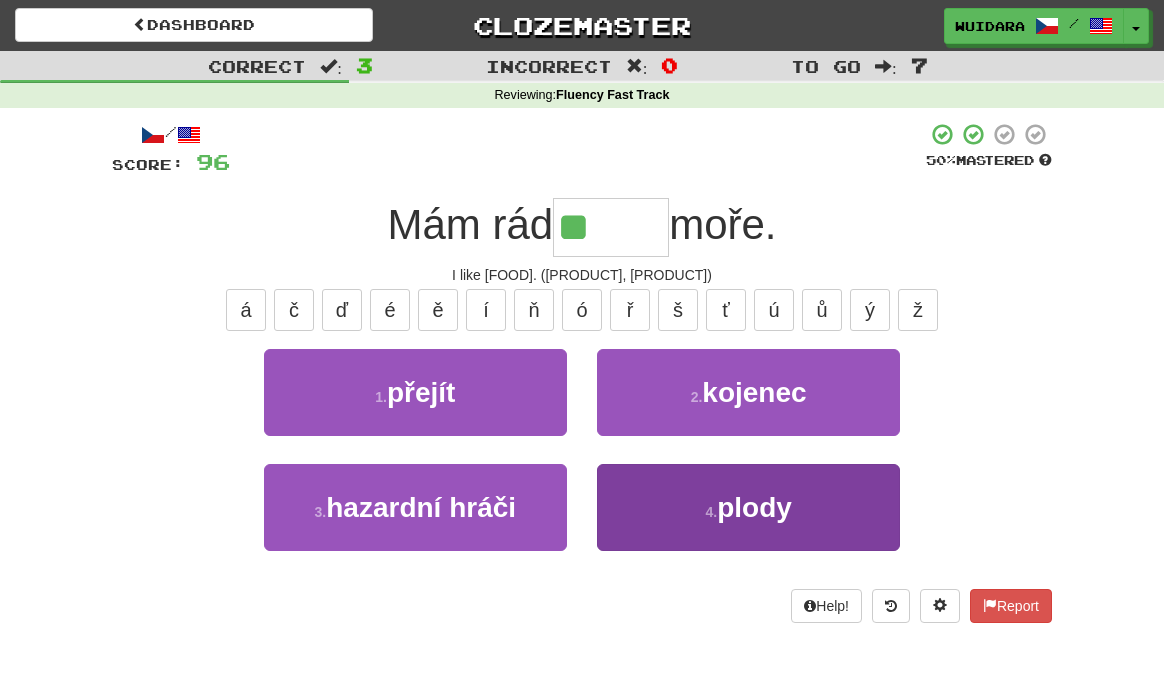 click on "4 .  plody" at bounding box center (748, 507) 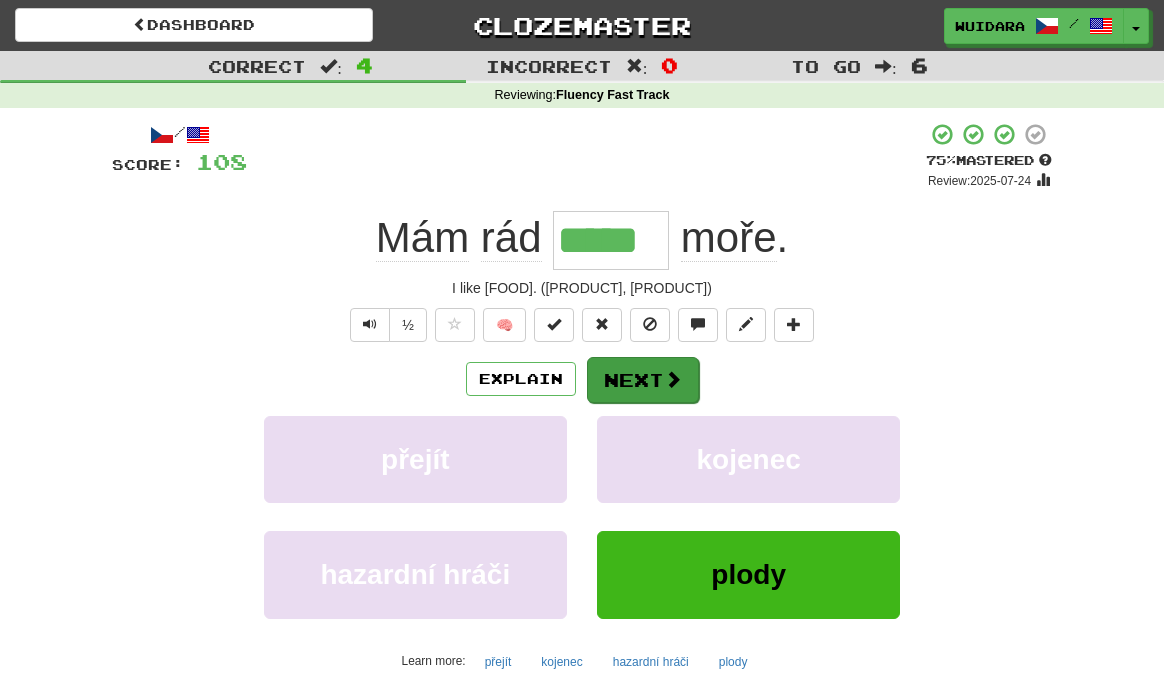 click on "Next" at bounding box center (643, 380) 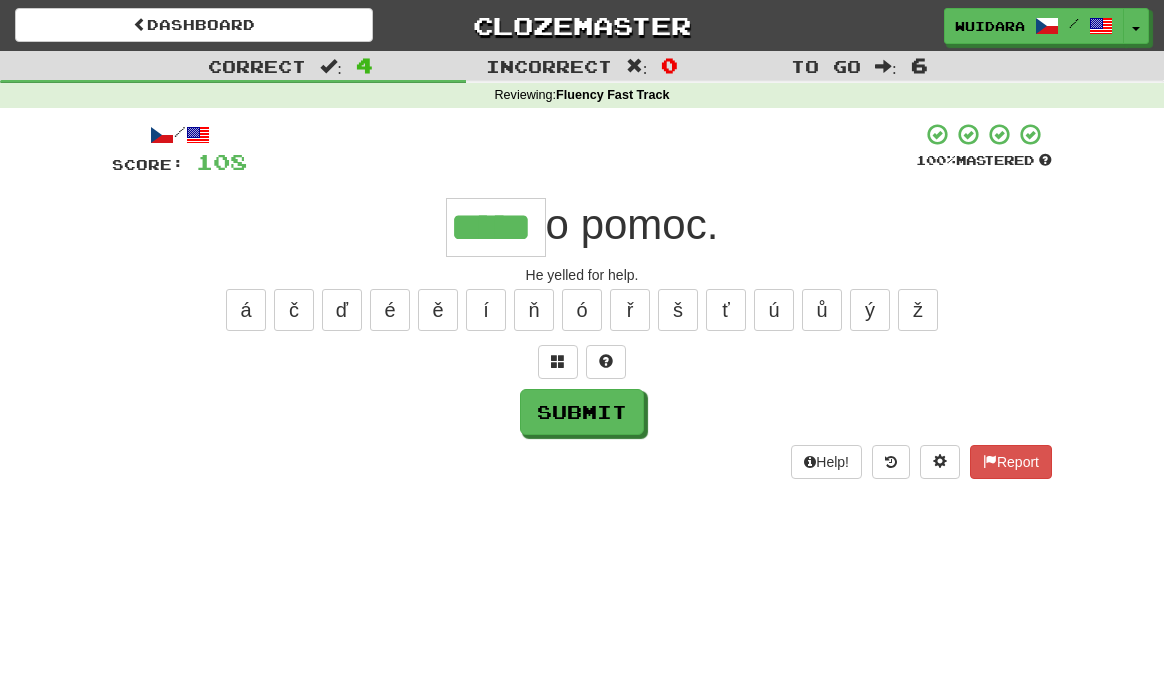 type on "*****" 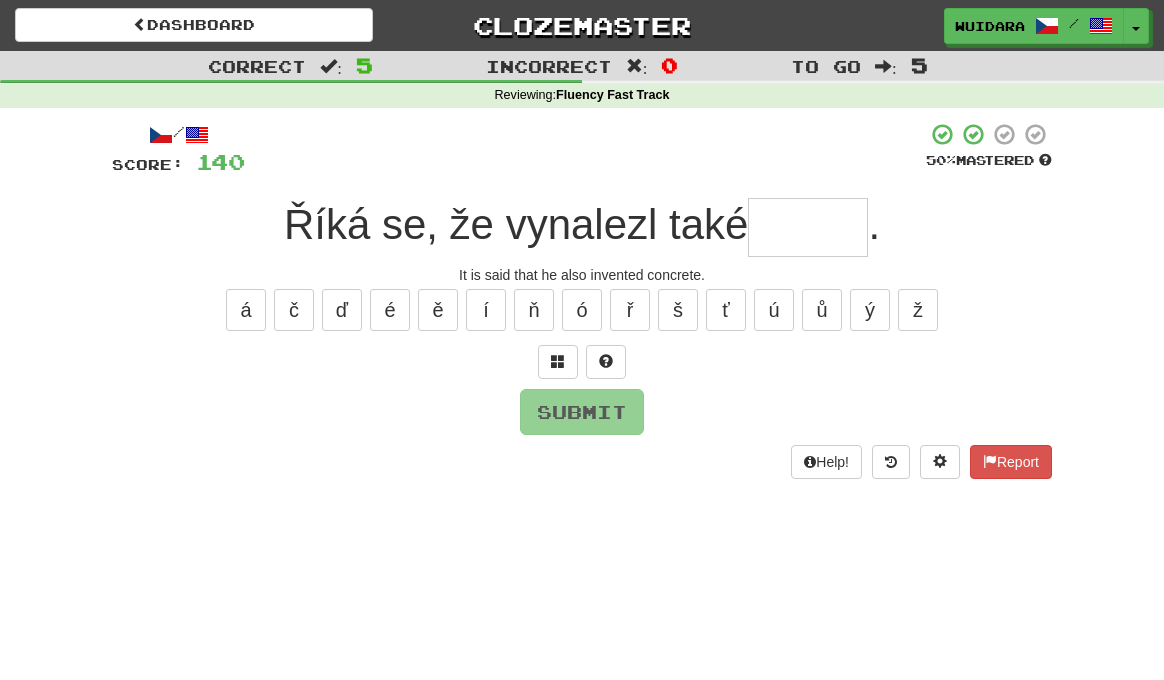 type on "*" 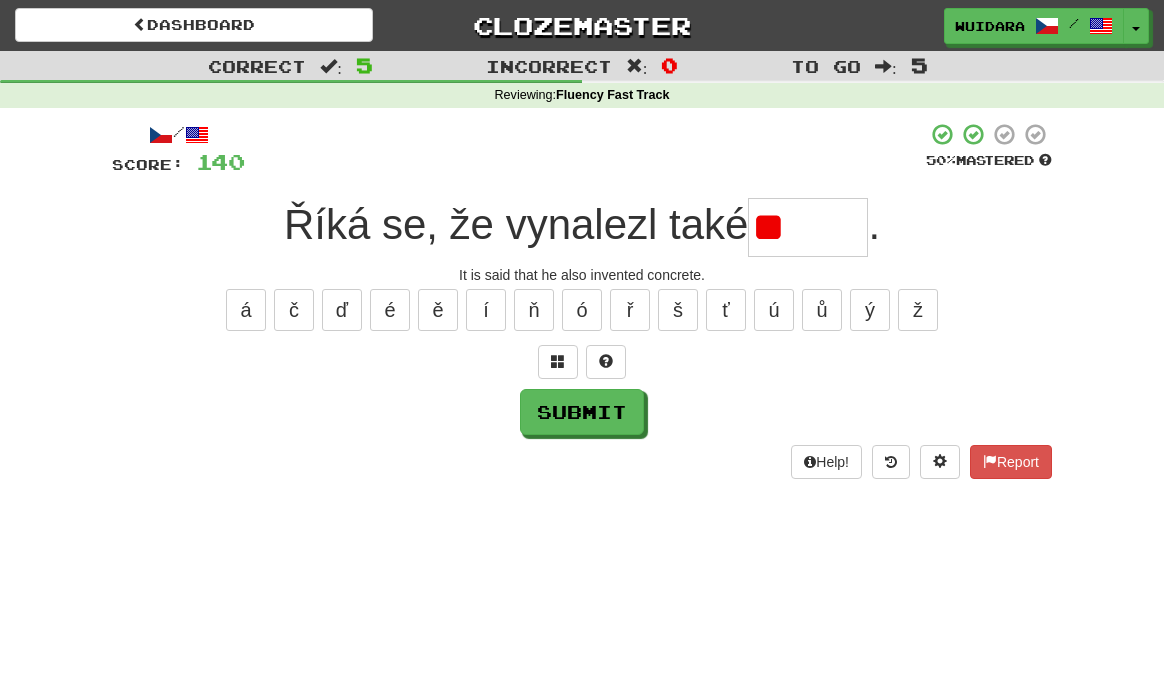 type on "*" 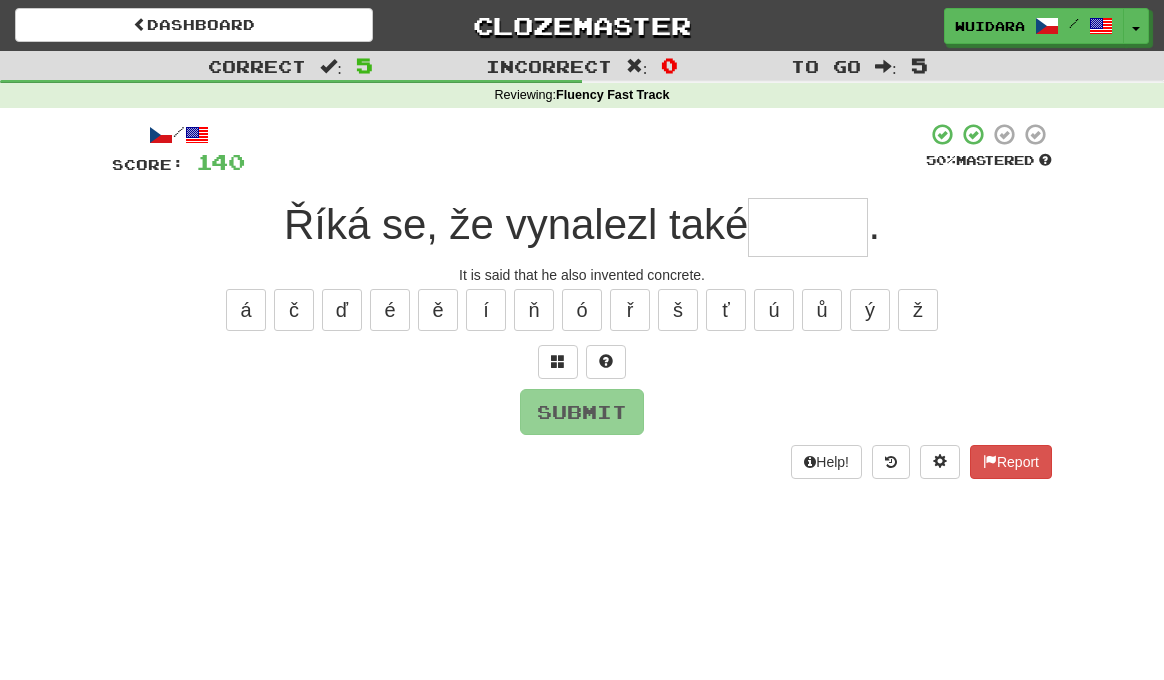 type on "*" 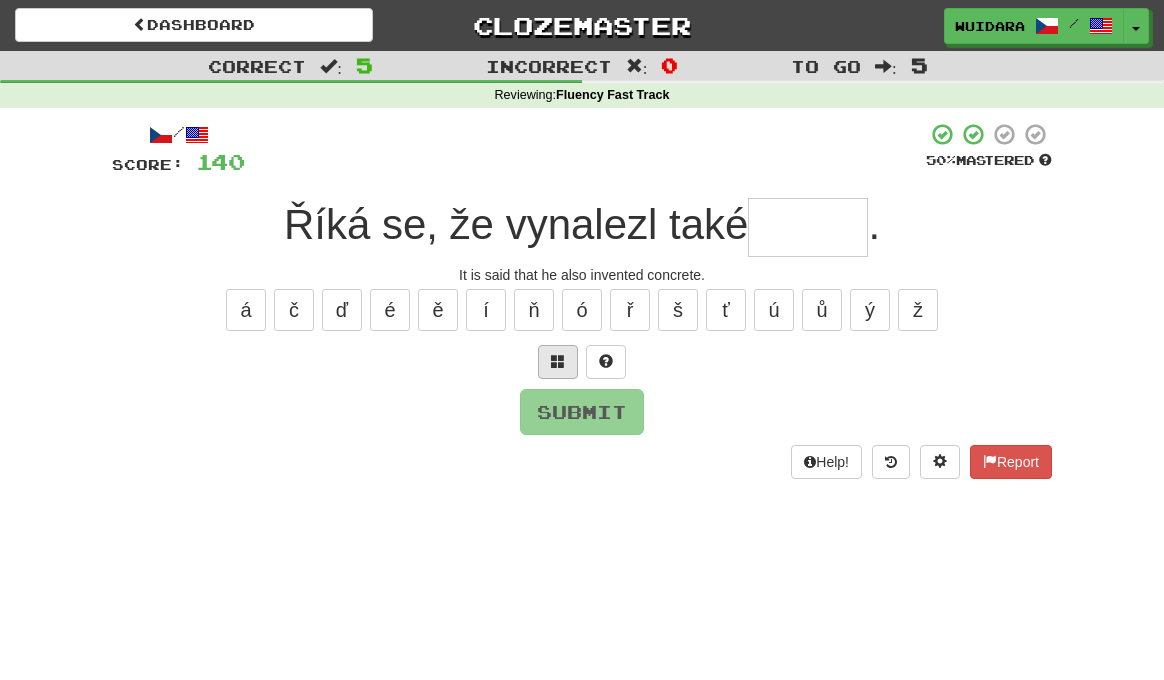 click at bounding box center (558, 361) 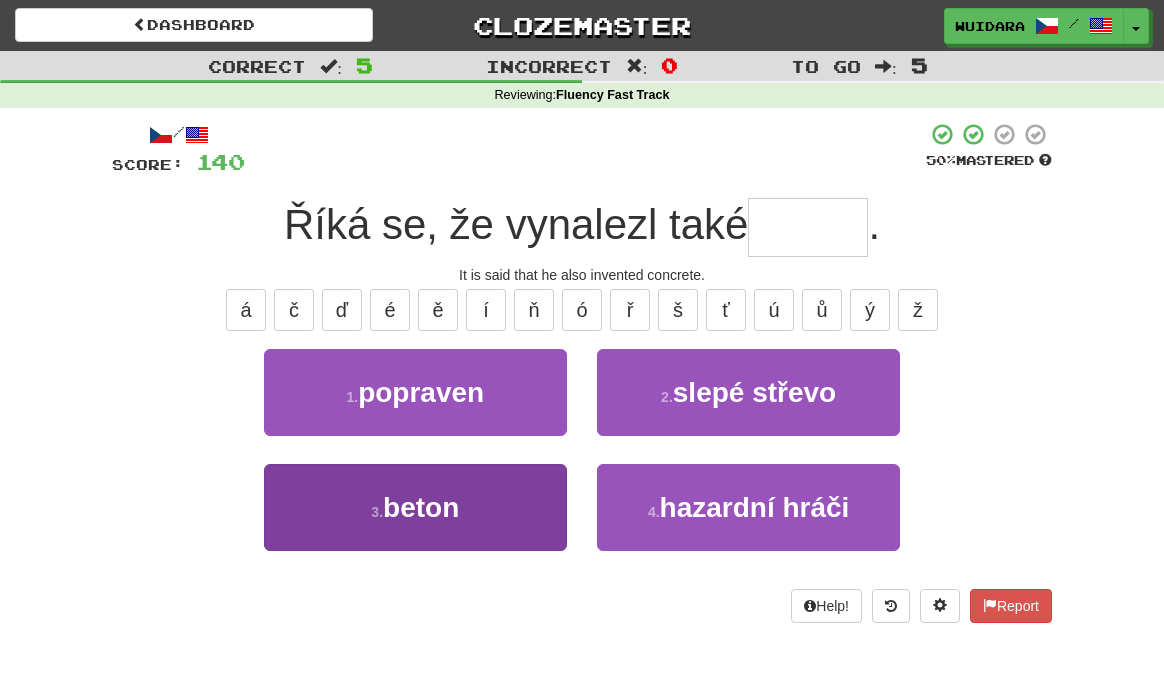 click on "beton" at bounding box center (421, 507) 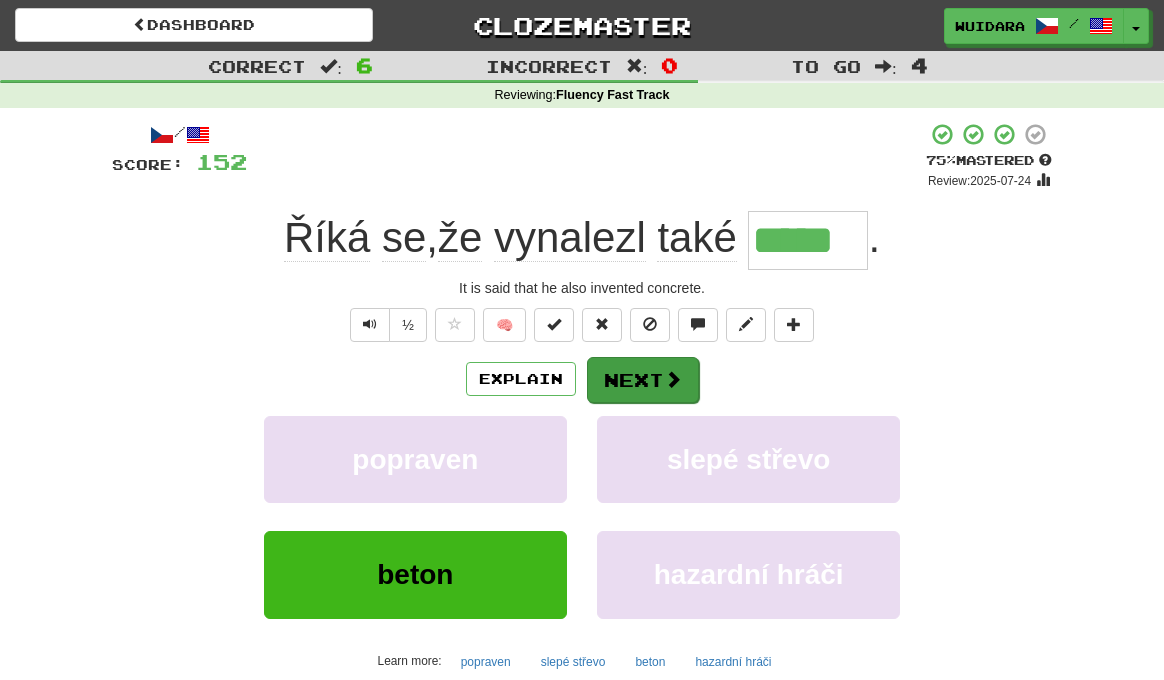 click on "Next" at bounding box center (643, 380) 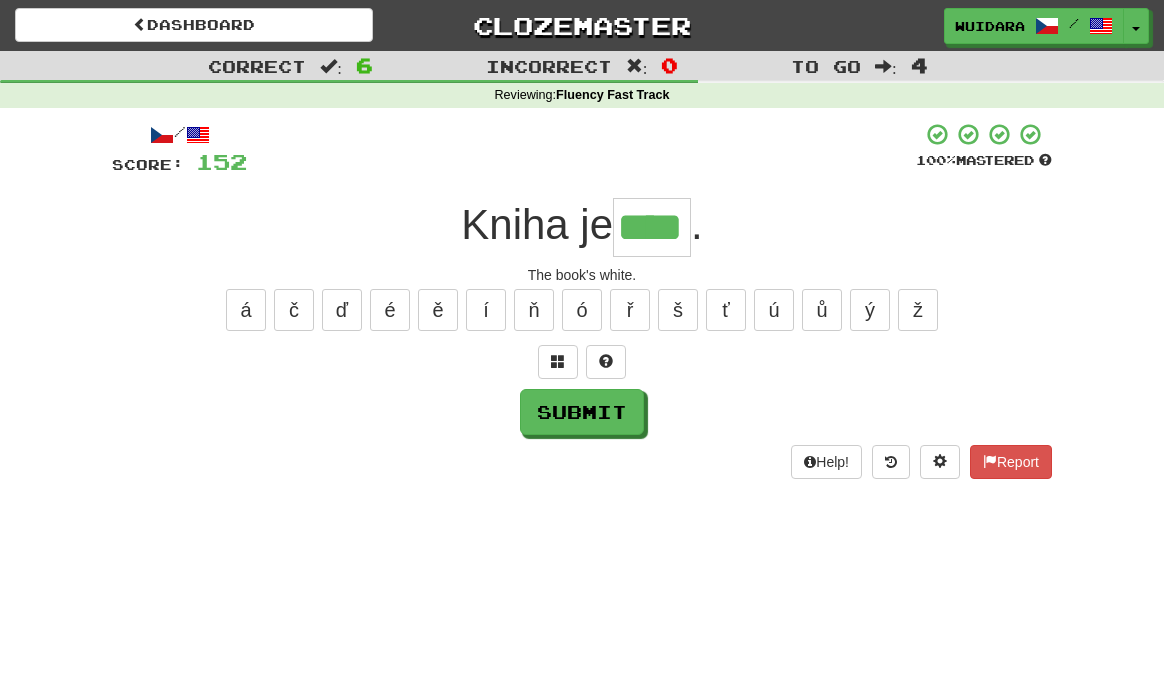 type on "****" 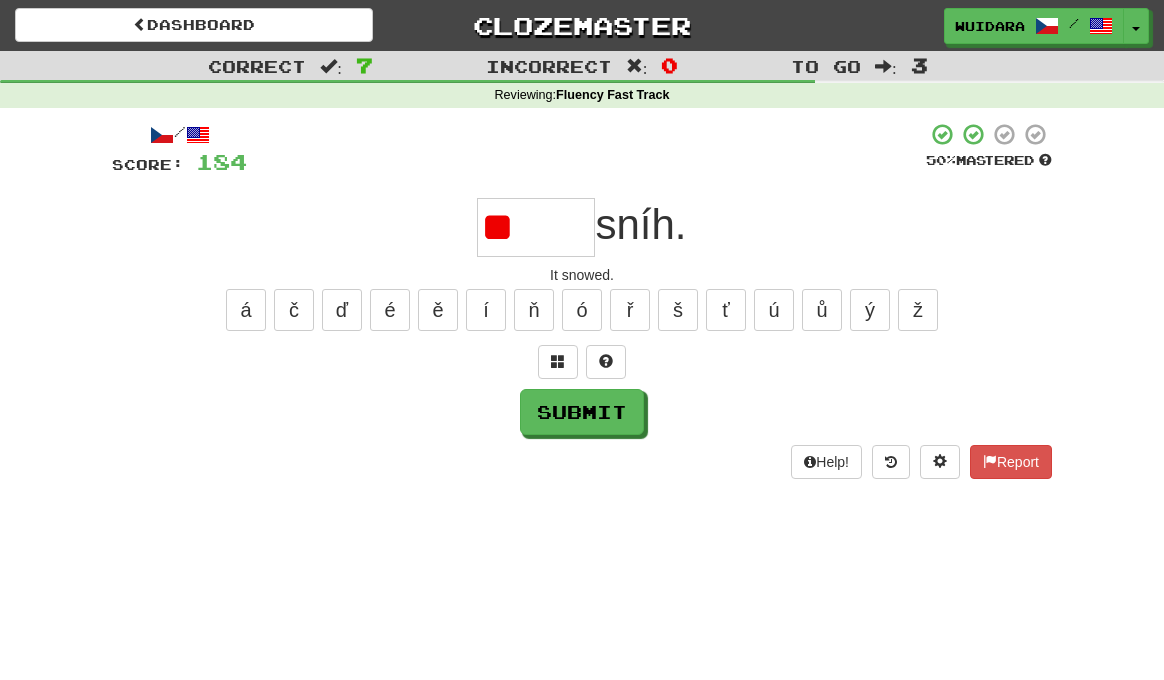 type on "*" 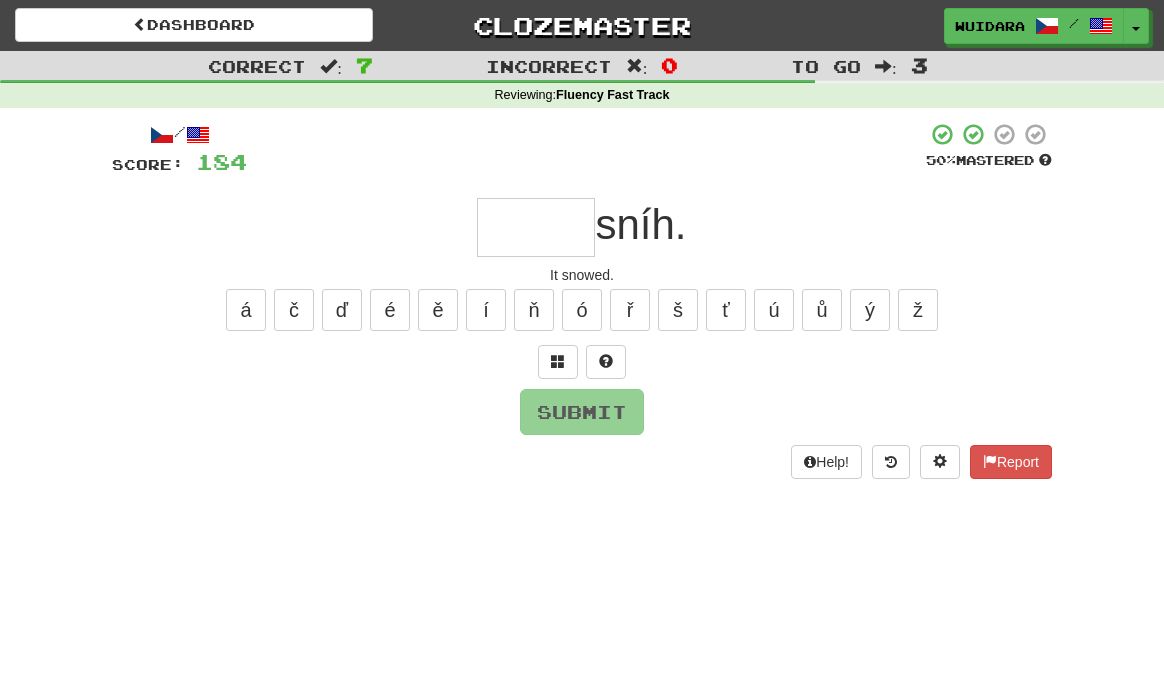 type on "*" 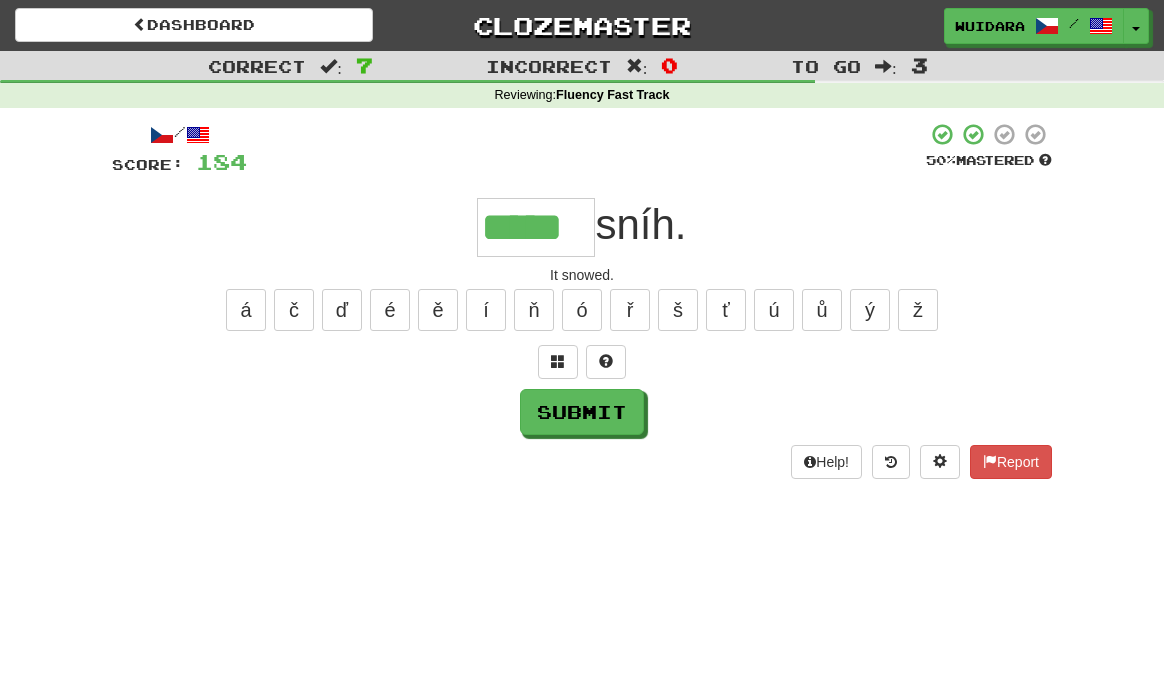 type on "*****" 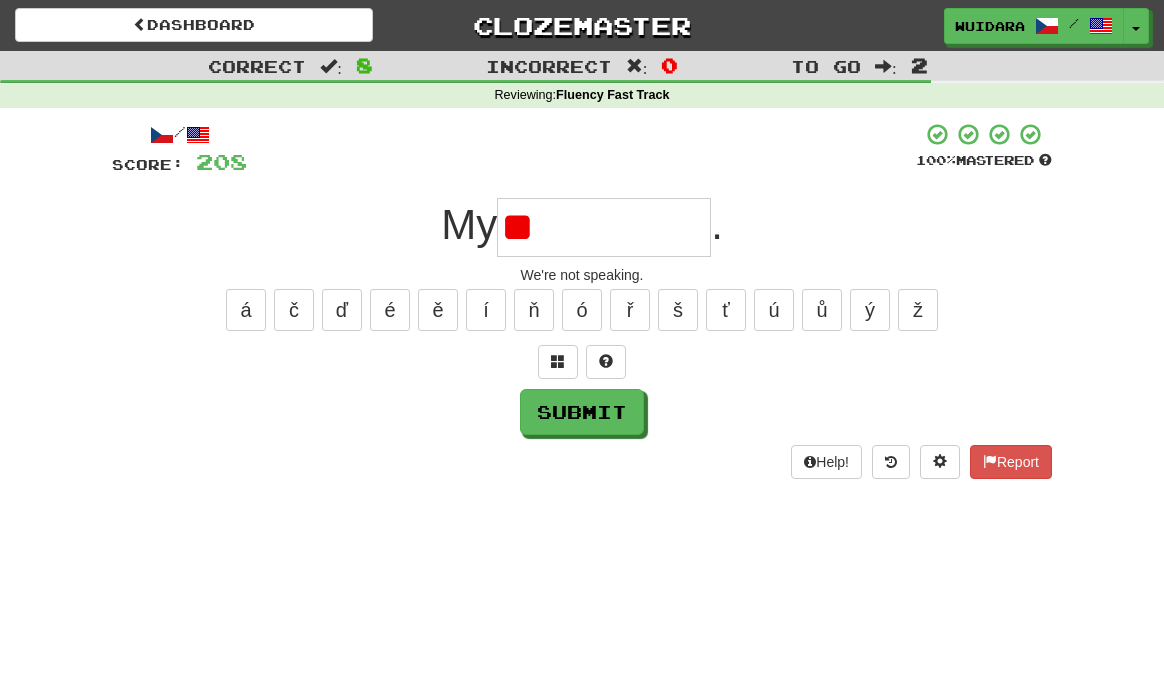 type on "*" 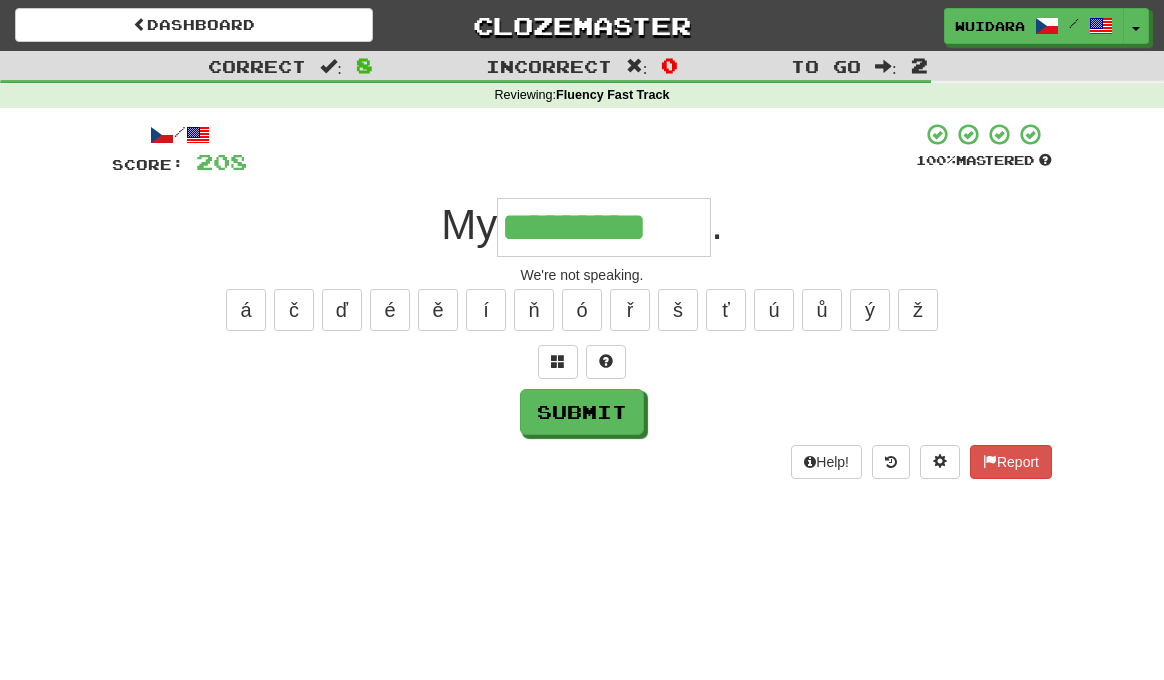type on "*********" 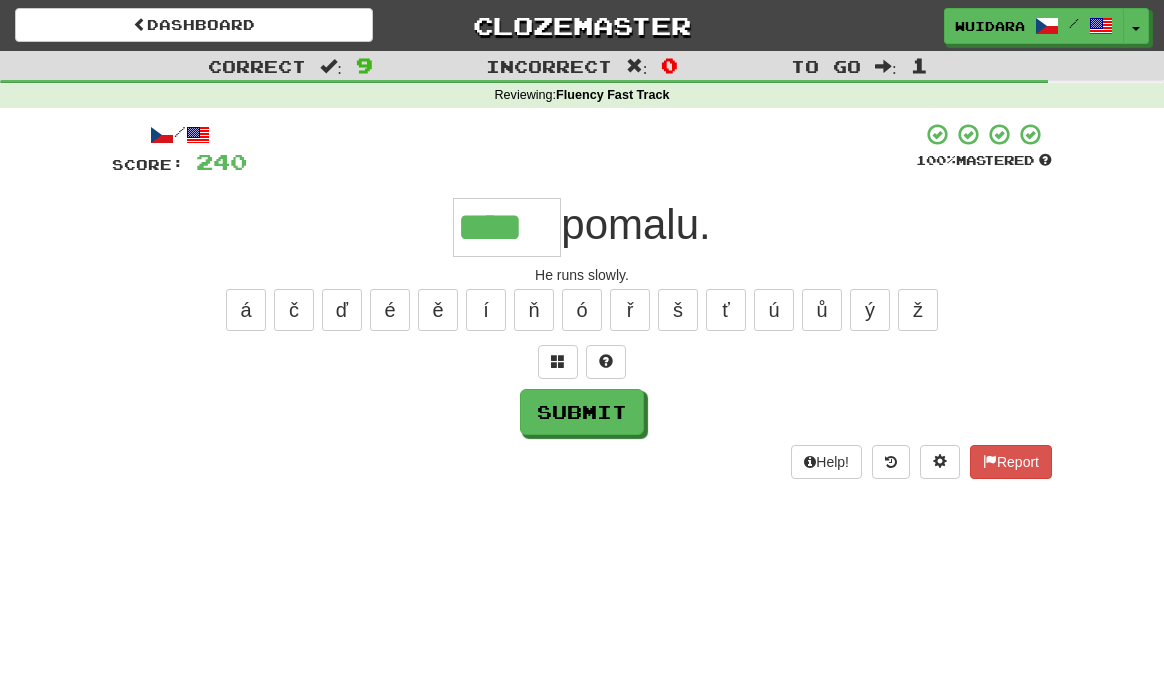 type on "****" 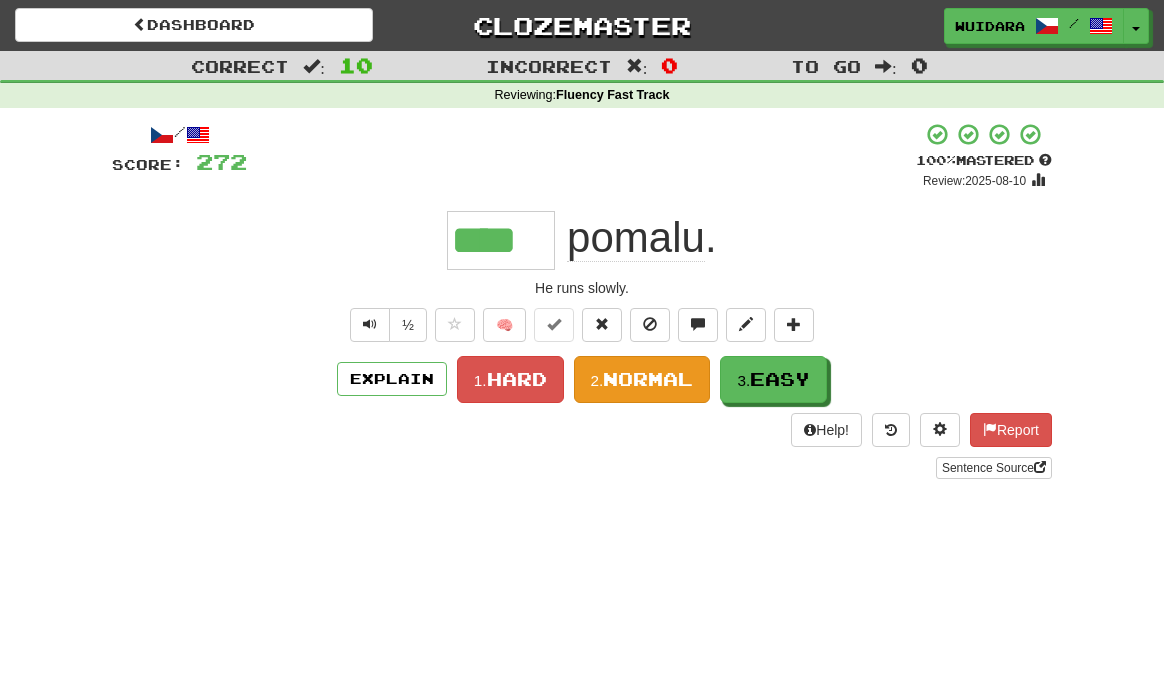 click on "Normal" at bounding box center [648, 379] 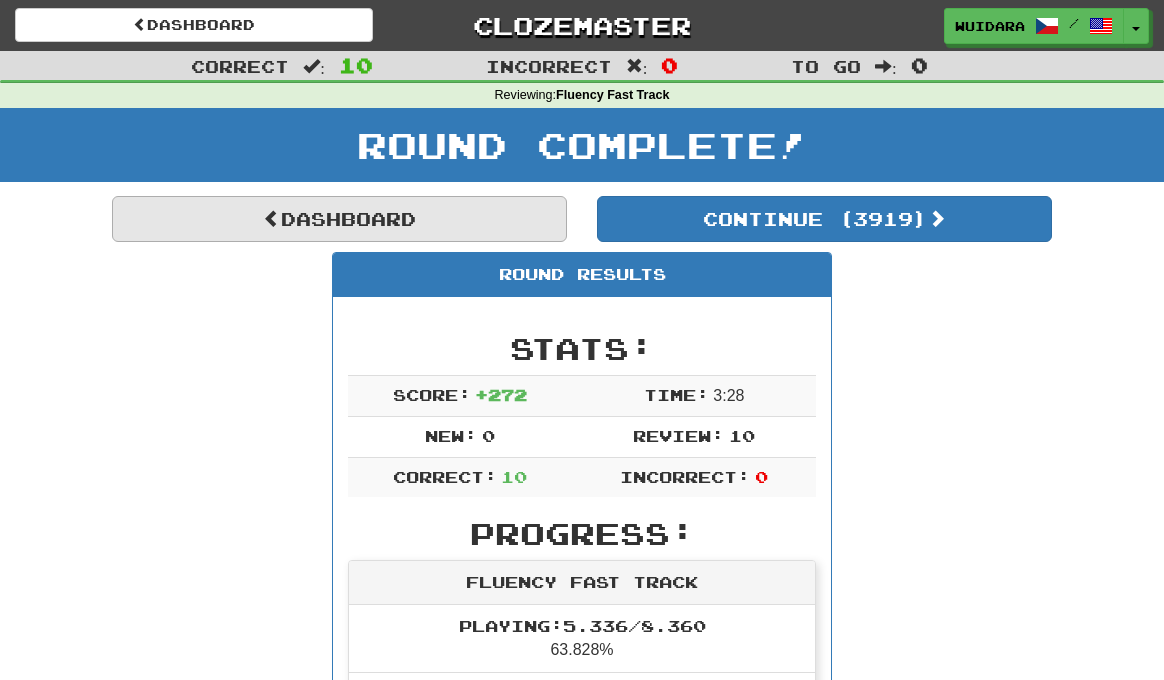 click at bounding box center [272, 218] 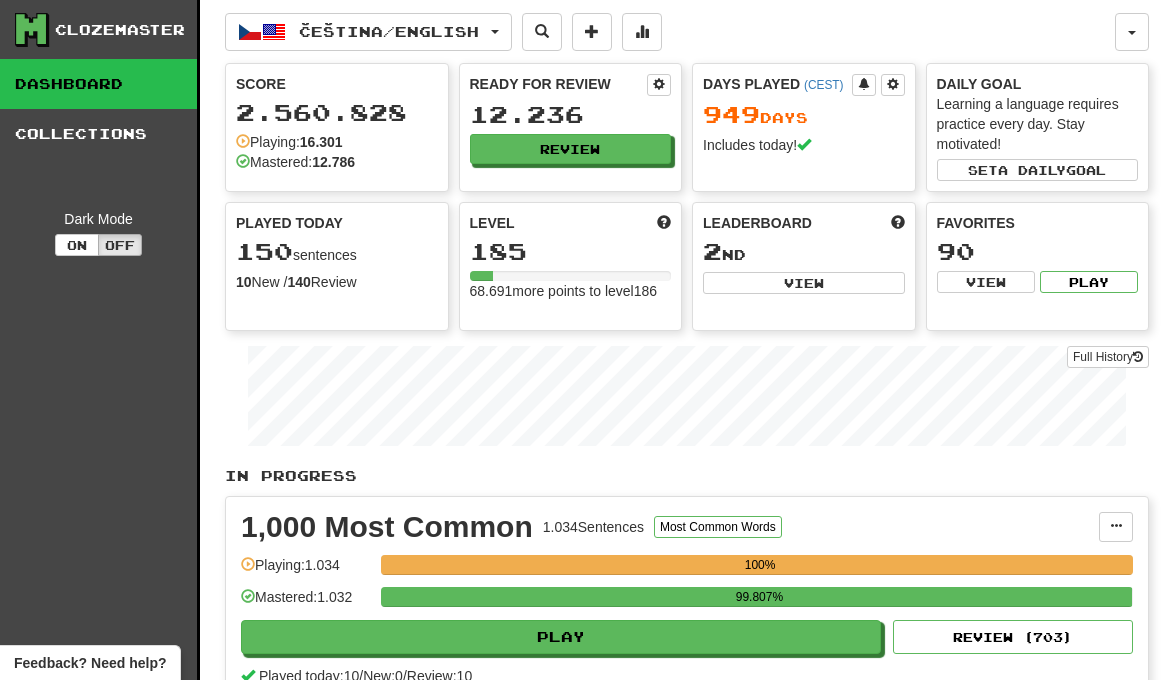 scroll, scrollTop: 0, scrollLeft: 0, axis: both 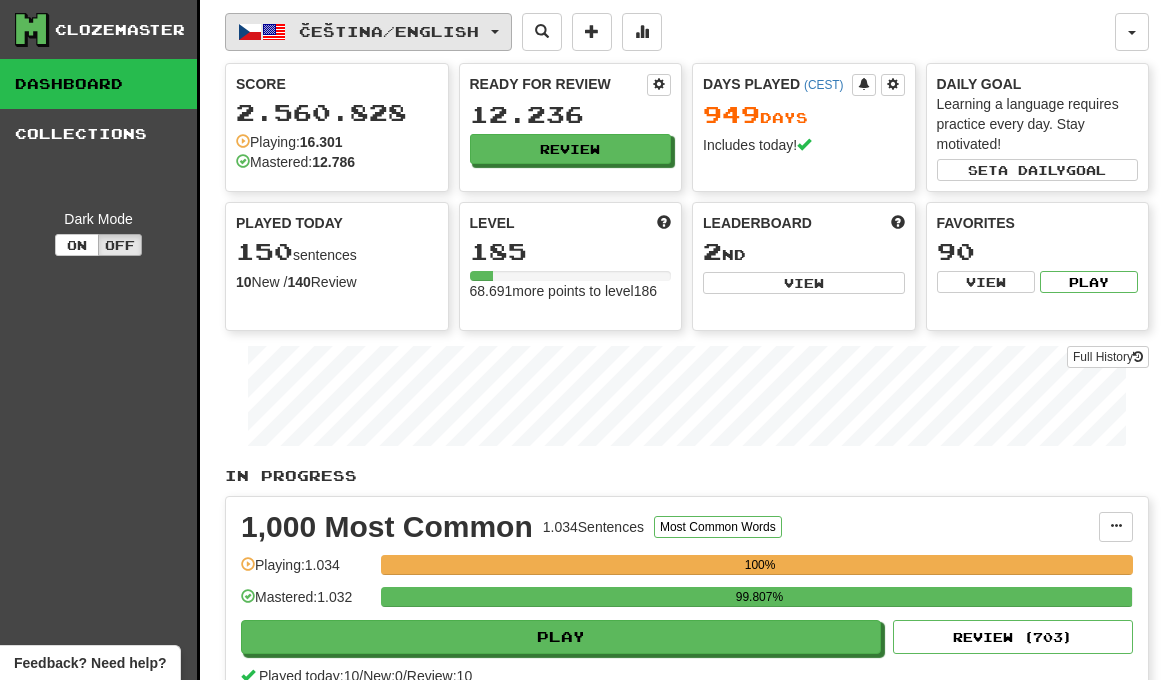 click on "Čeština  /  English" at bounding box center [389, 31] 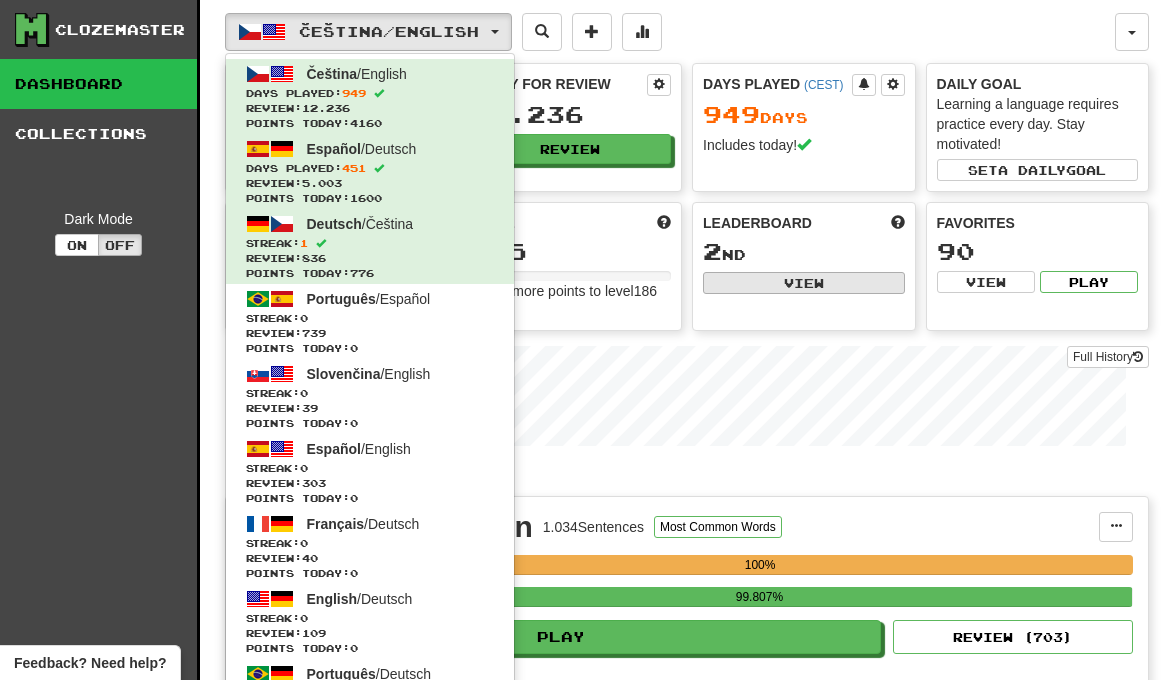 click on "View" at bounding box center (804, 283) 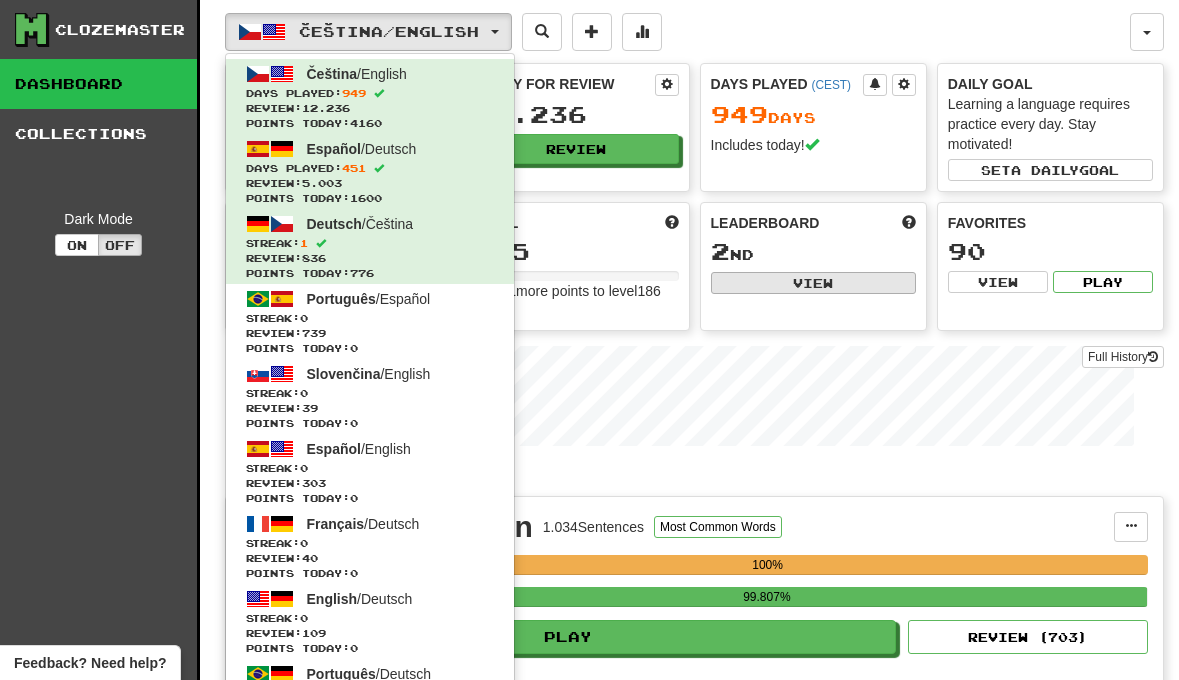 select on "**********" 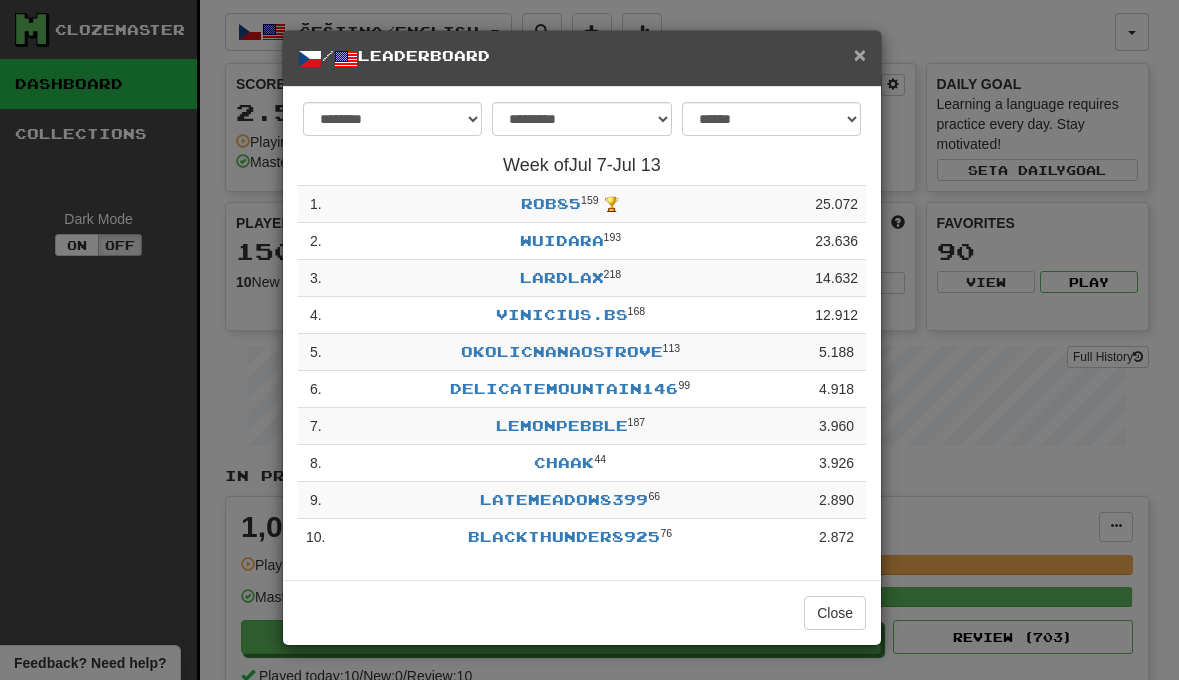 click on "×" at bounding box center [860, 54] 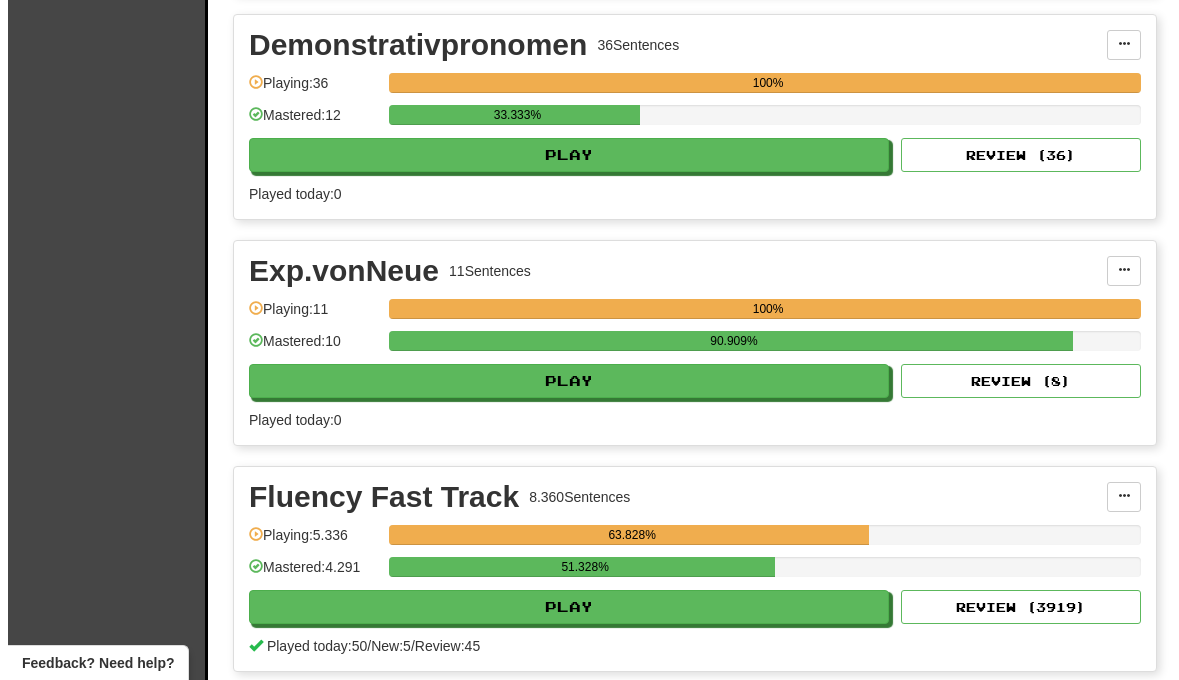 scroll, scrollTop: 2746, scrollLeft: 0, axis: vertical 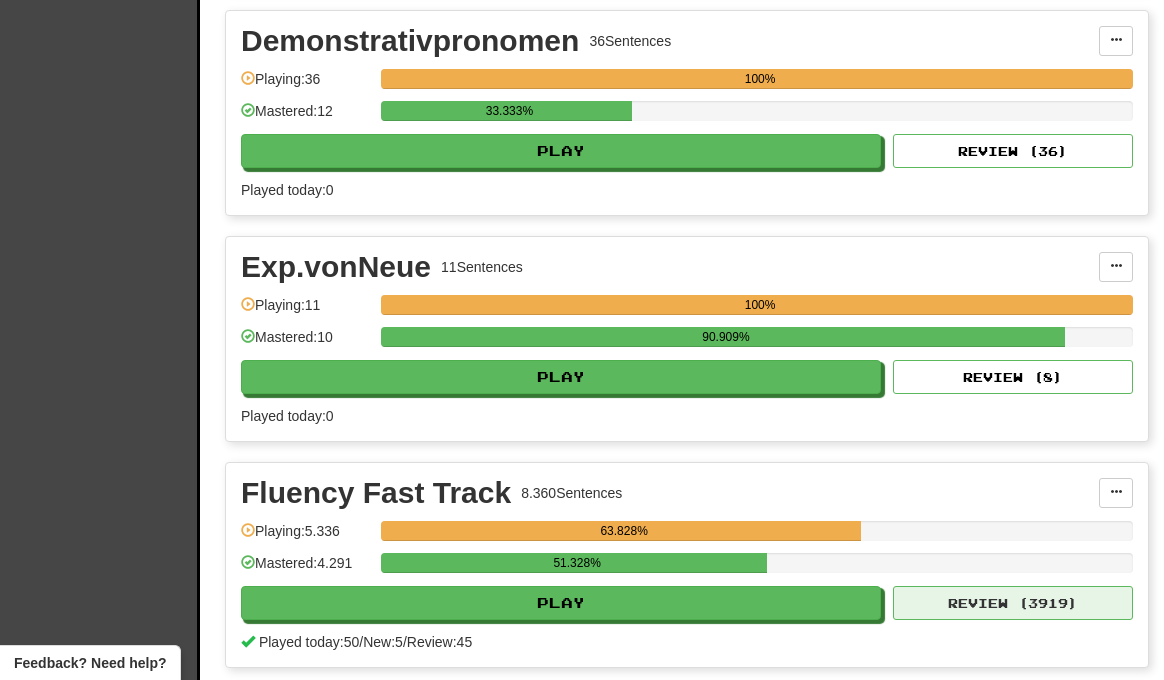 click on "Review ( 3919 )" at bounding box center (1013, 603) 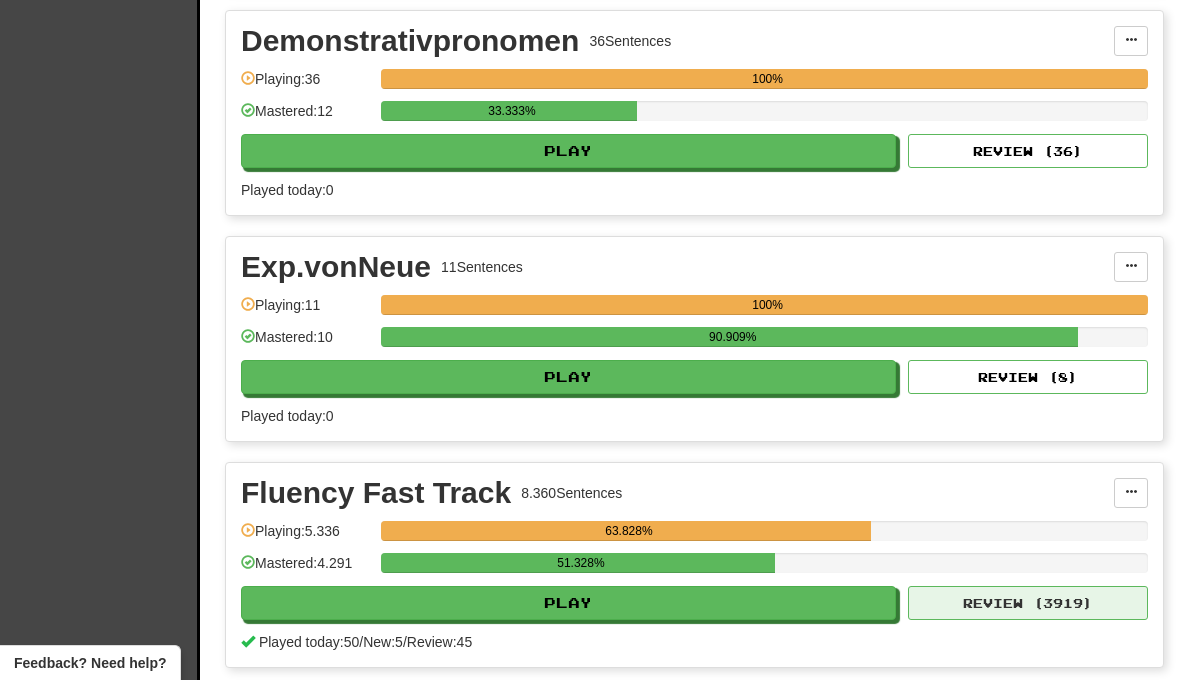 select on "**" 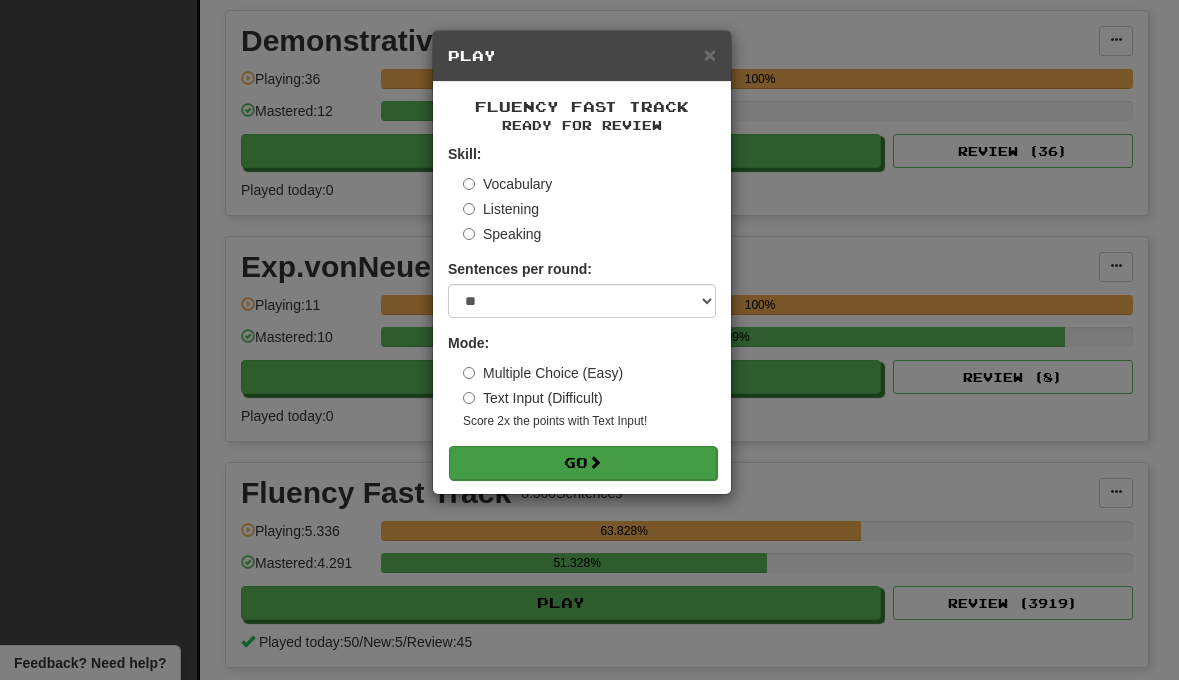 click on "Go" at bounding box center [583, 463] 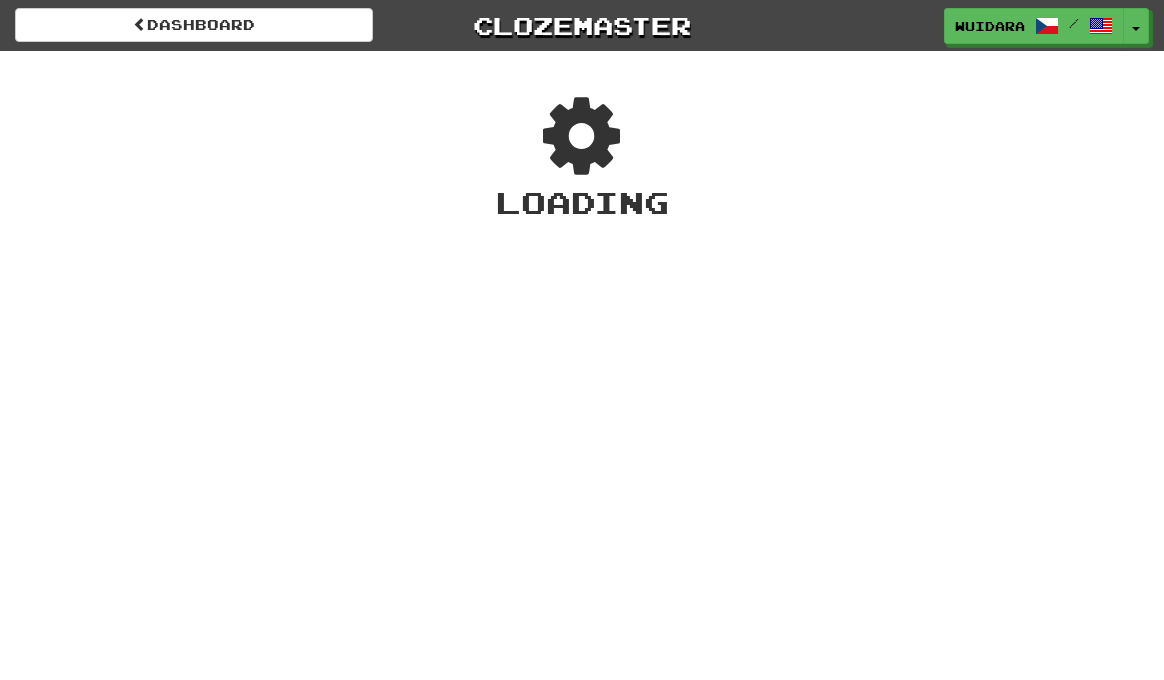 scroll, scrollTop: 0, scrollLeft: 0, axis: both 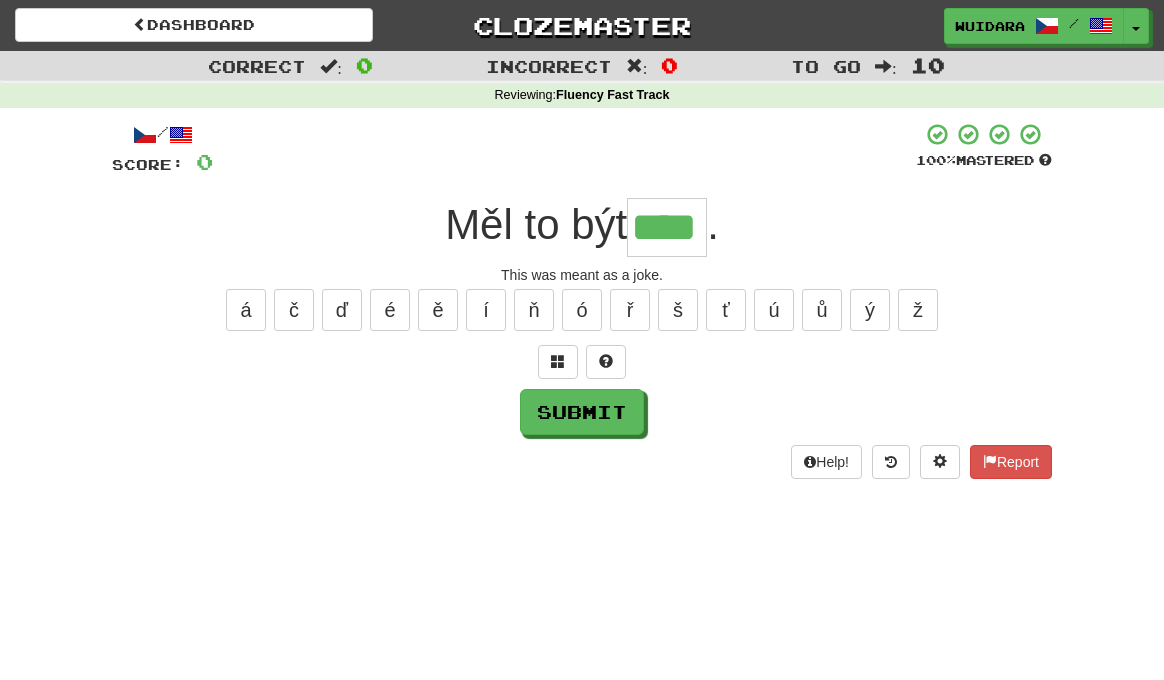 type on "****" 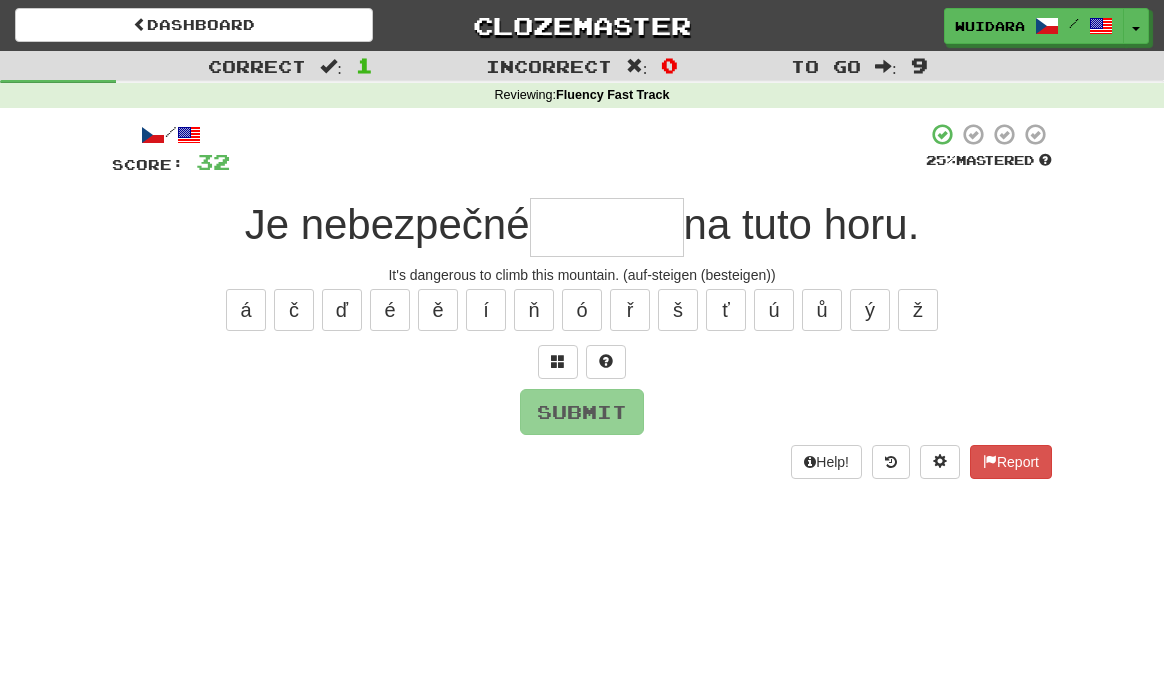 type on "*" 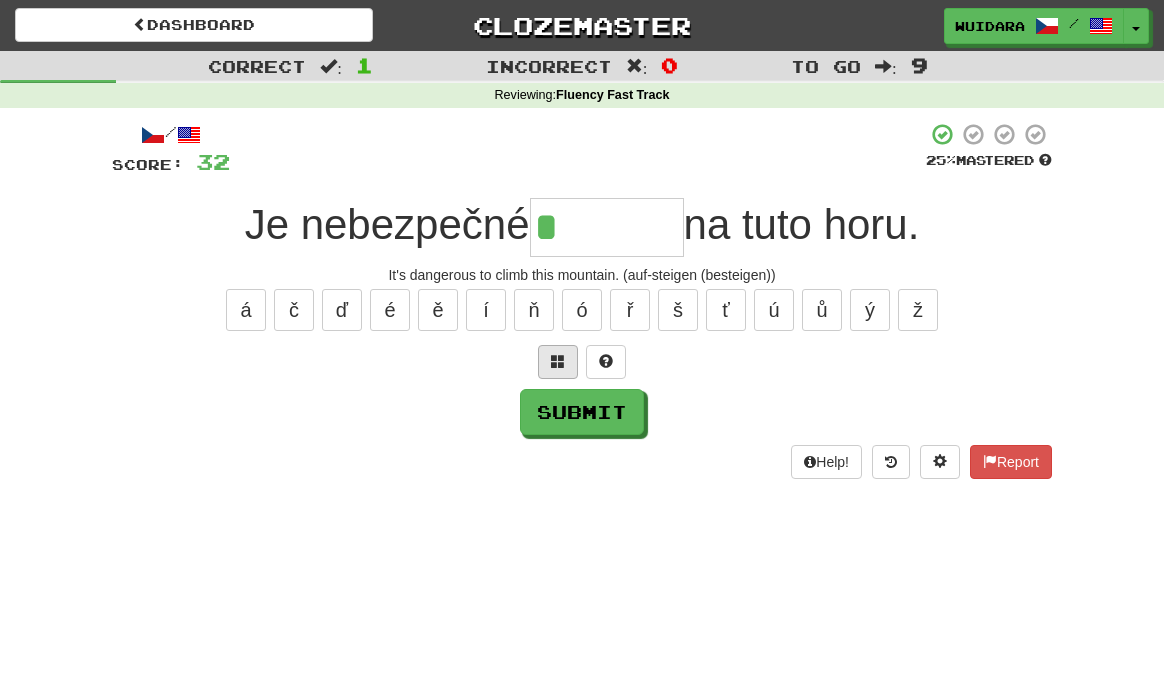 click at bounding box center (558, 361) 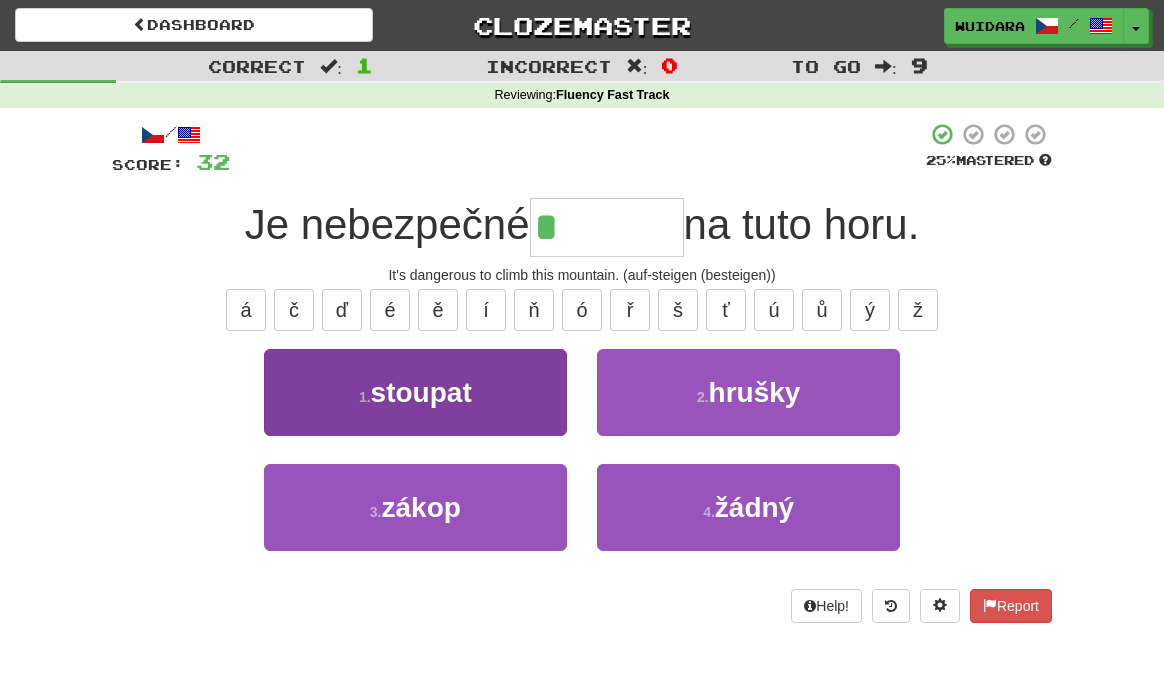 click on "stoupat" at bounding box center (421, 392) 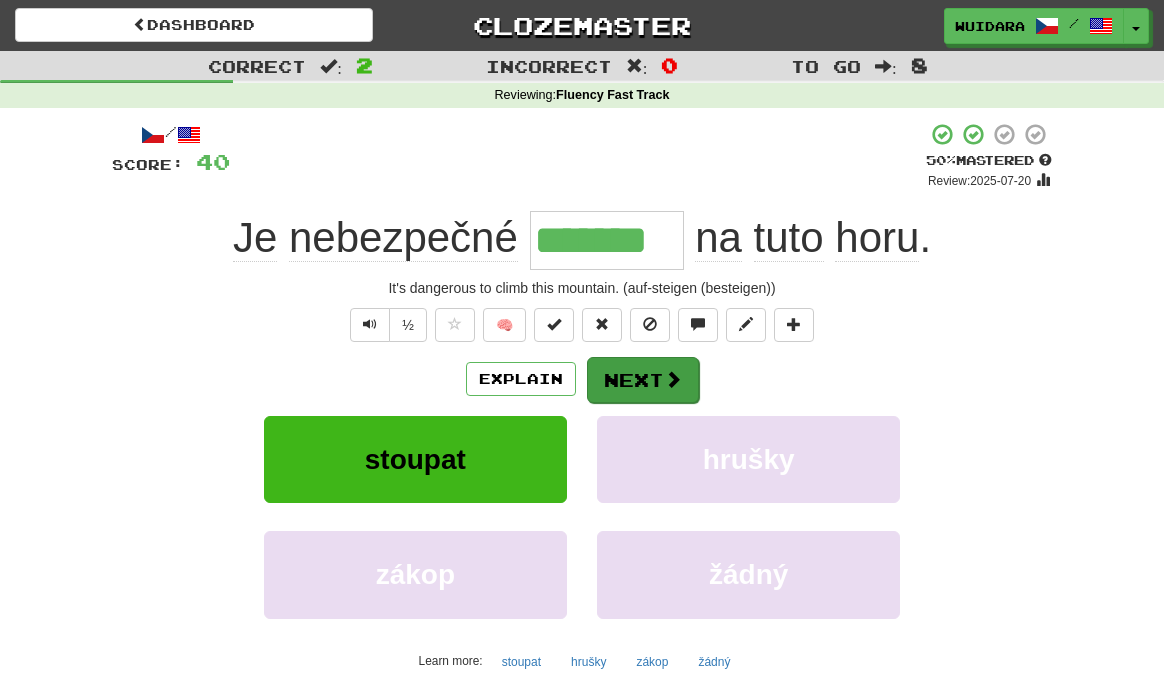 click on "Next" at bounding box center (643, 380) 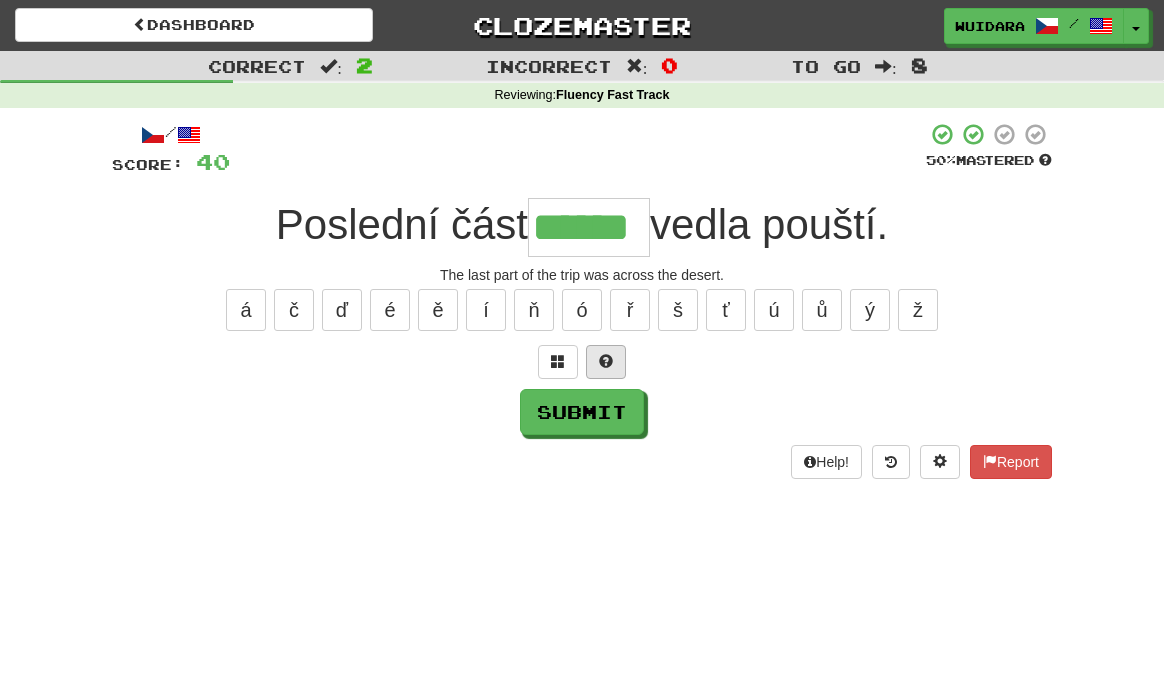 type on "******" 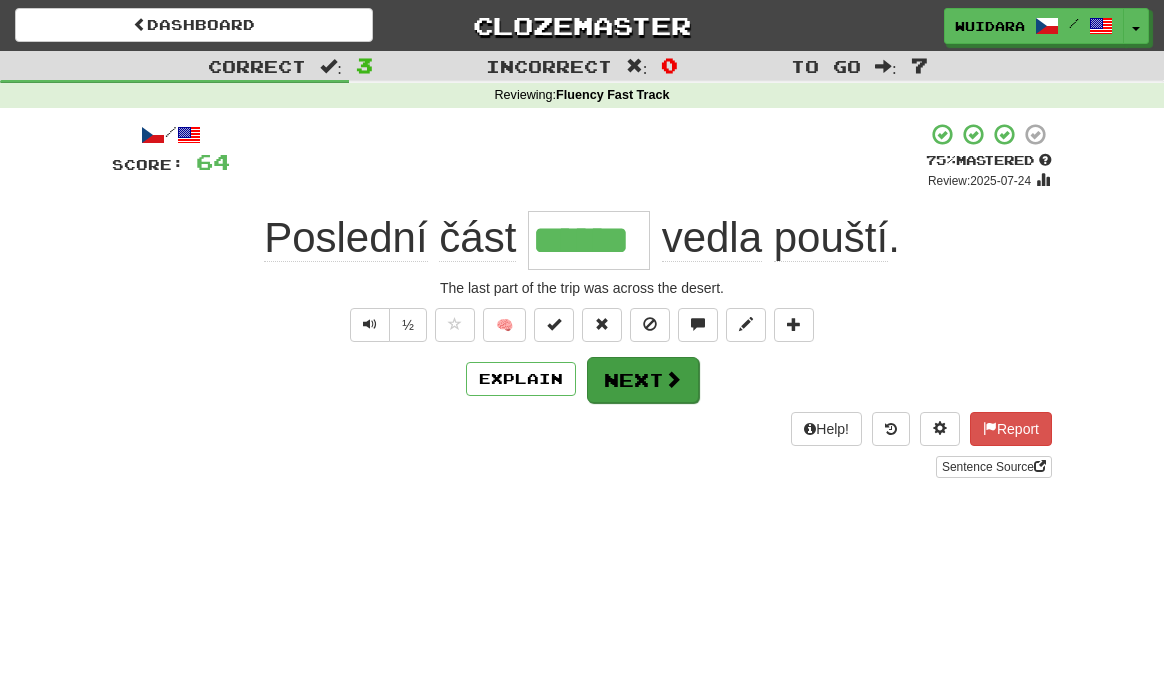 click on "Next" at bounding box center [643, 380] 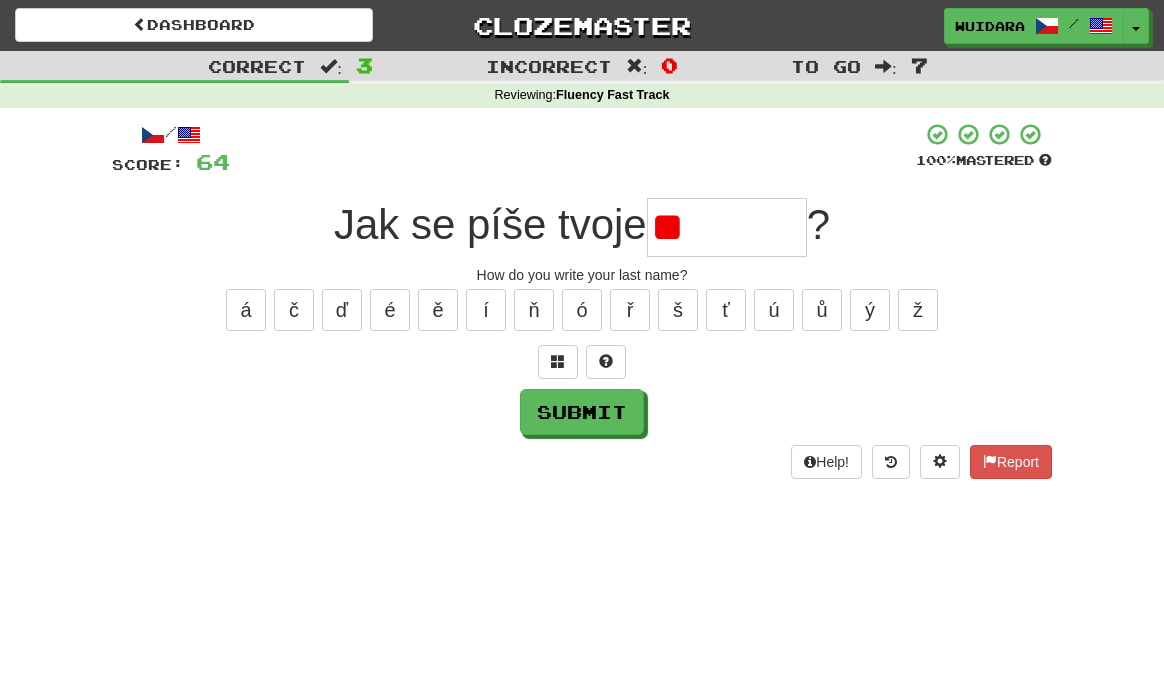 type on "*" 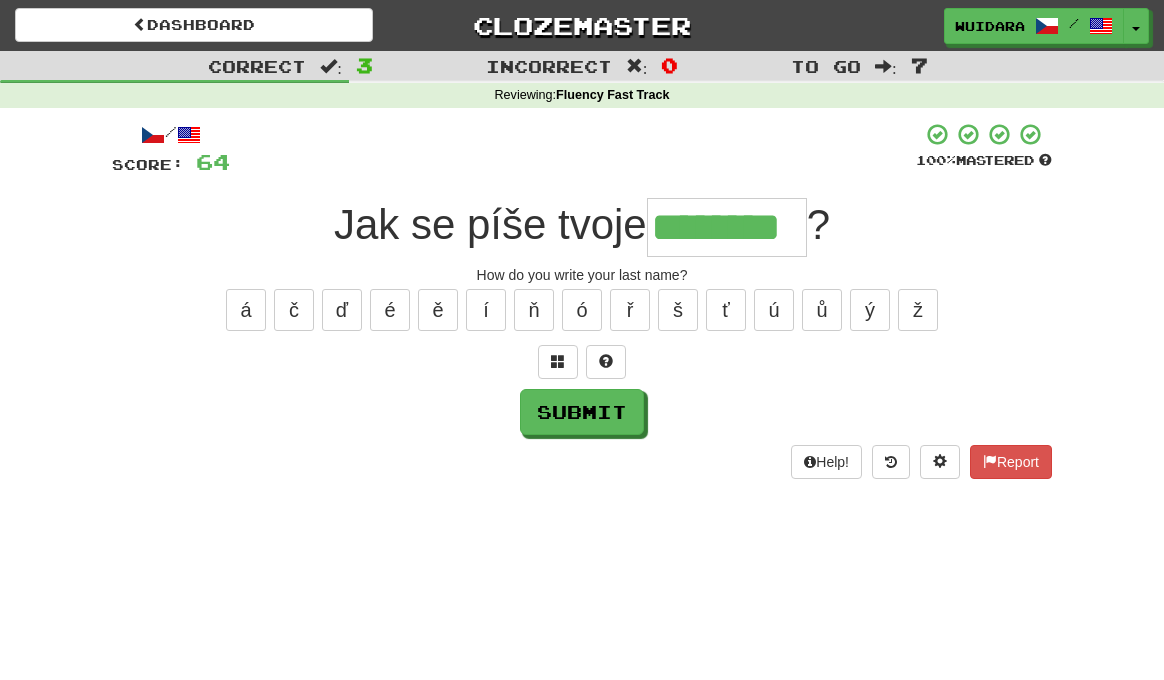 type on "********" 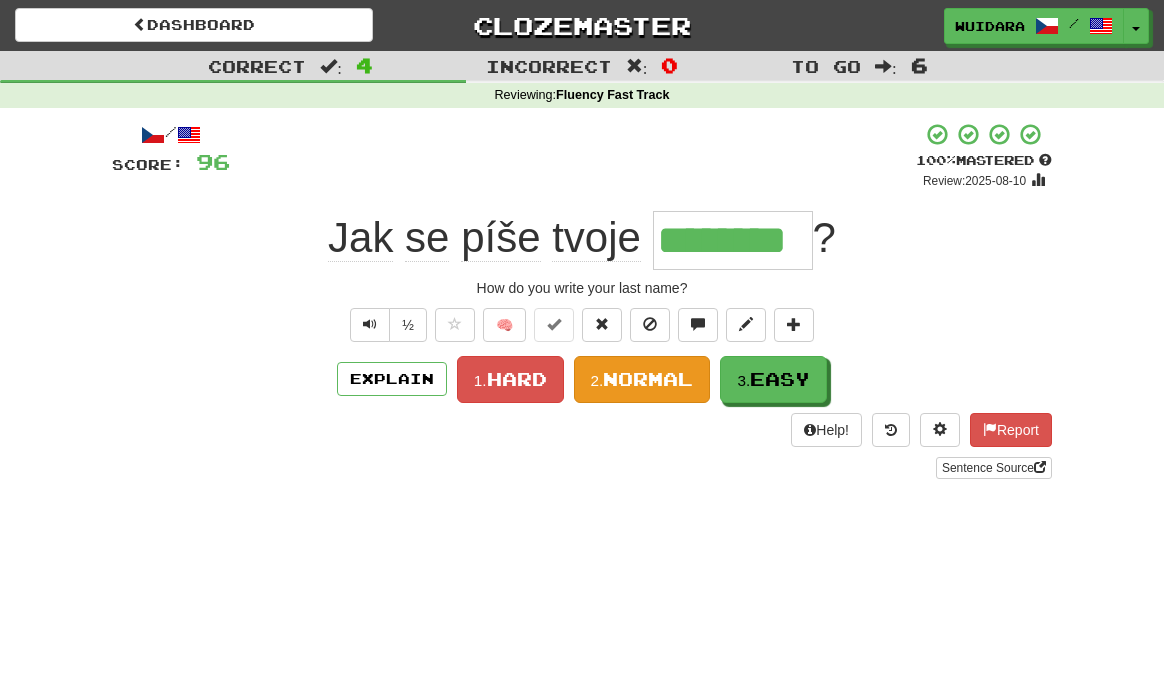 click on "Normal" at bounding box center [648, 379] 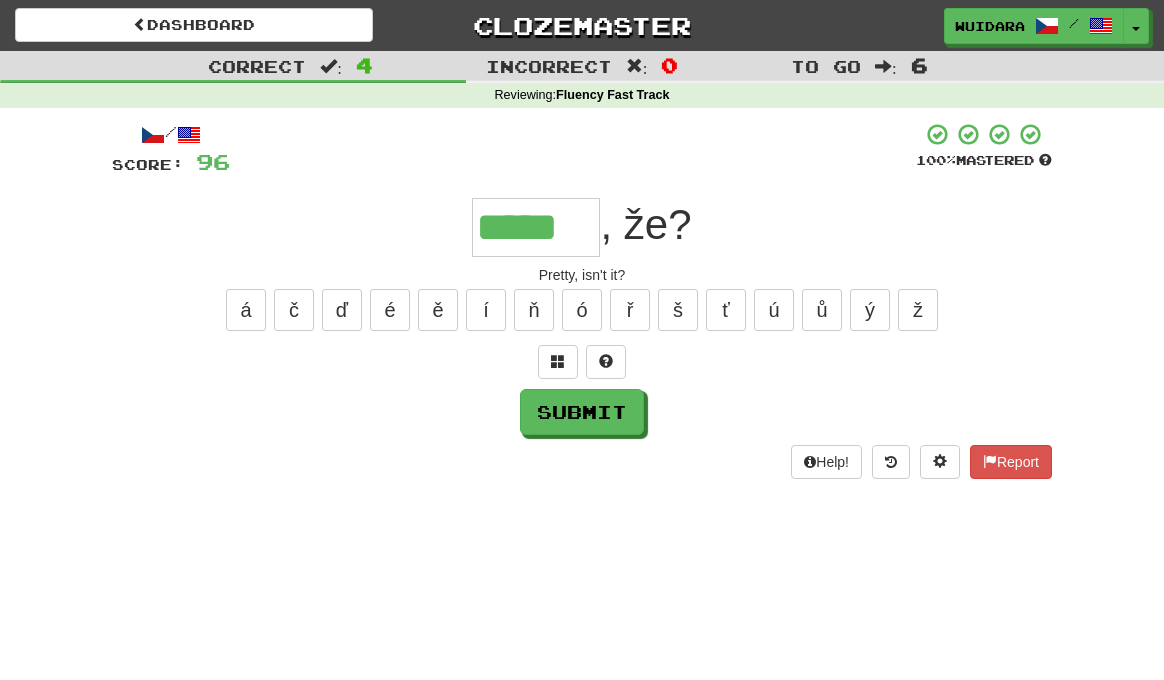type on "*****" 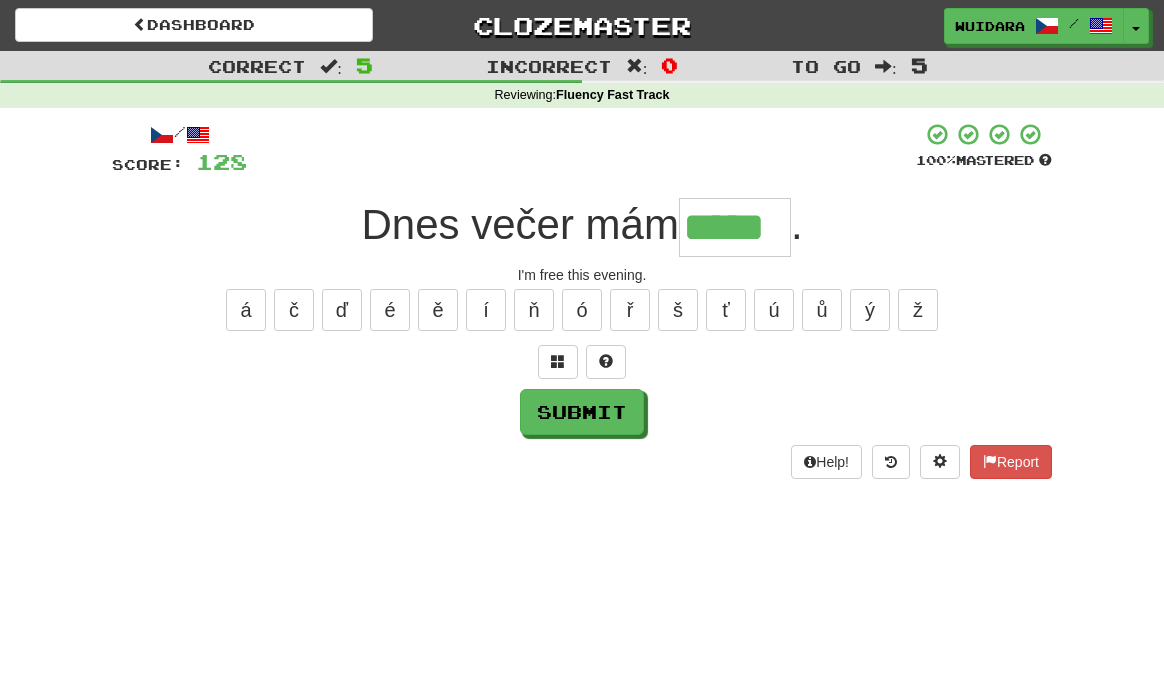 type on "*****" 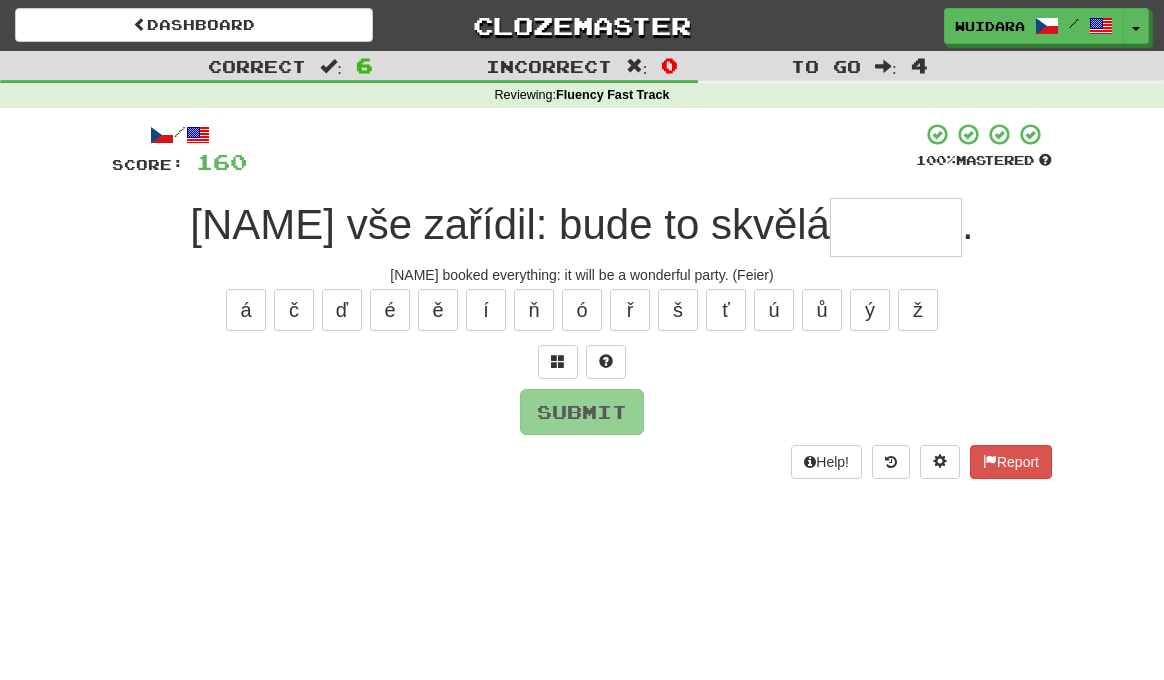 type on "*" 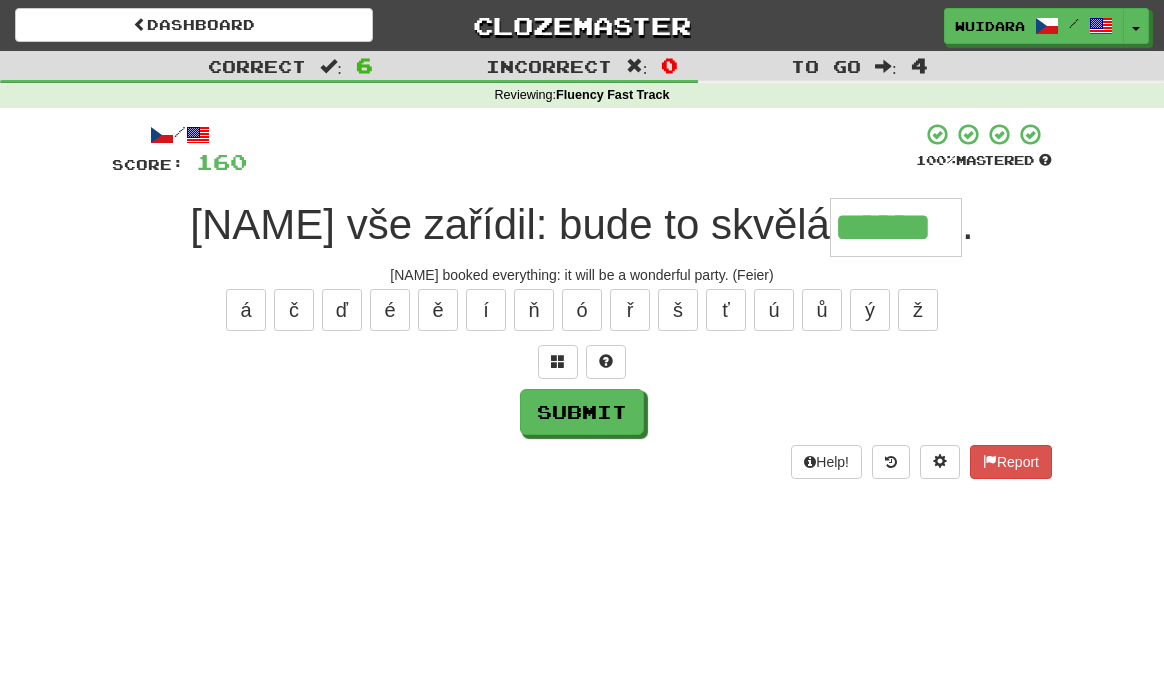 type on "******" 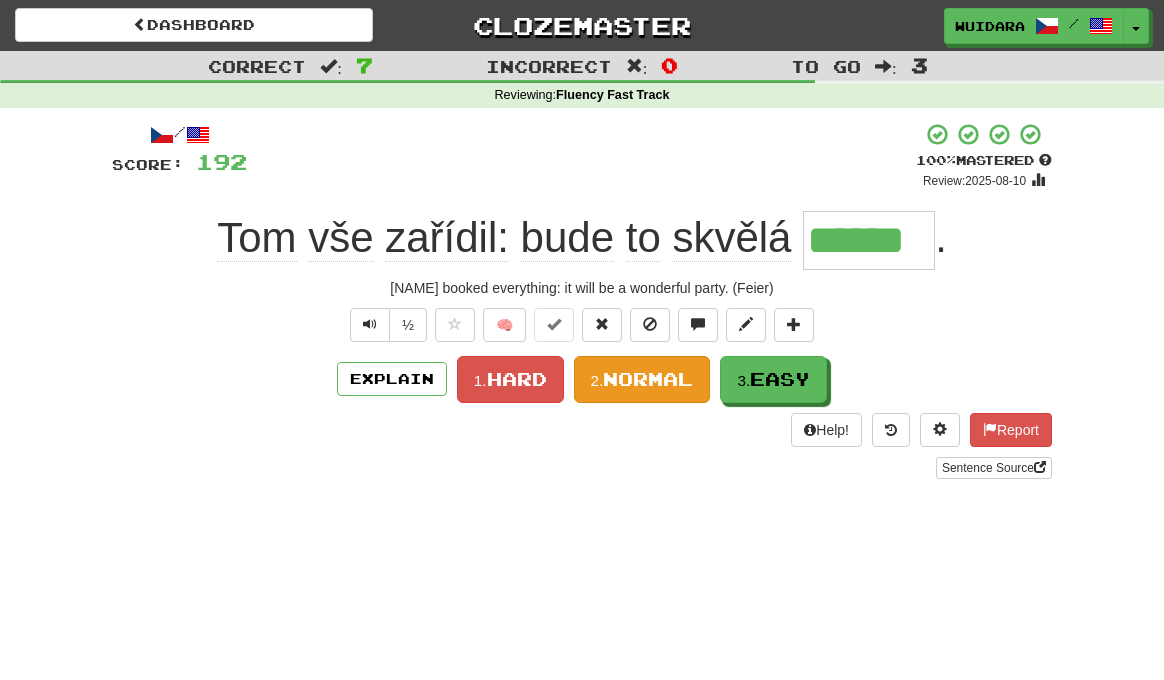 click on "Normal" at bounding box center (648, 379) 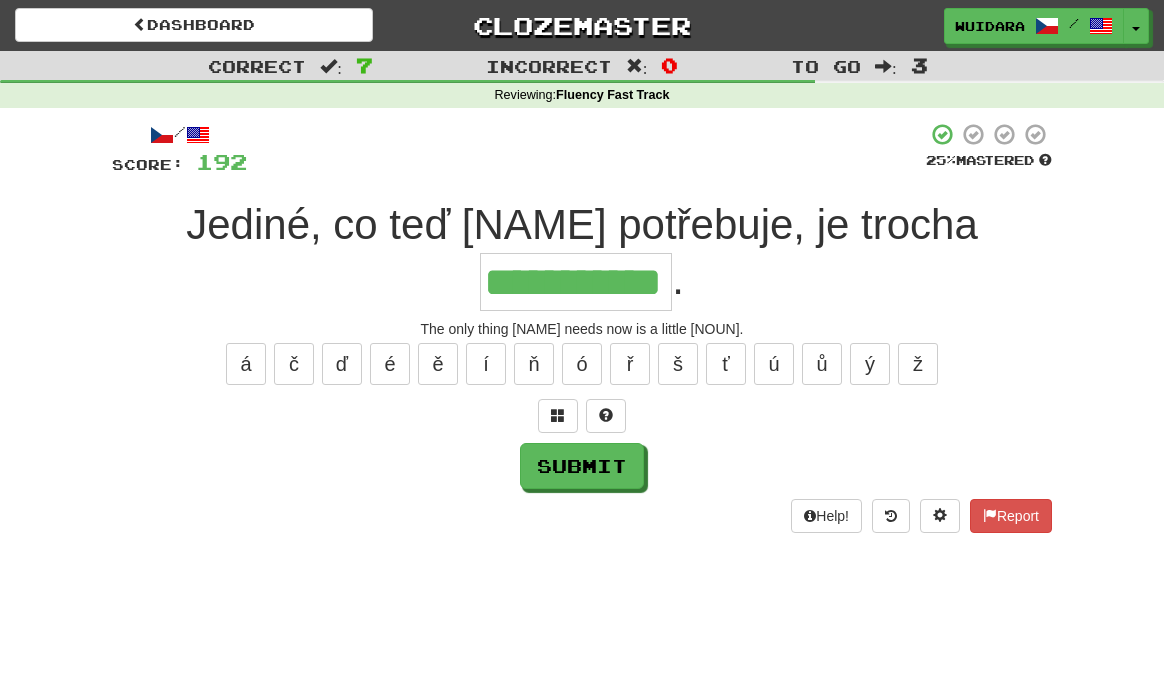 type on "**********" 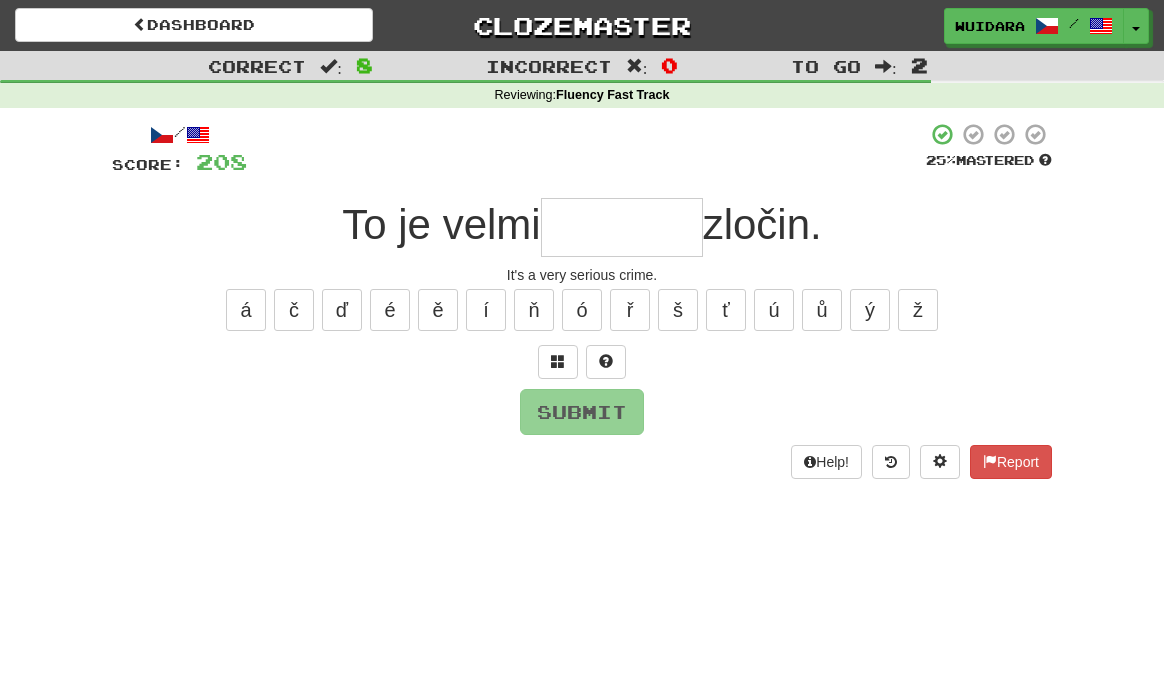 type on "*" 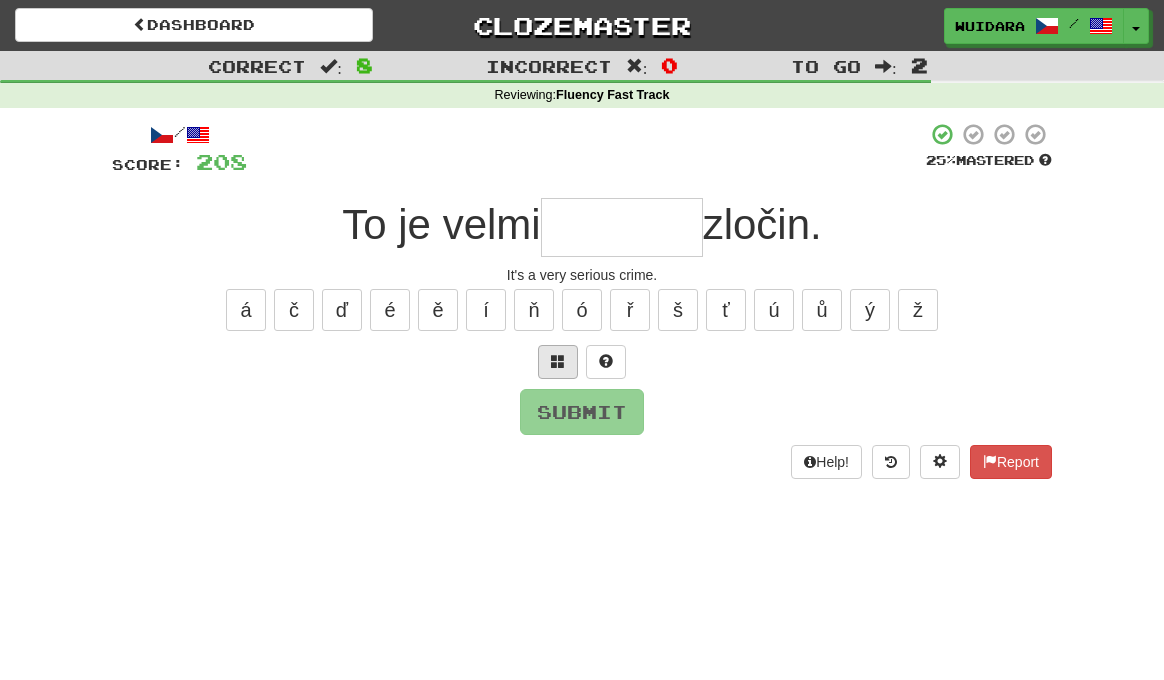 click at bounding box center (558, 361) 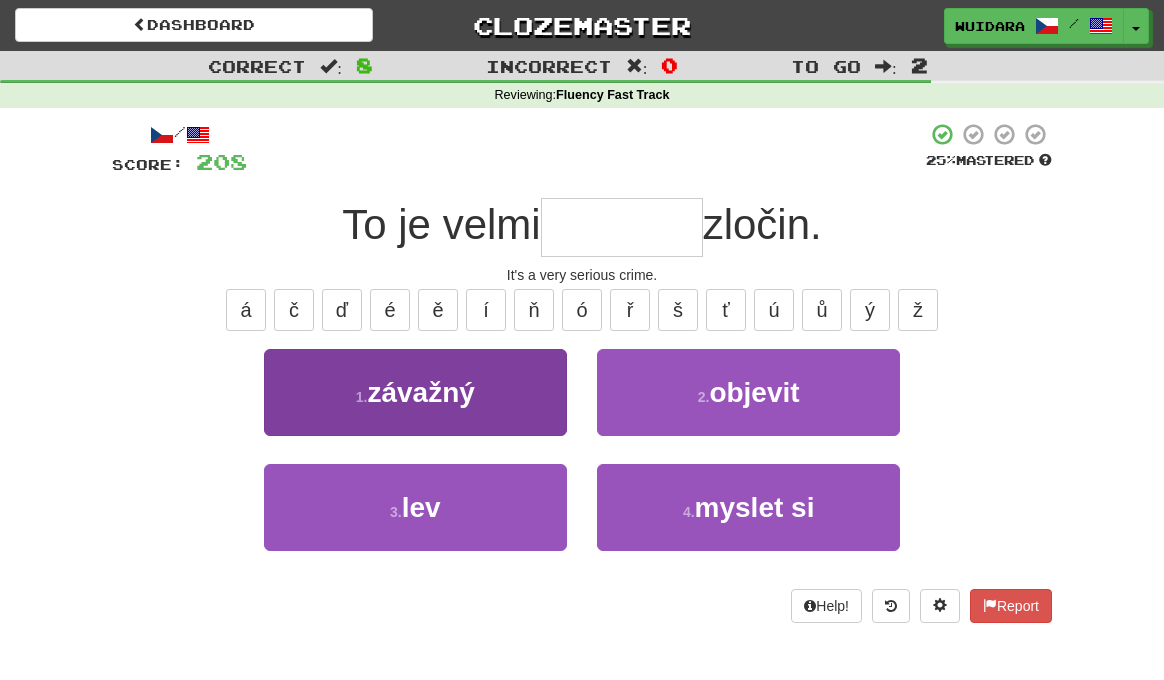 click on "1 . závažný" at bounding box center (415, 392) 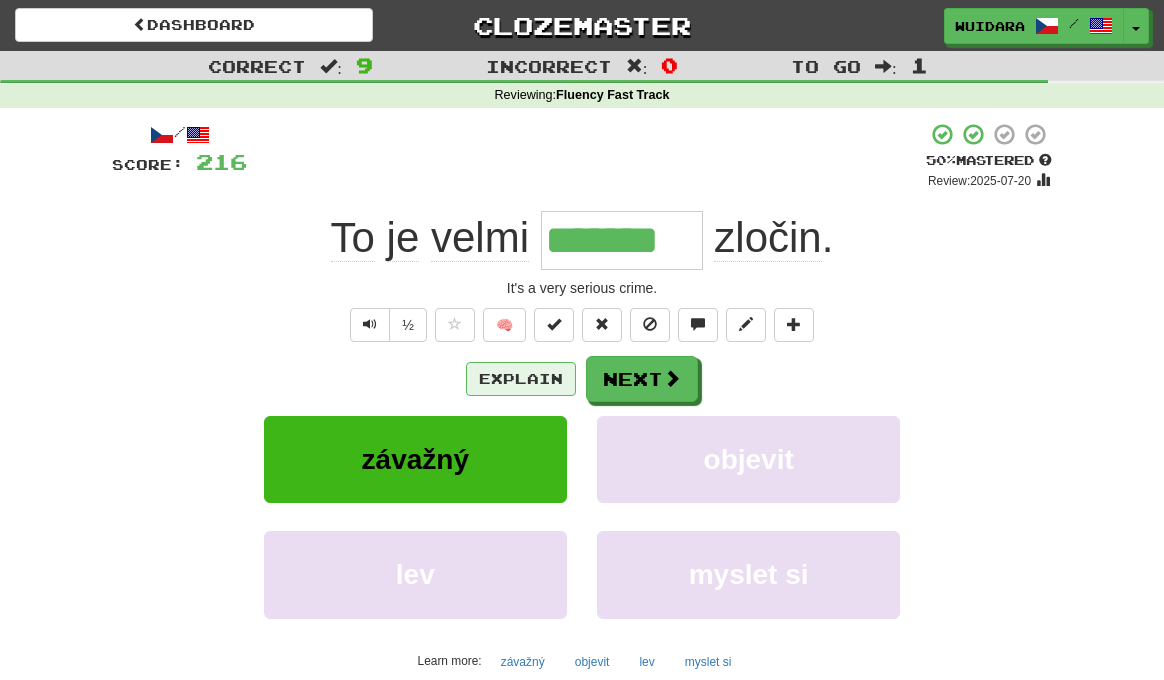 click on "Explain" at bounding box center (521, 379) 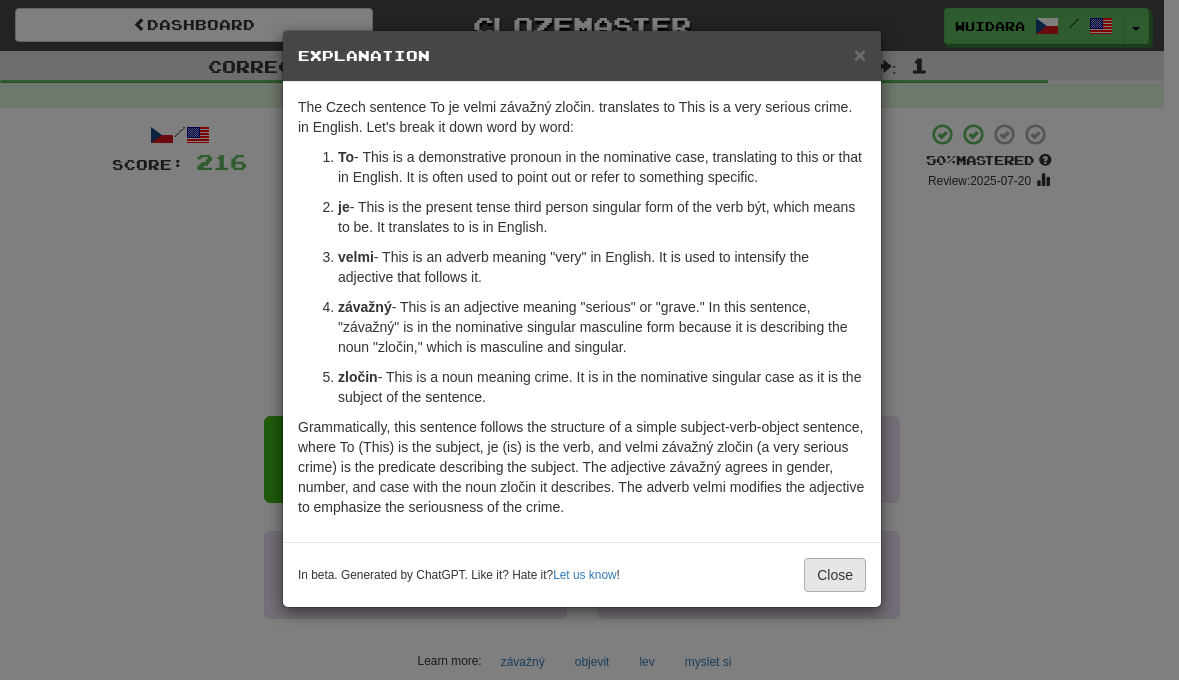 click on "Close" at bounding box center [835, 575] 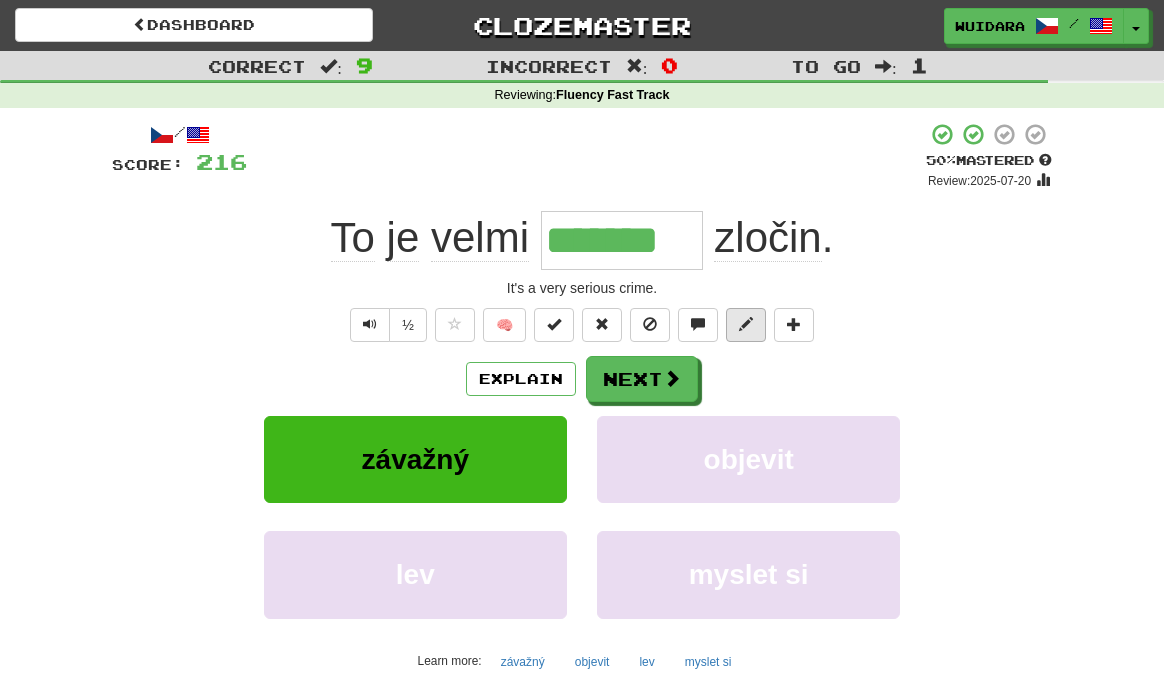 click at bounding box center (746, 324) 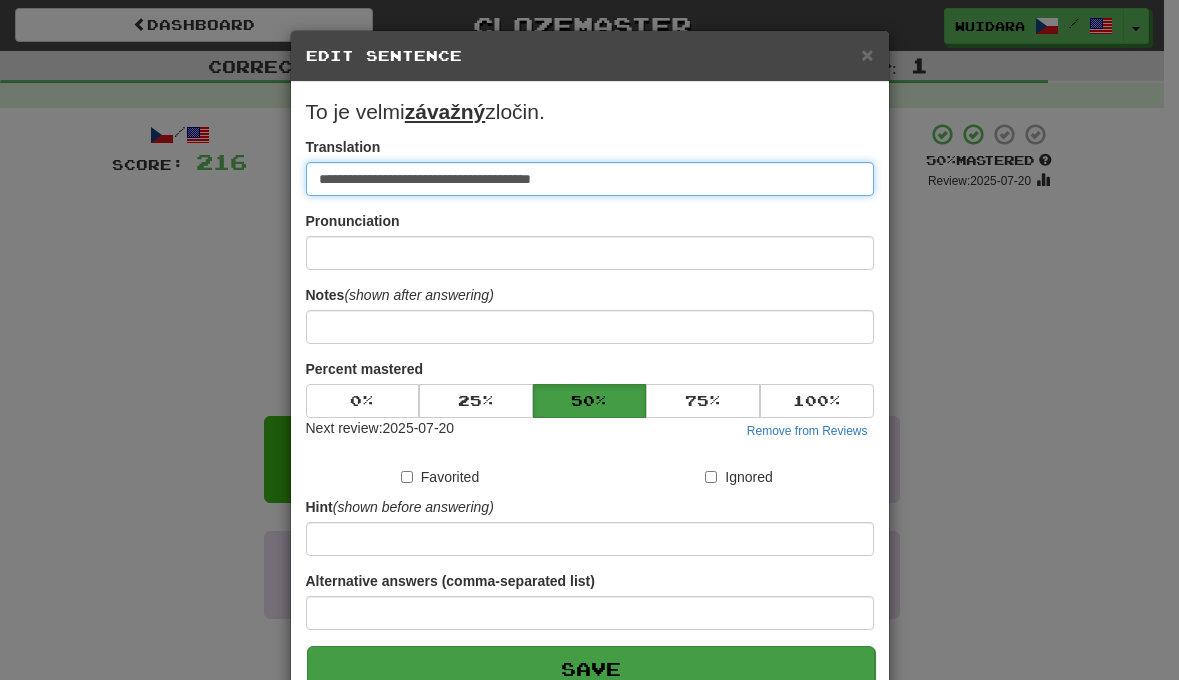 type on "**********" 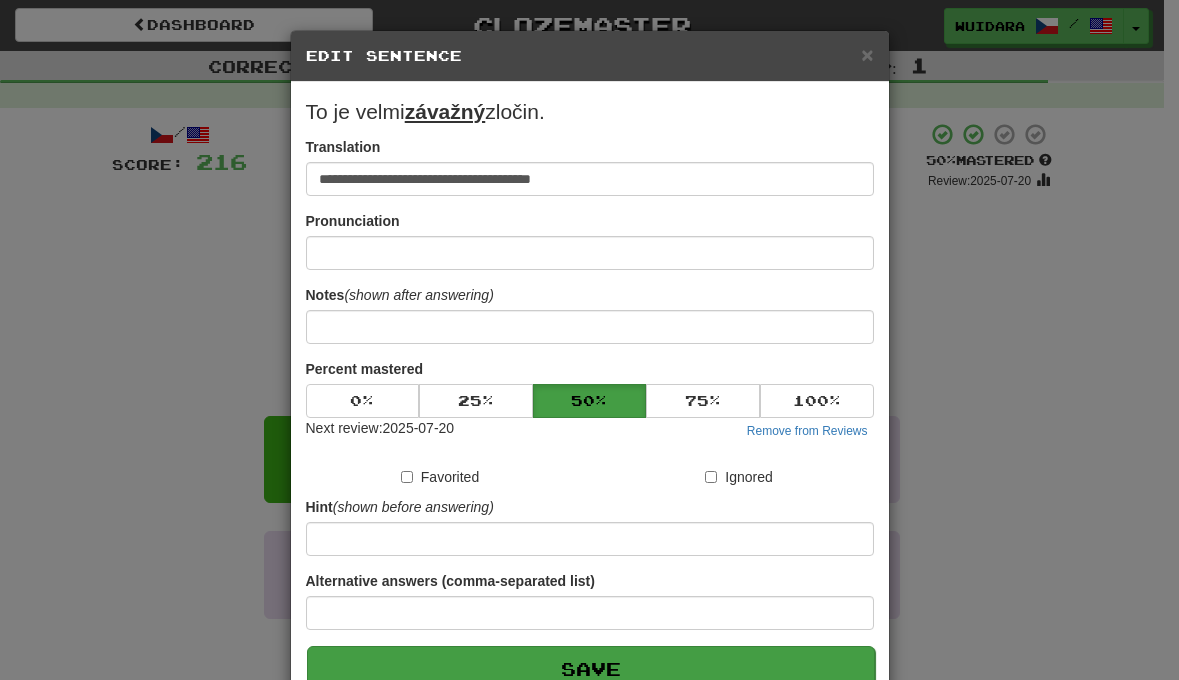 click on "Save" at bounding box center [591, 669] 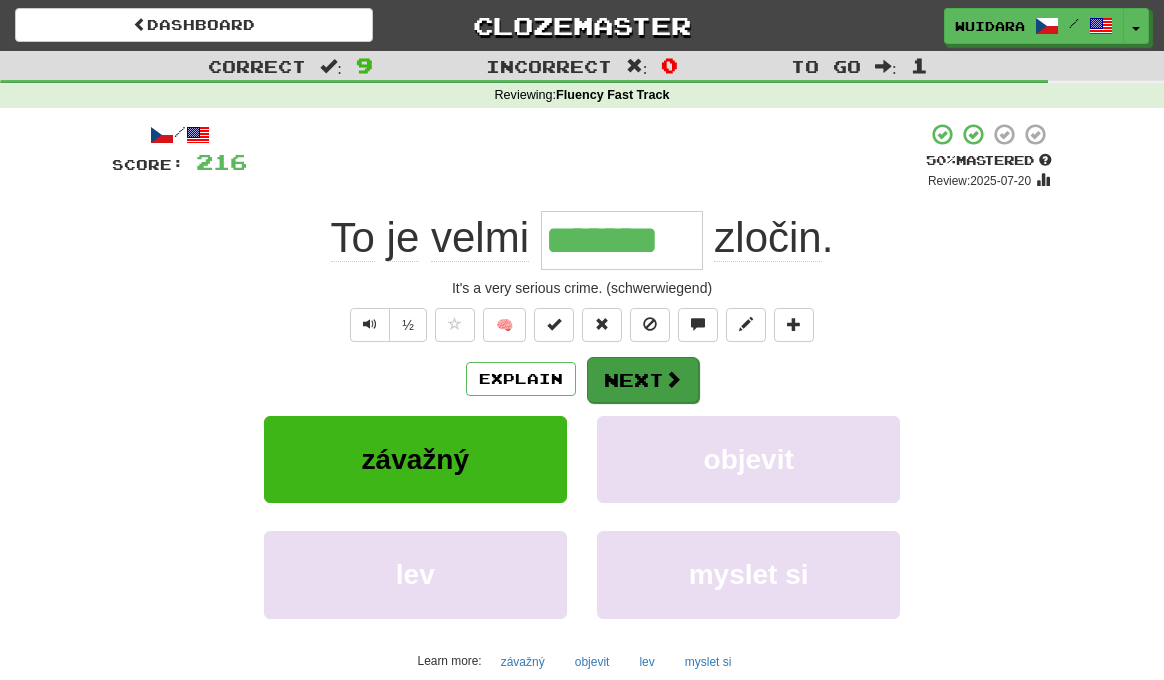 click on "Next" at bounding box center (643, 380) 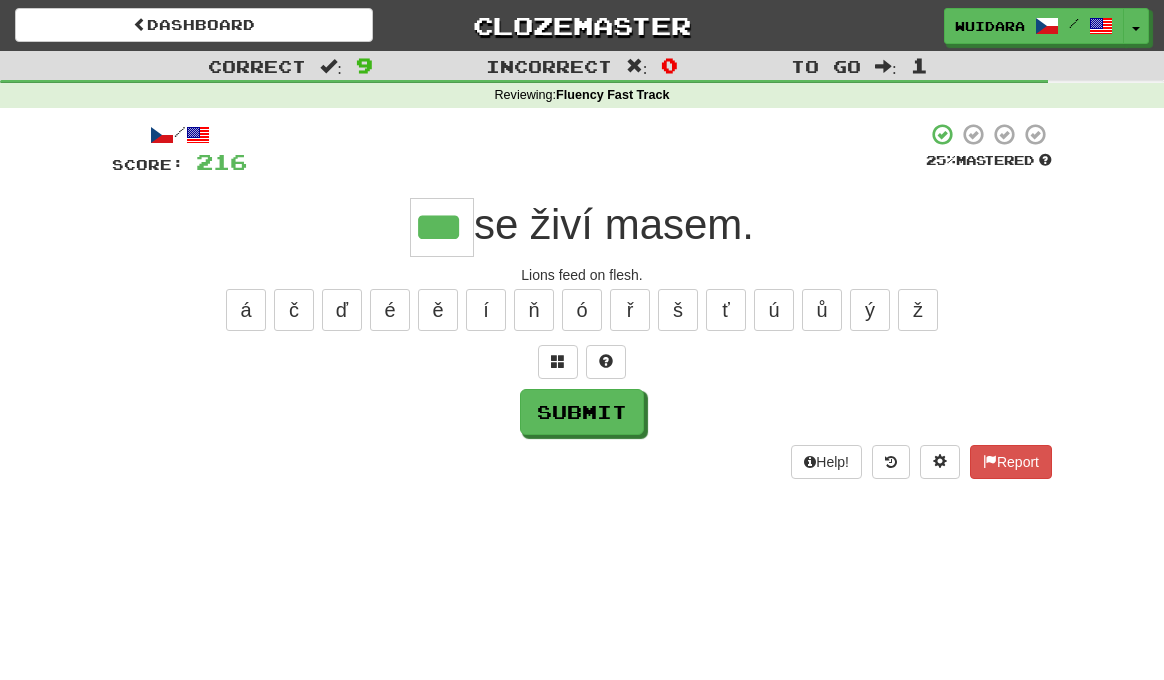 type on "***" 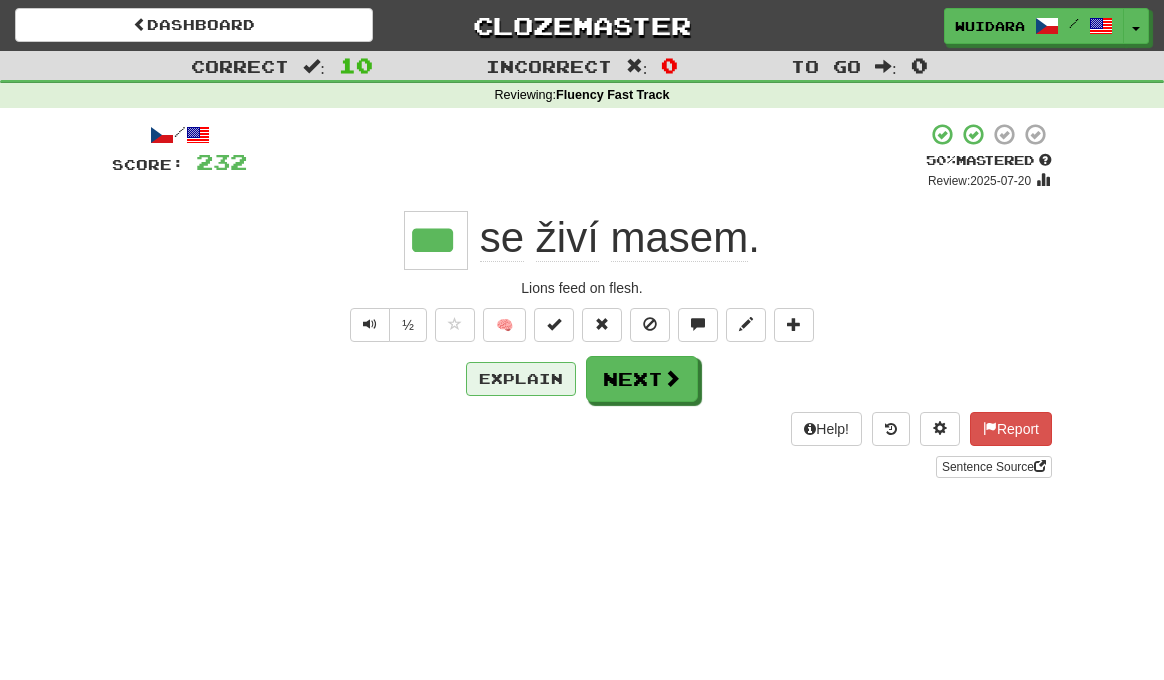 click on "Explain" at bounding box center (521, 379) 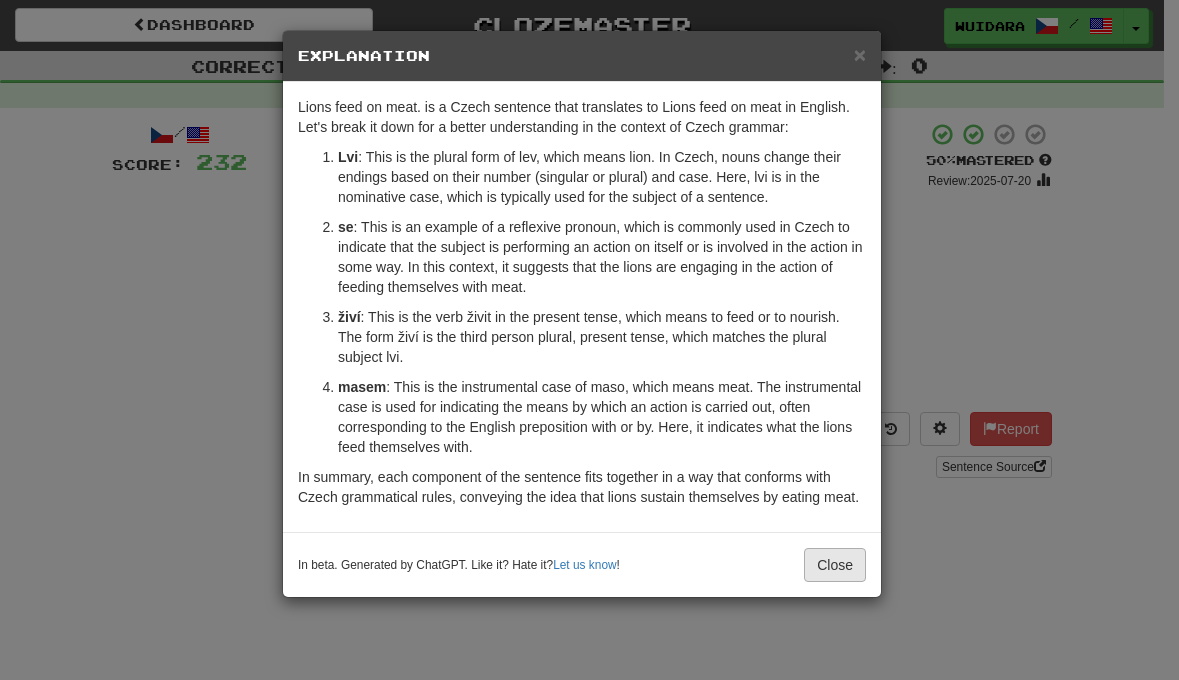 click on "Close" at bounding box center (835, 565) 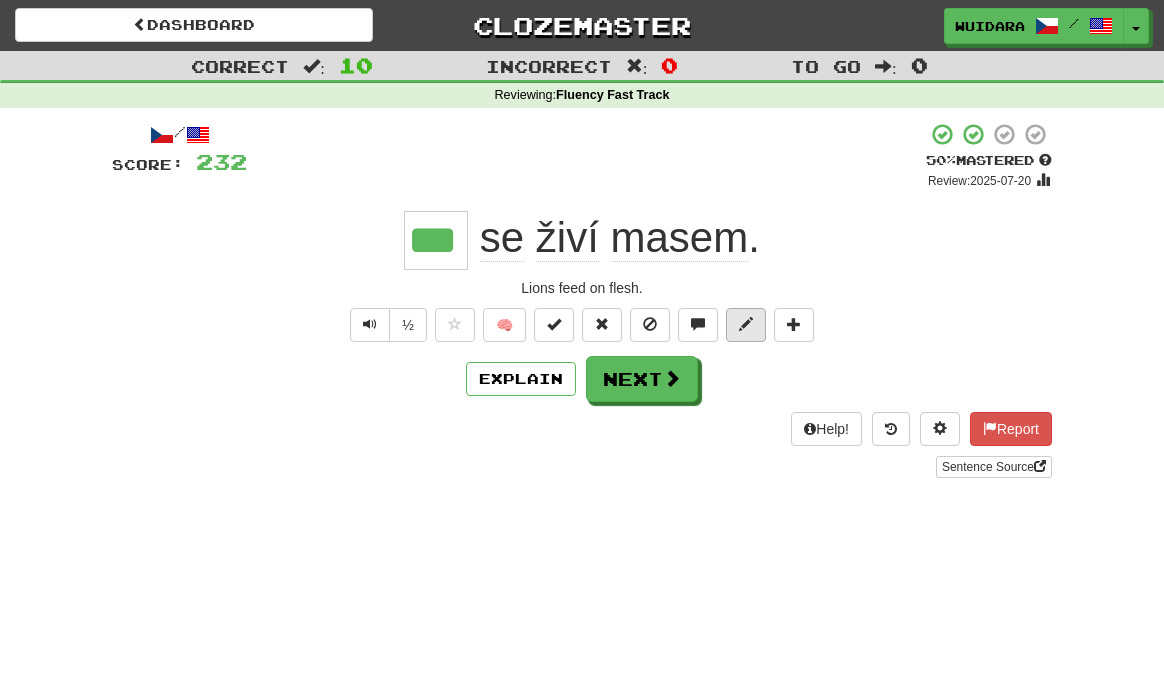 click at bounding box center [746, 324] 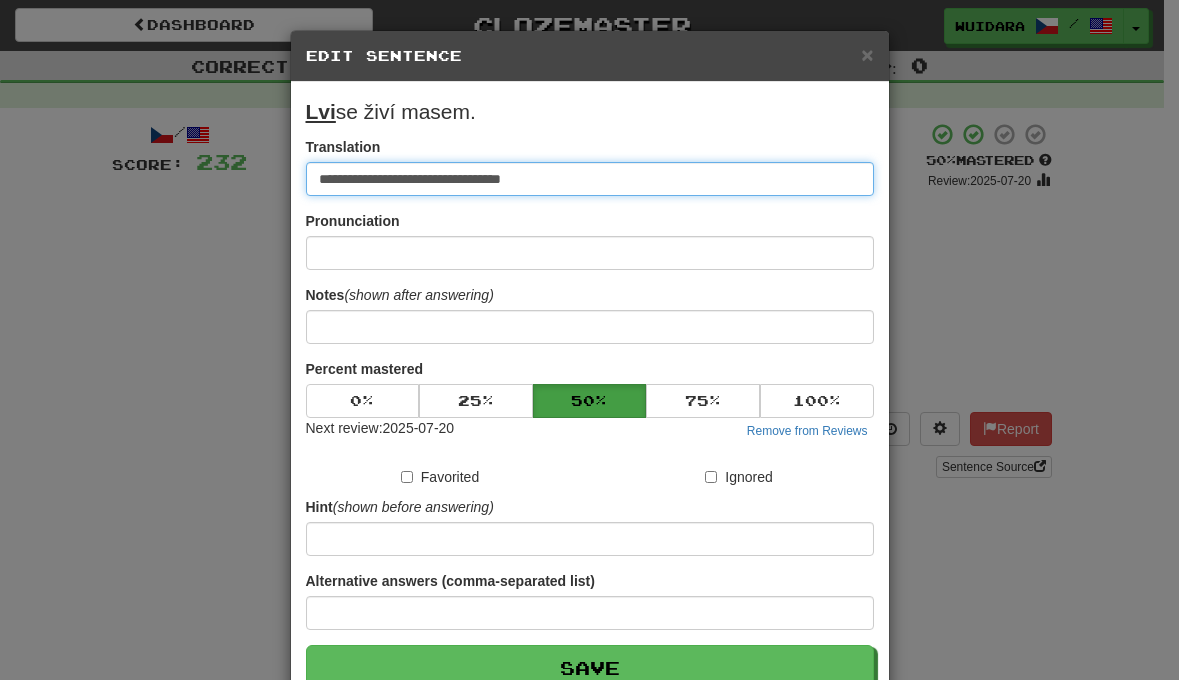 type on "**********" 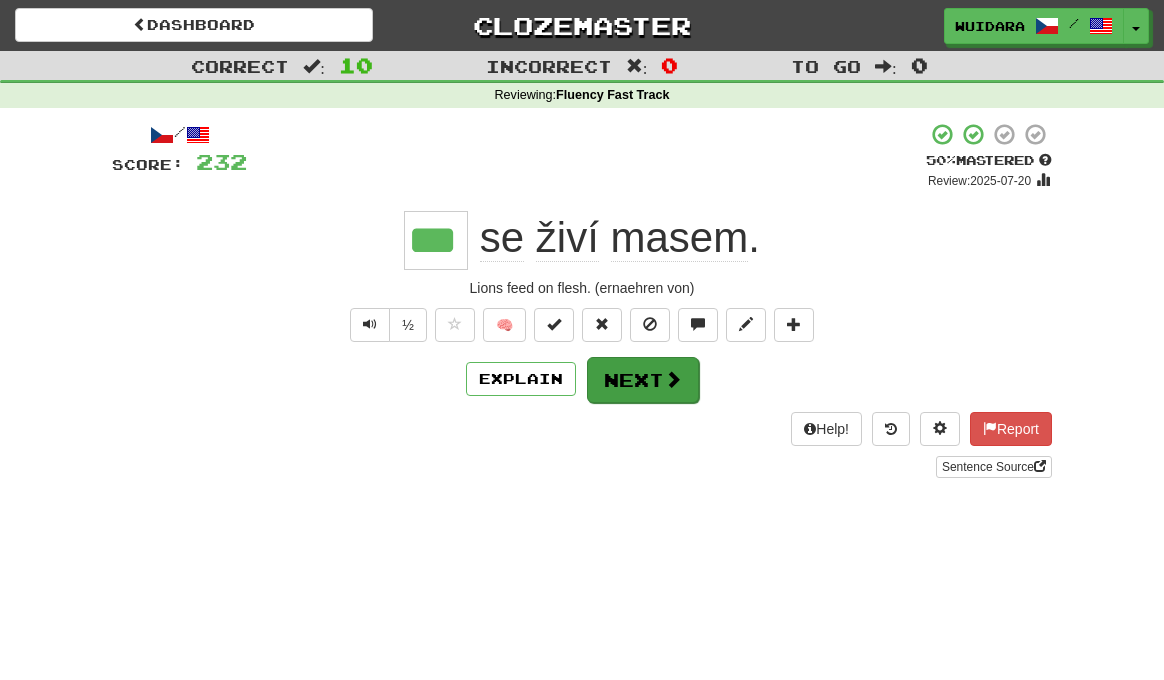 click on "Next" at bounding box center [643, 380] 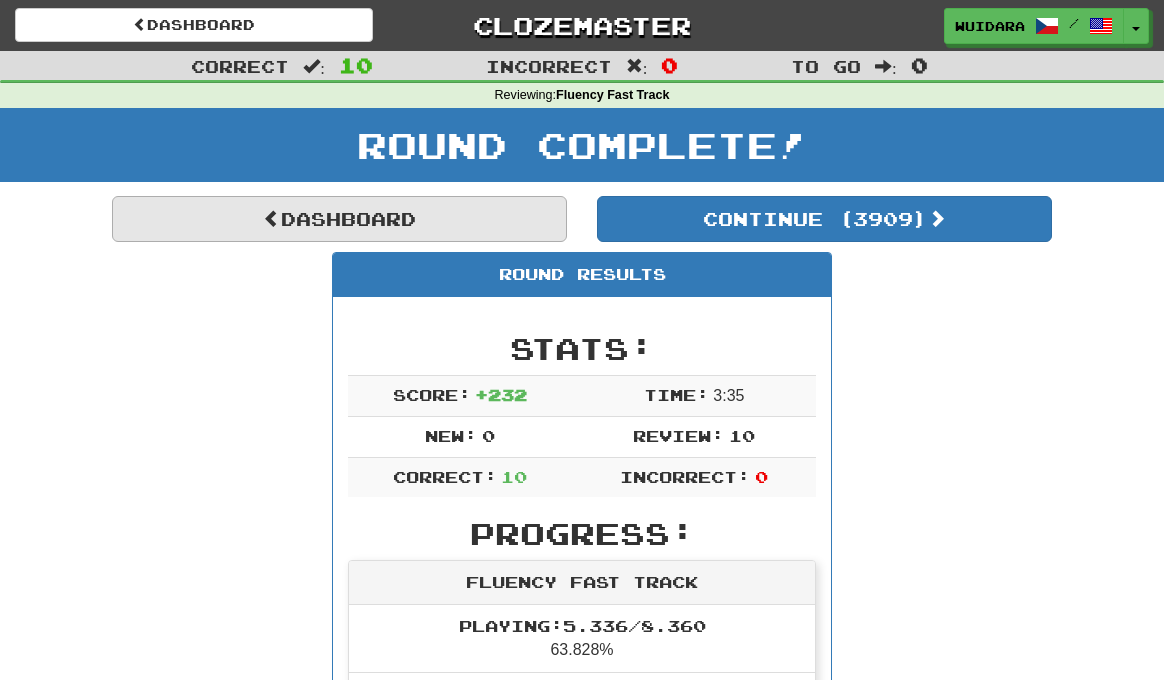 click on "Dashboard" at bounding box center (339, 219) 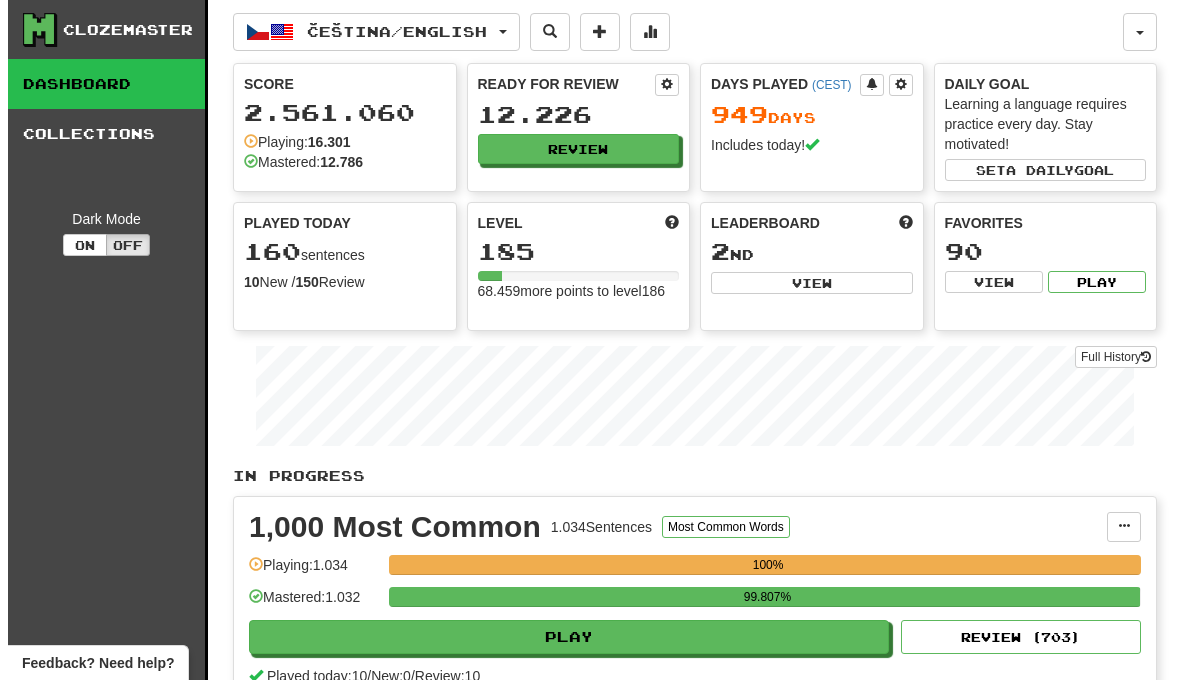 scroll, scrollTop: 0, scrollLeft: 0, axis: both 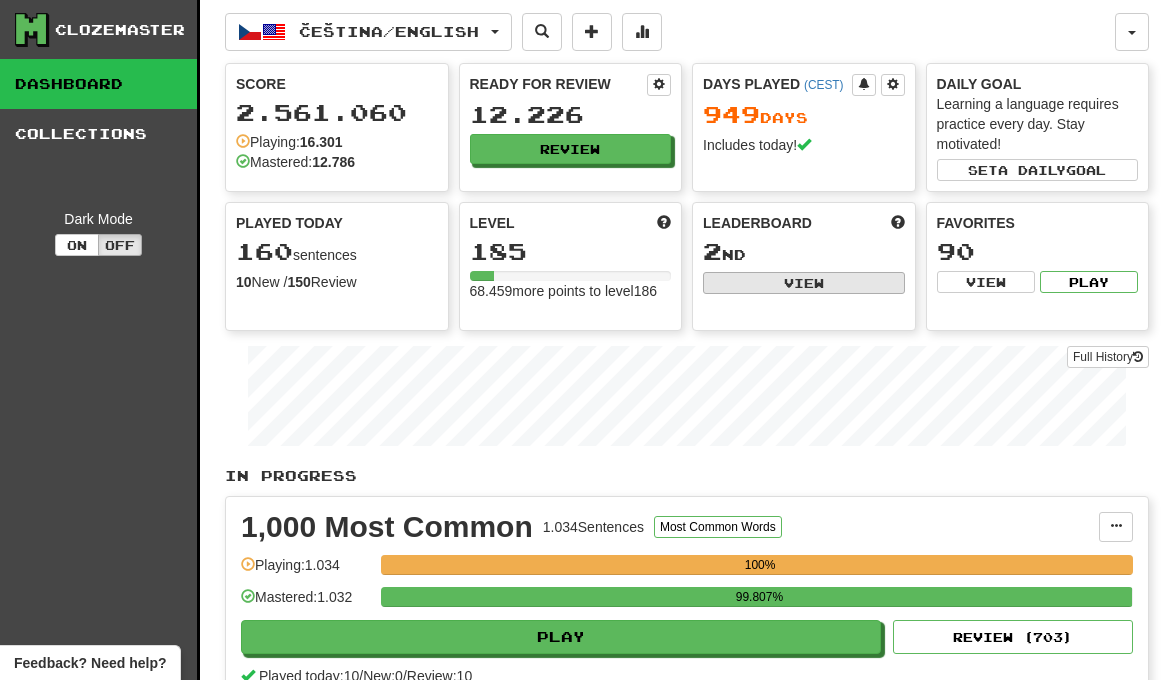 click on "View" at bounding box center [804, 283] 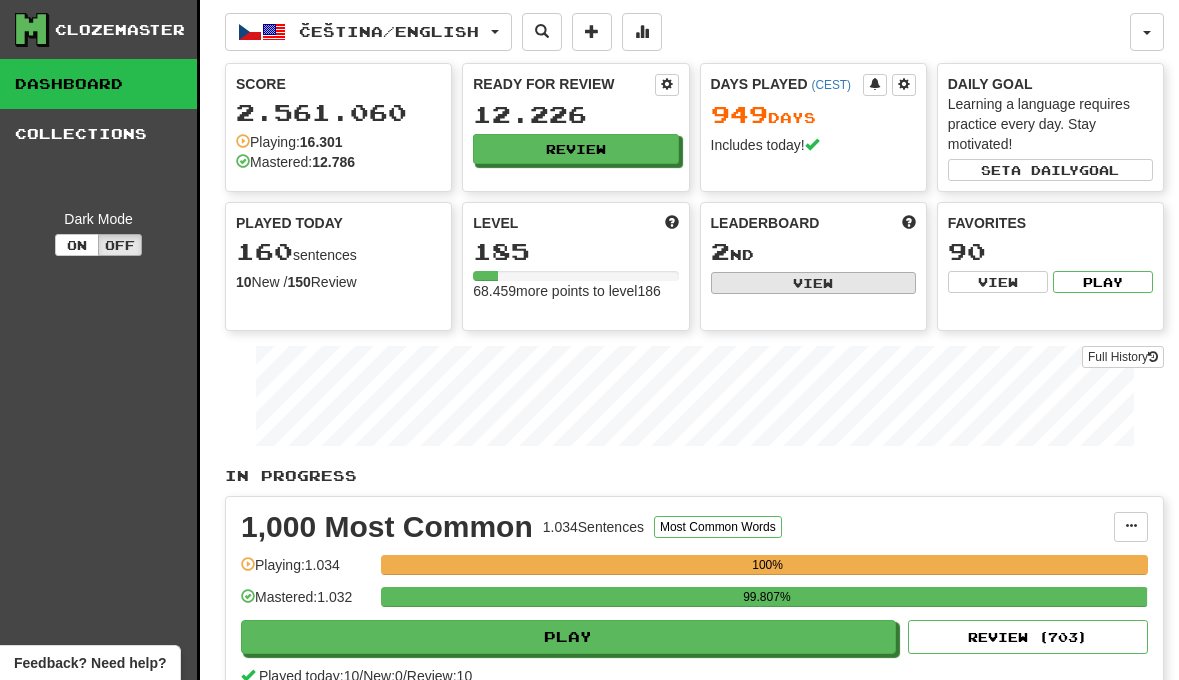 select on "**********" 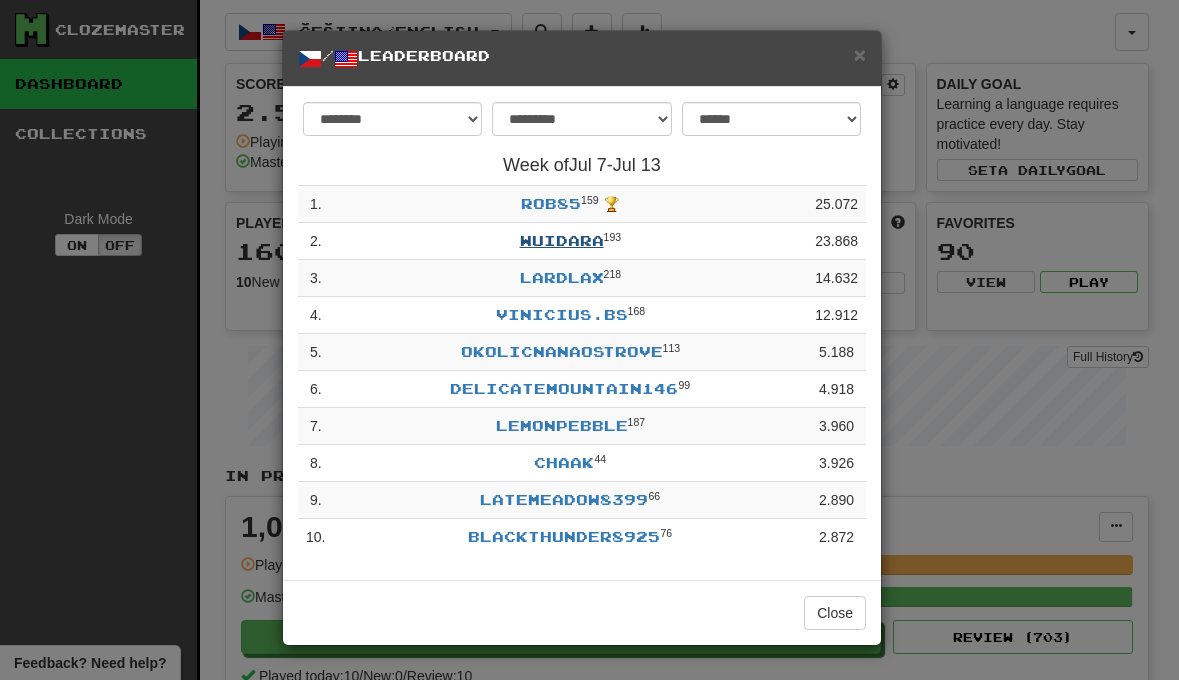 click on "Wuidara" at bounding box center (562, 240) 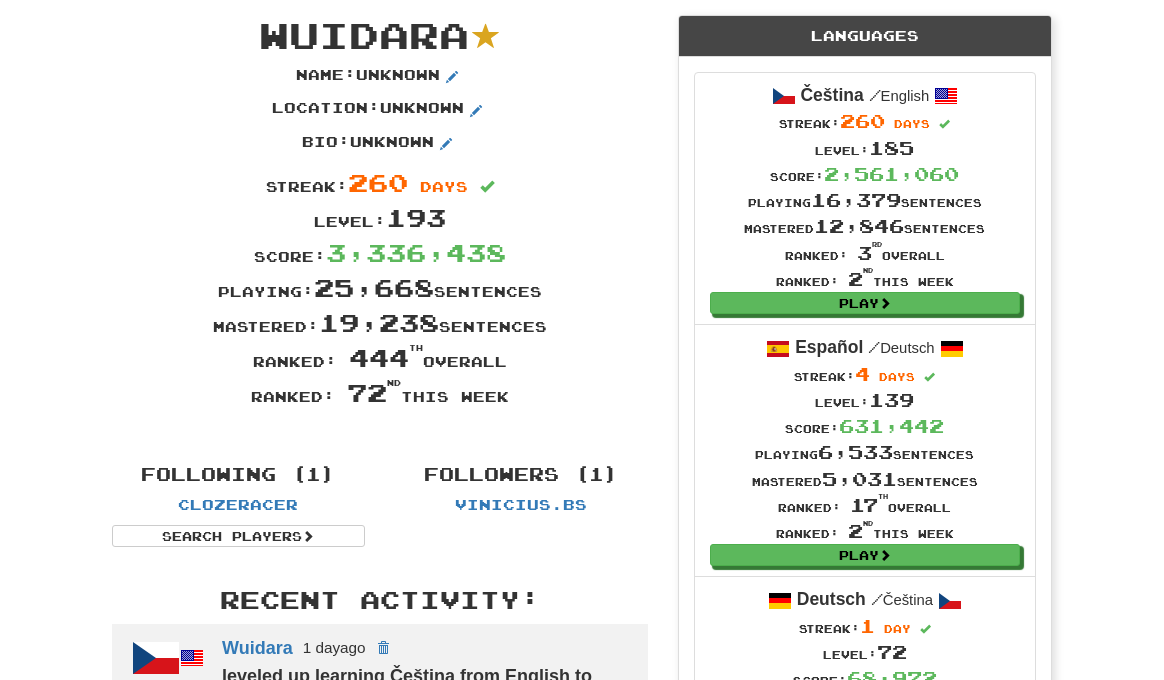 scroll, scrollTop: 0, scrollLeft: 0, axis: both 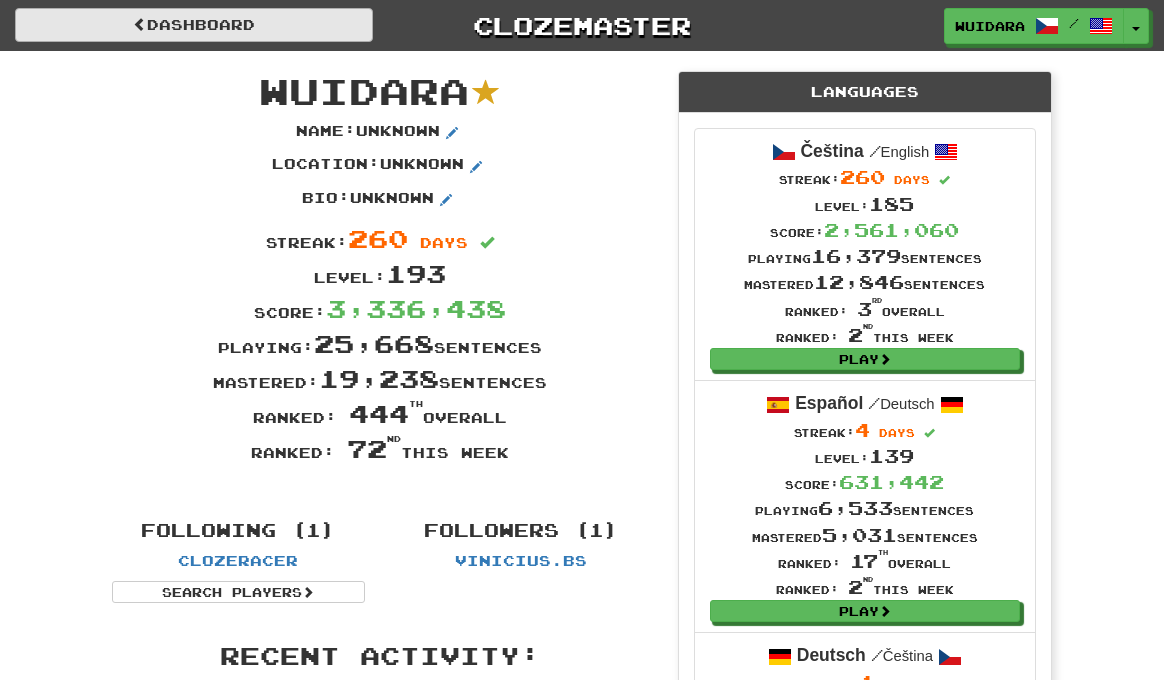 click on "Dashboard" at bounding box center [194, 25] 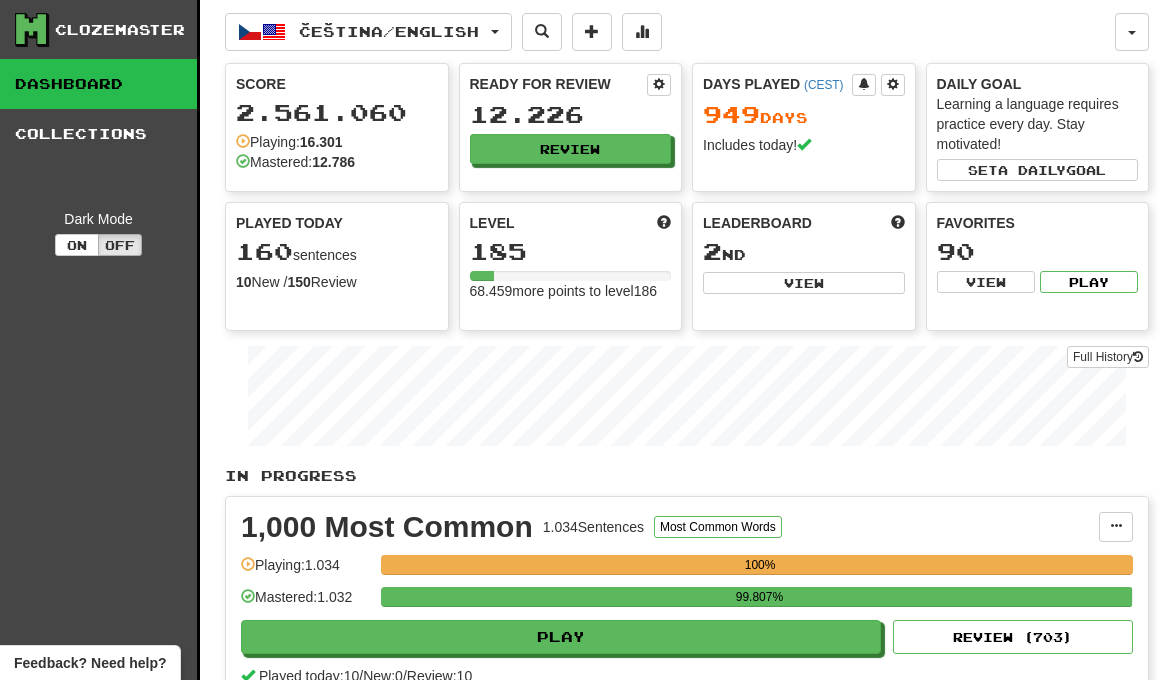 scroll, scrollTop: 0, scrollLeft: 0, axis: both 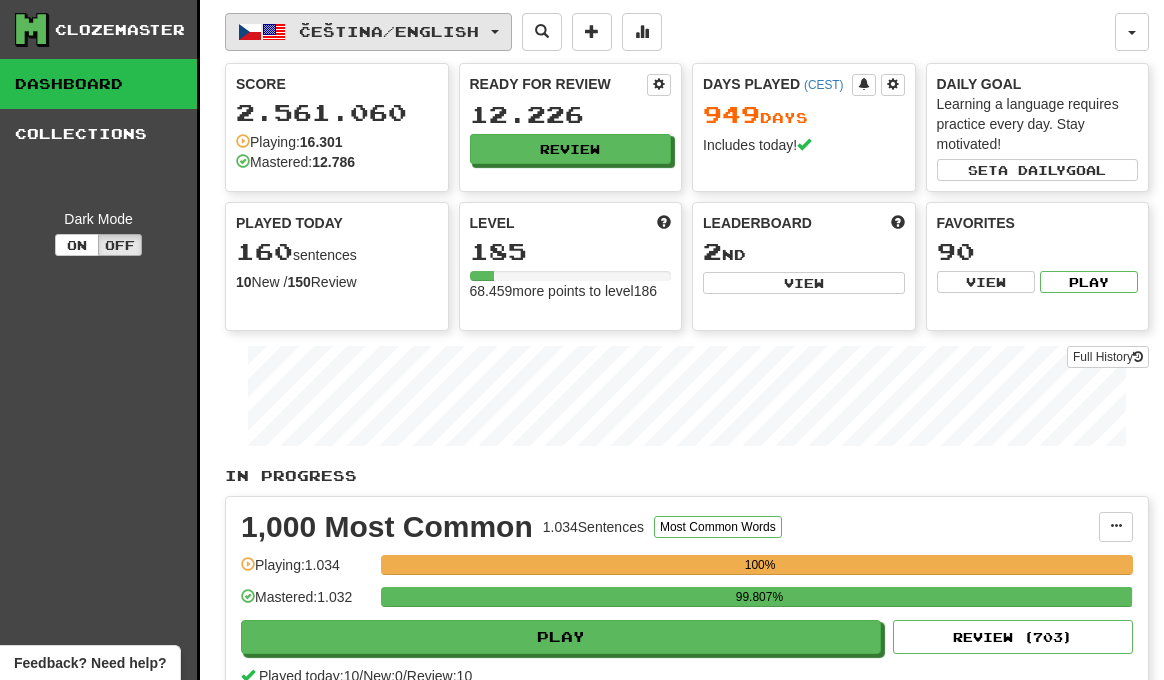click on "Čeština  /  English" at bounding box center [389, 31] 